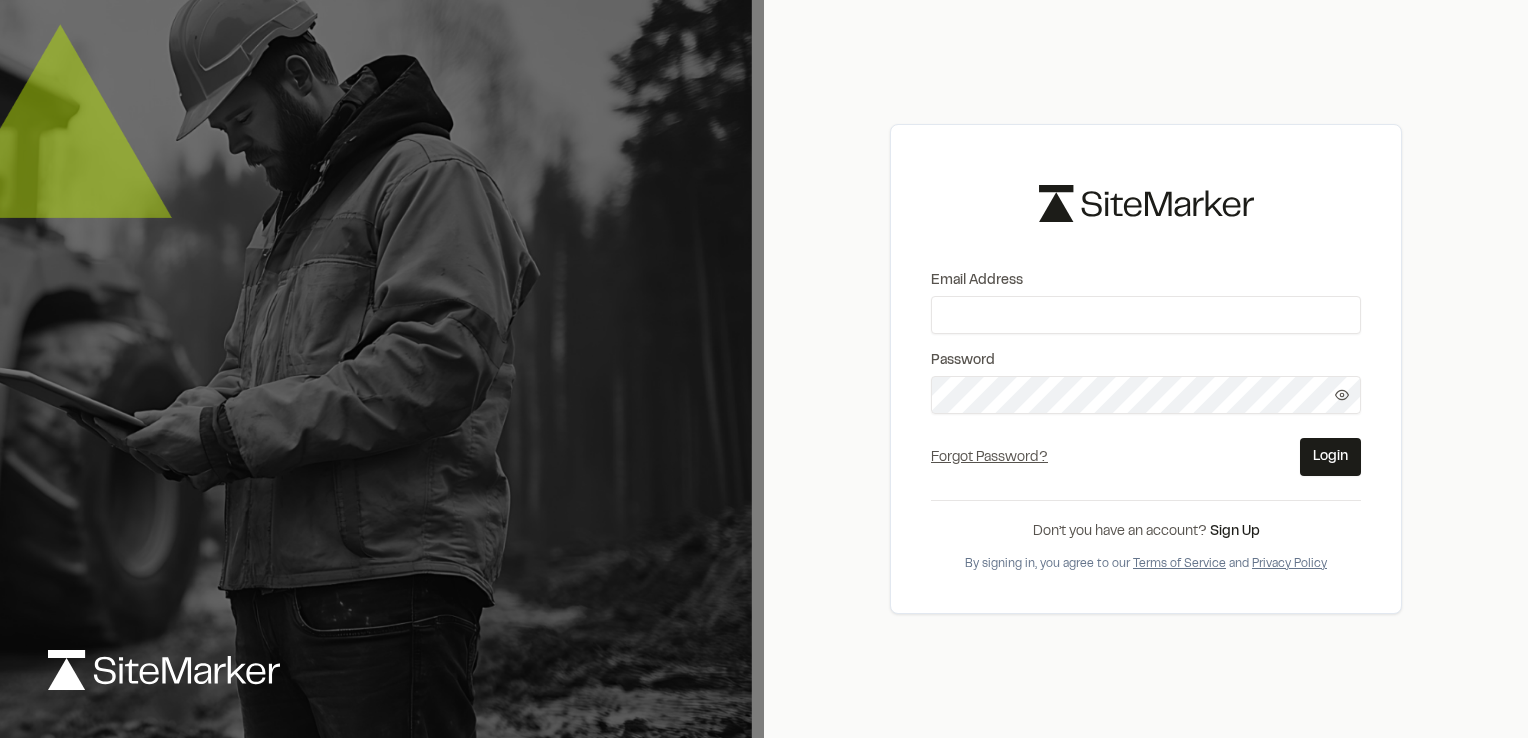 scroll, scrollTop: 0, scrollLeft: 0, axis: both 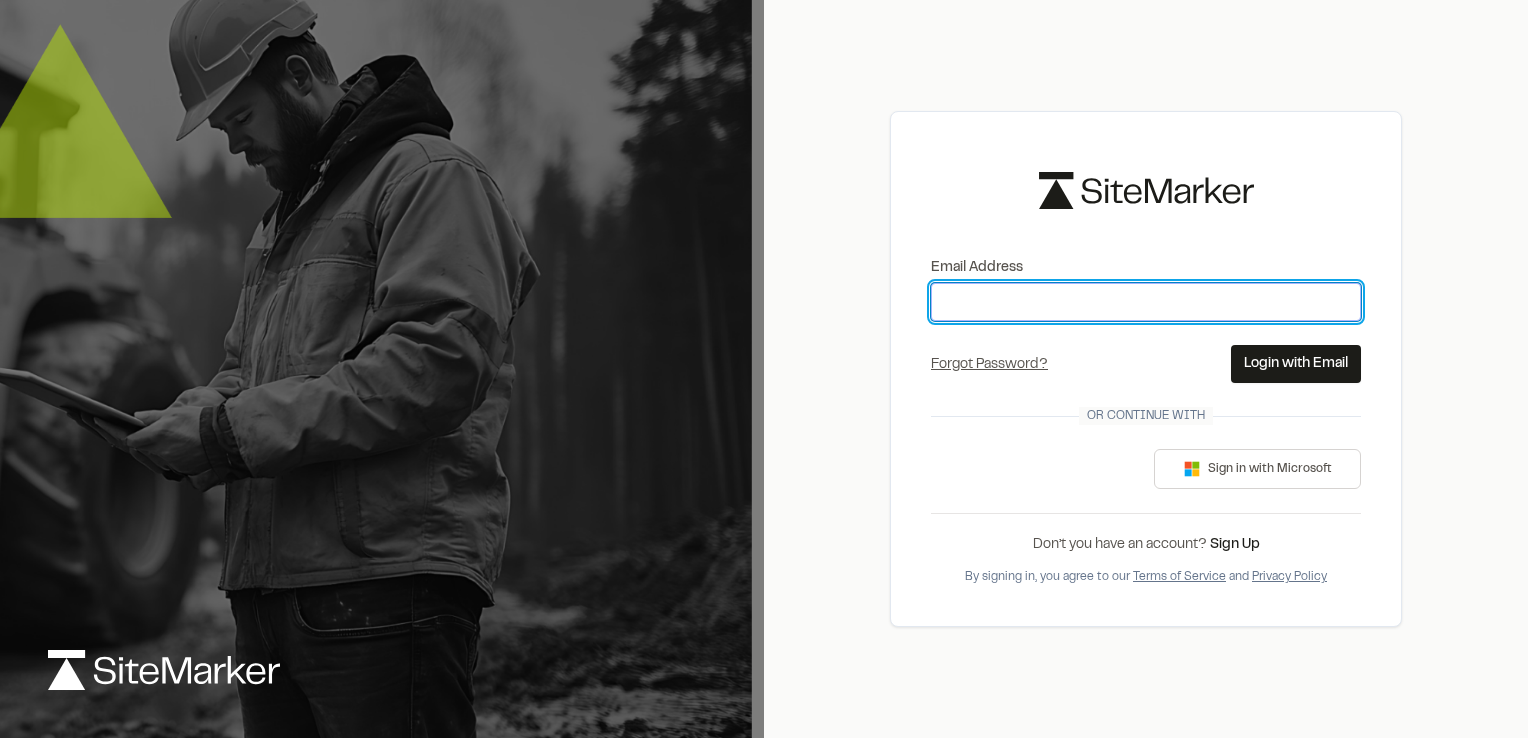type on "**********" 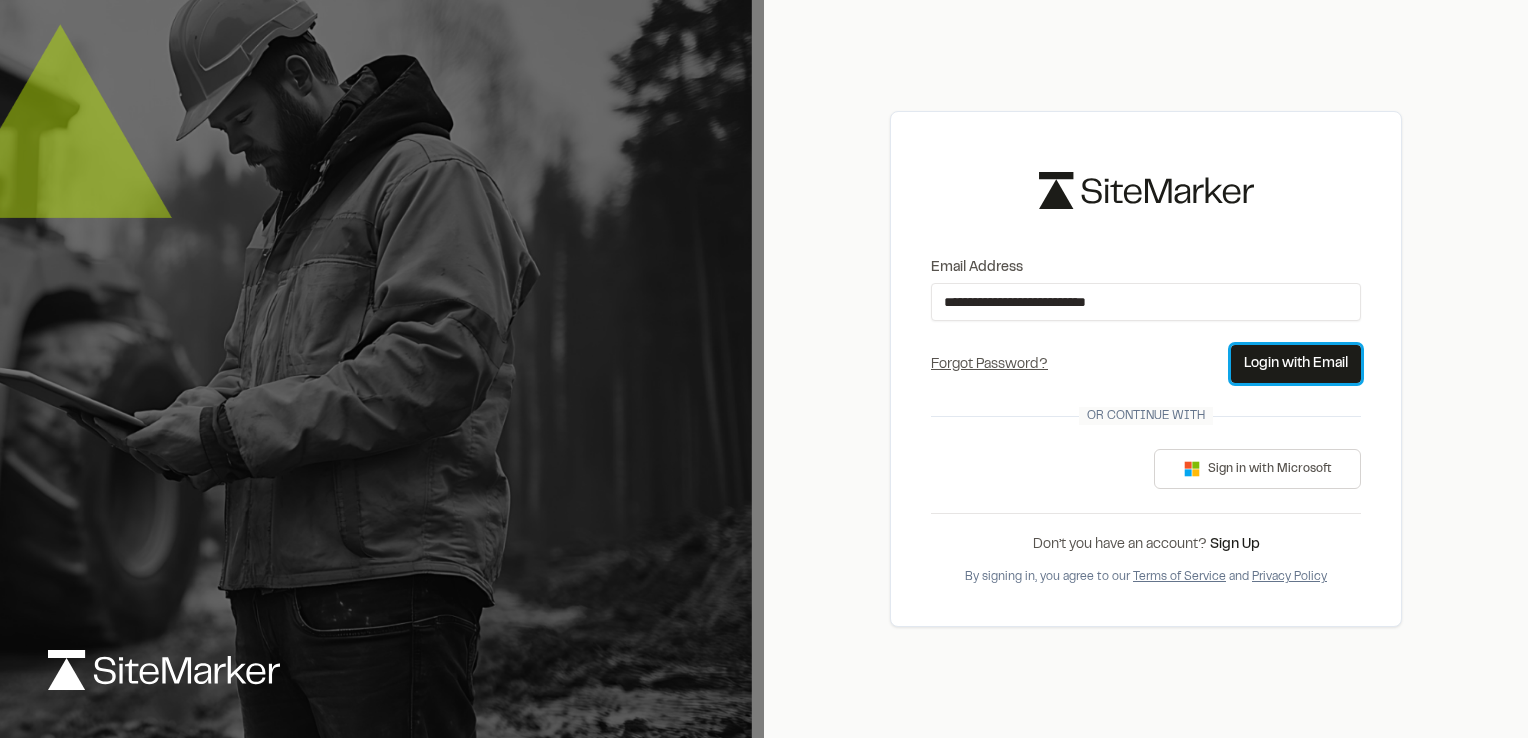 click on "Login with Email" at bounding box center [1296, 364] 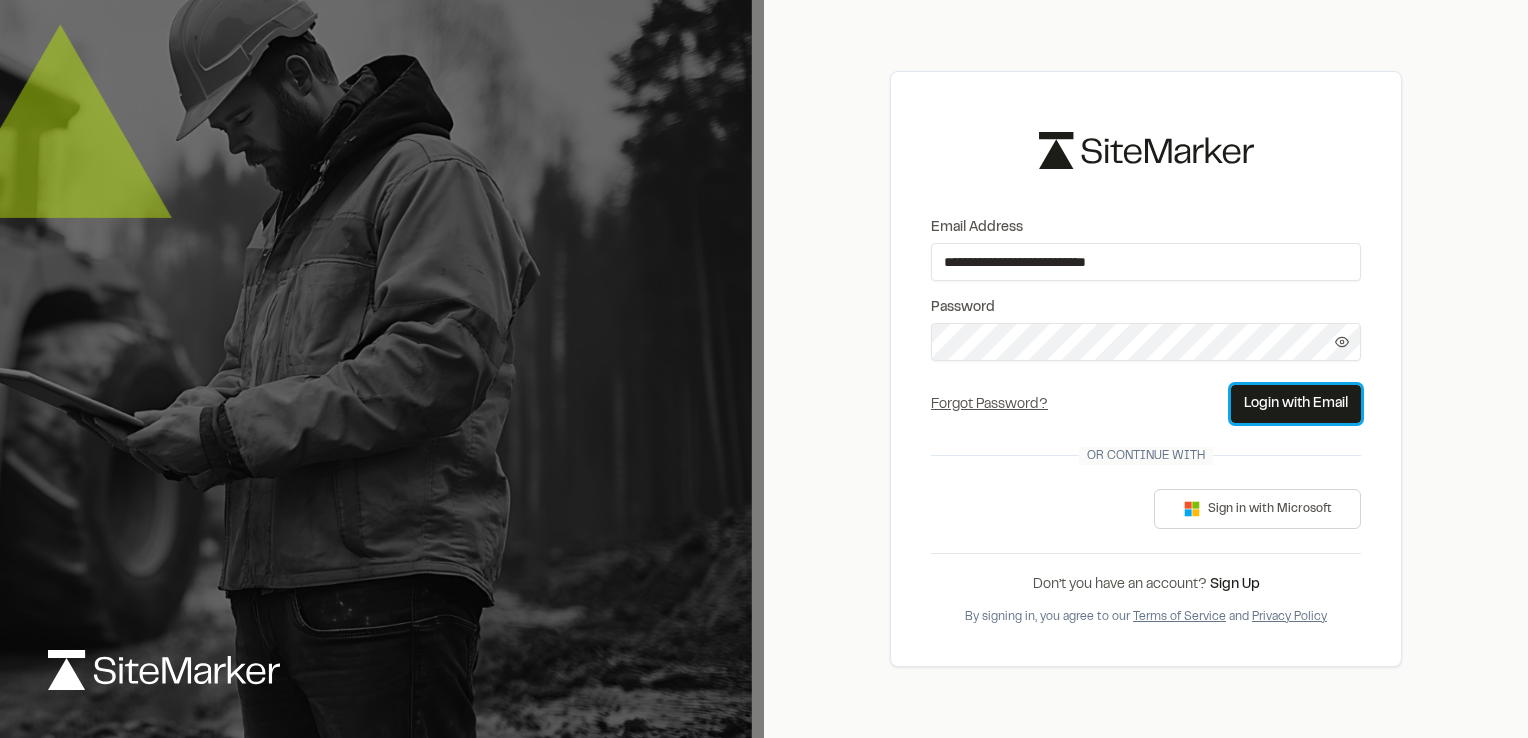 click on "Login with Email" at bounding box center (1296, 404) 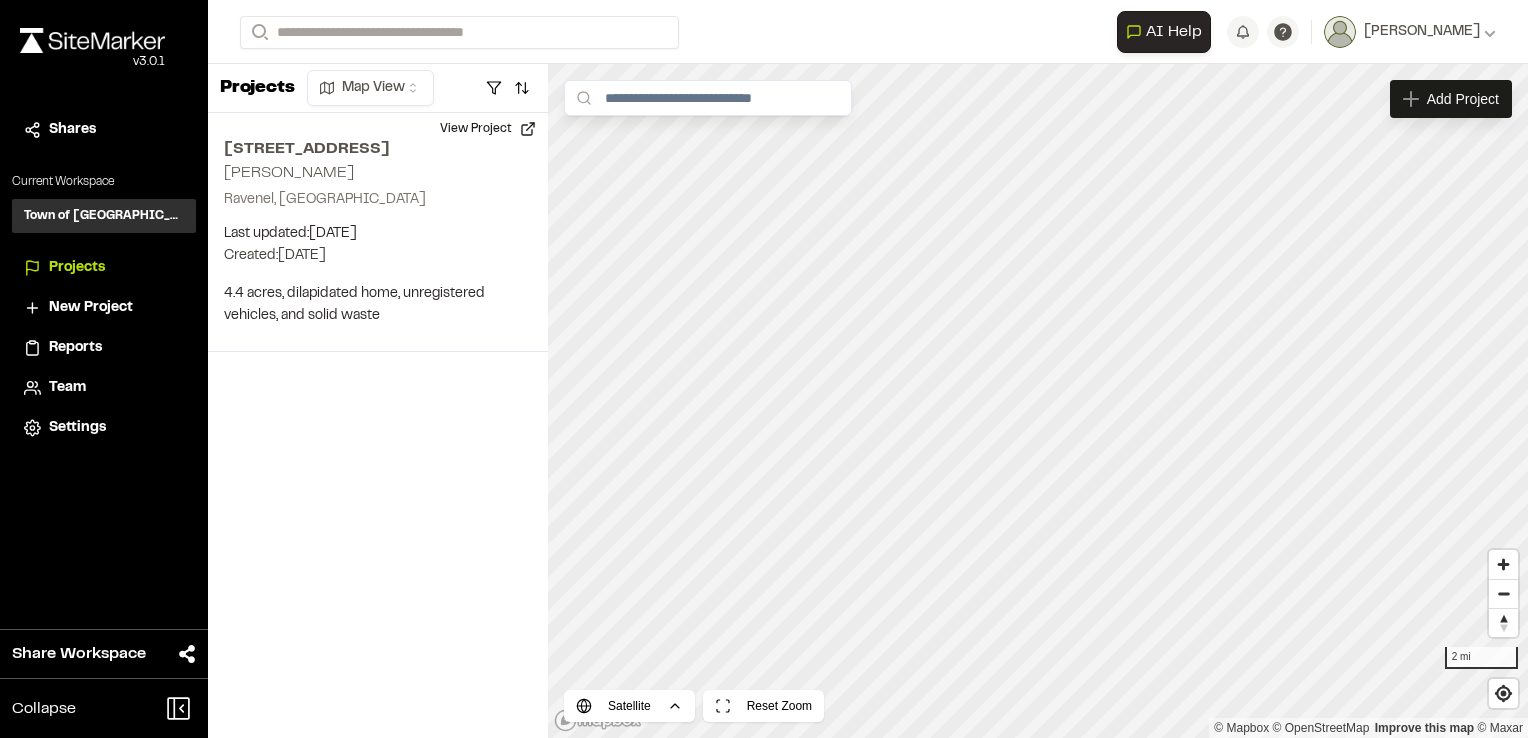 click on "Reports" at bounding box center [75, 348] 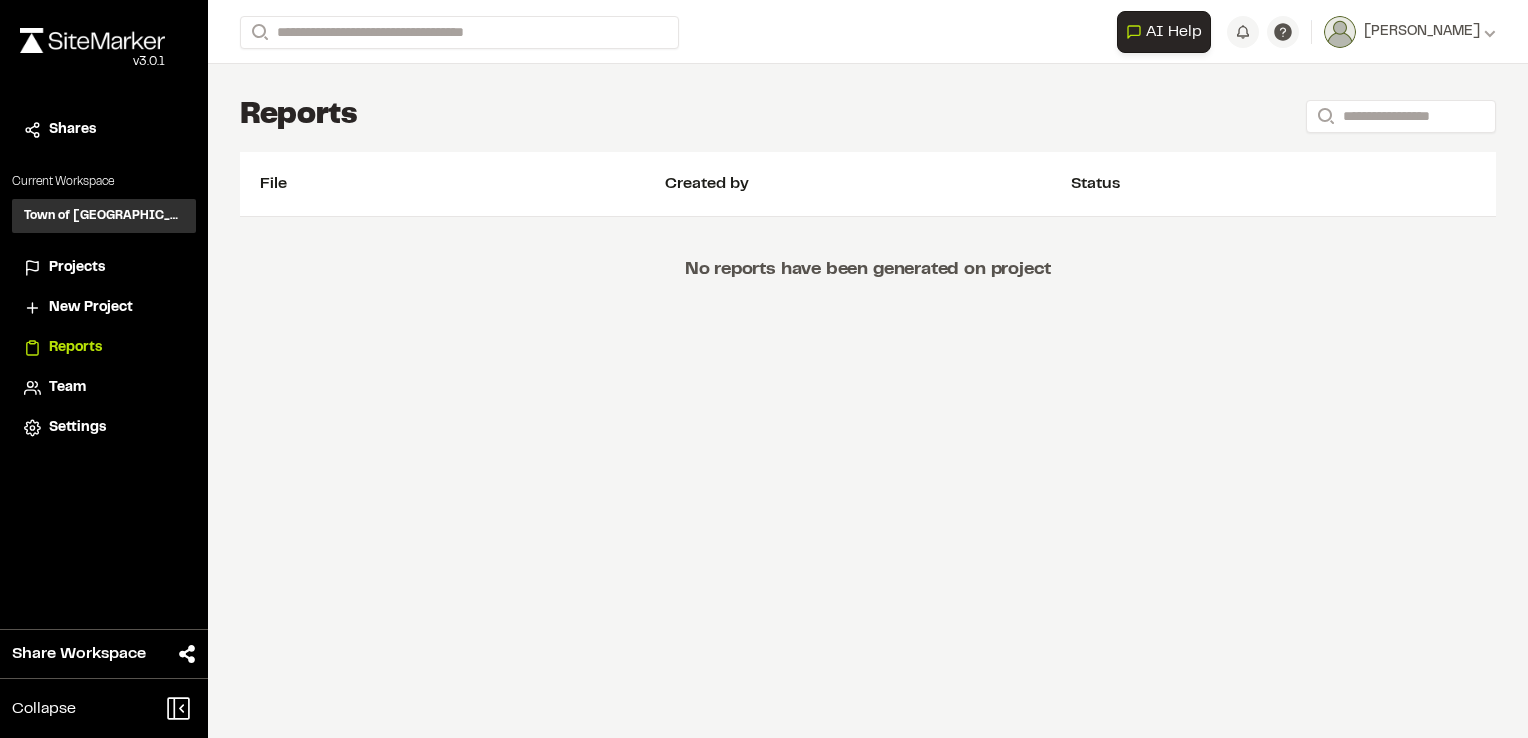 click on "Projects" at bounding box center (77, 268) 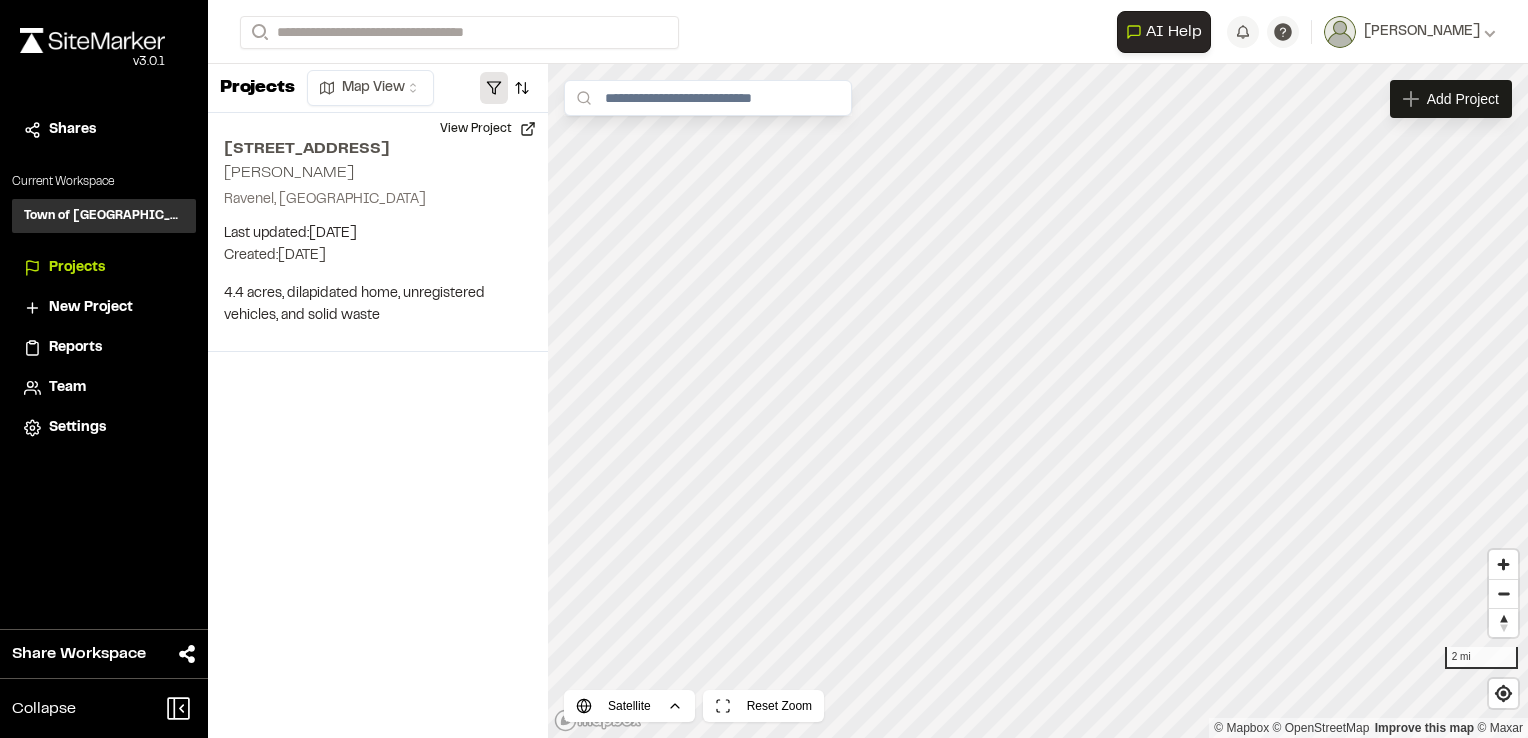 click at bounding box center (494, 88) 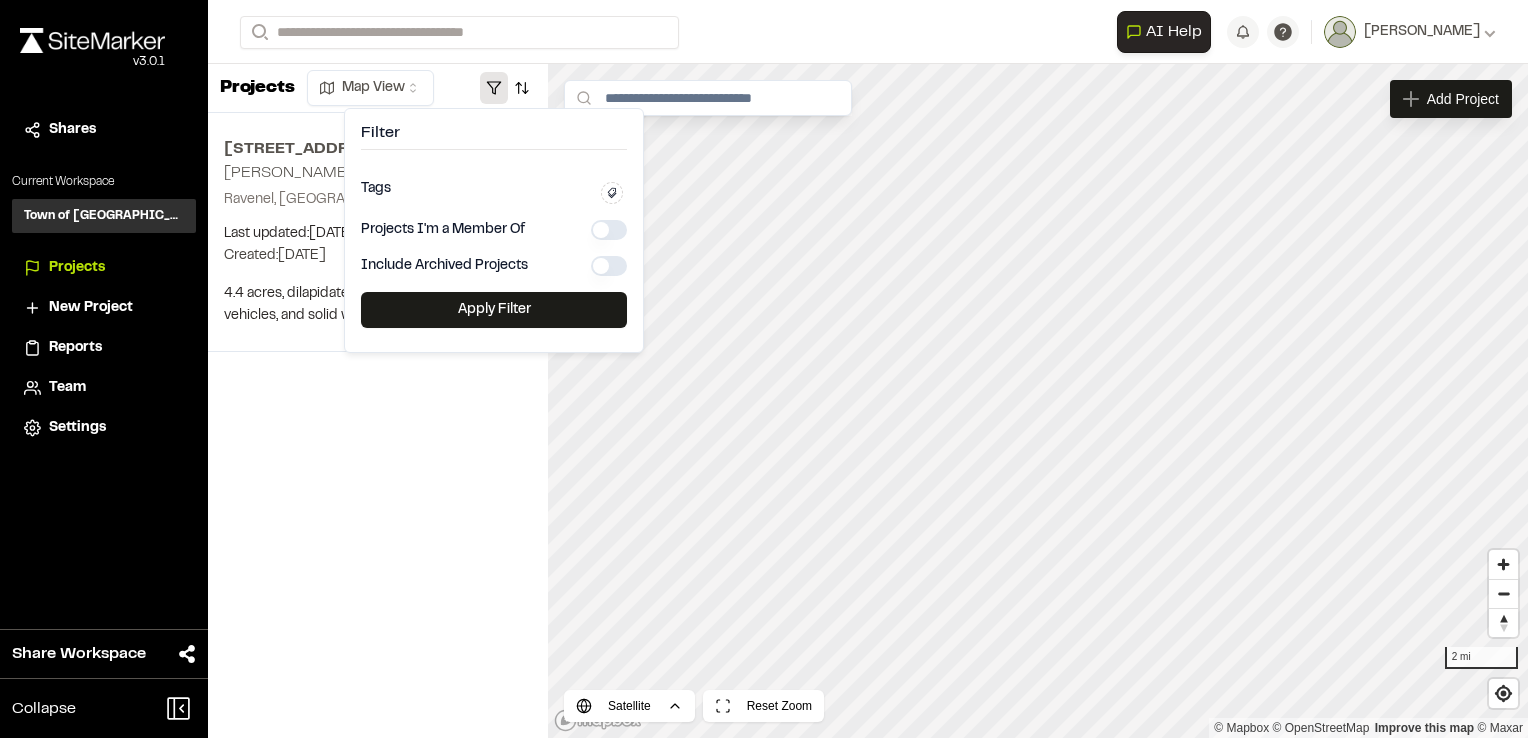 click at bounding box center [494, 88] 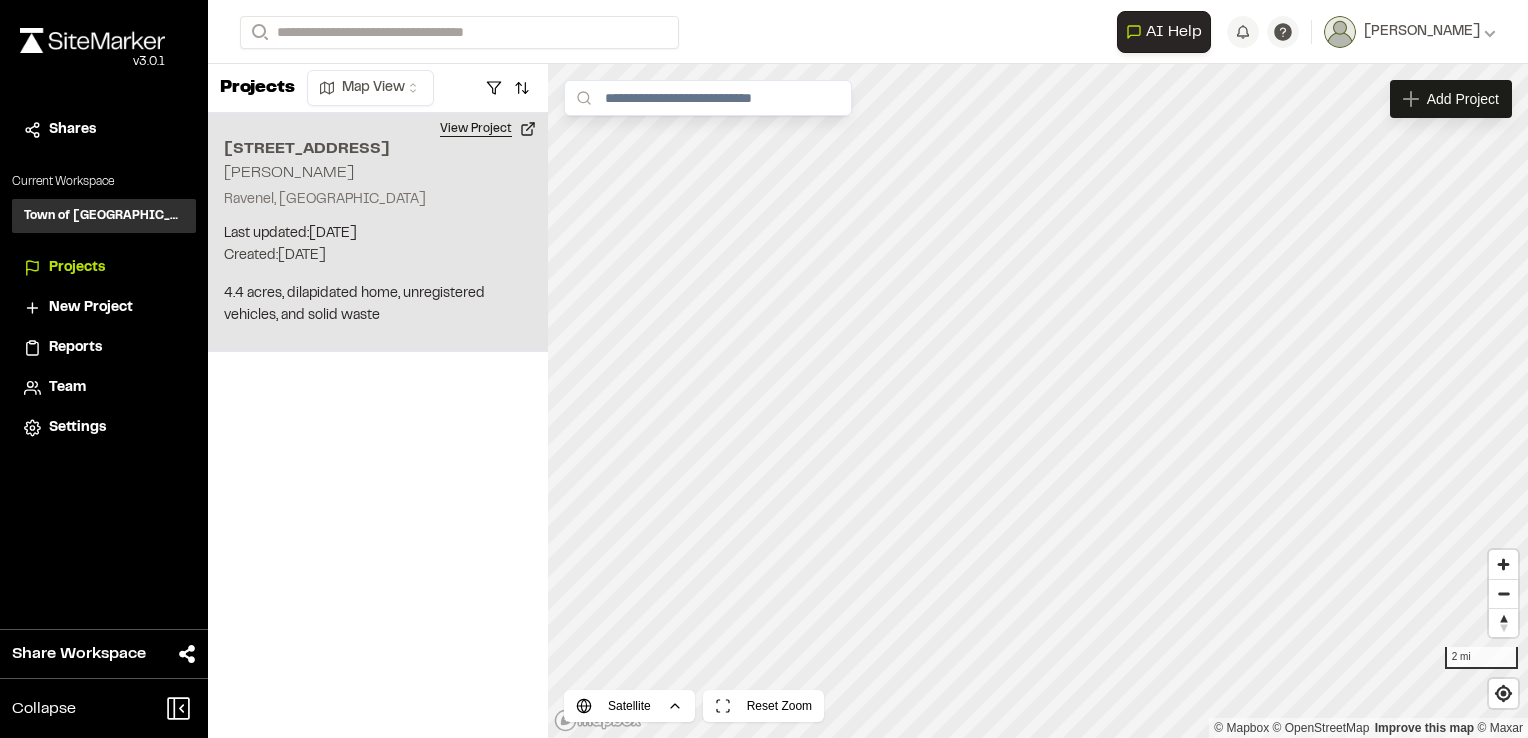 click on "View Project" at bounding box center (488, 129) 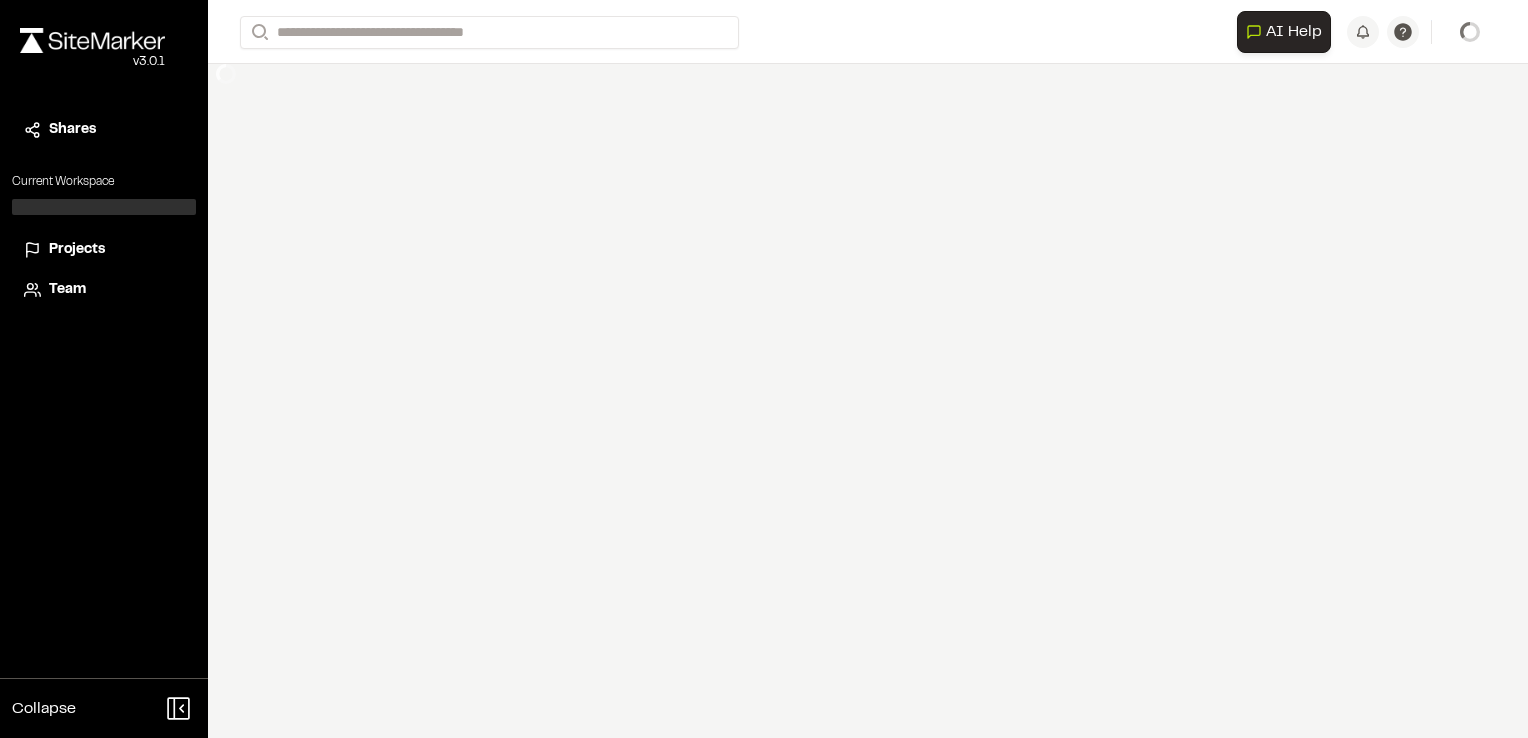 scroll, scrollTop: 0, scrollLeft: 0, axis: both 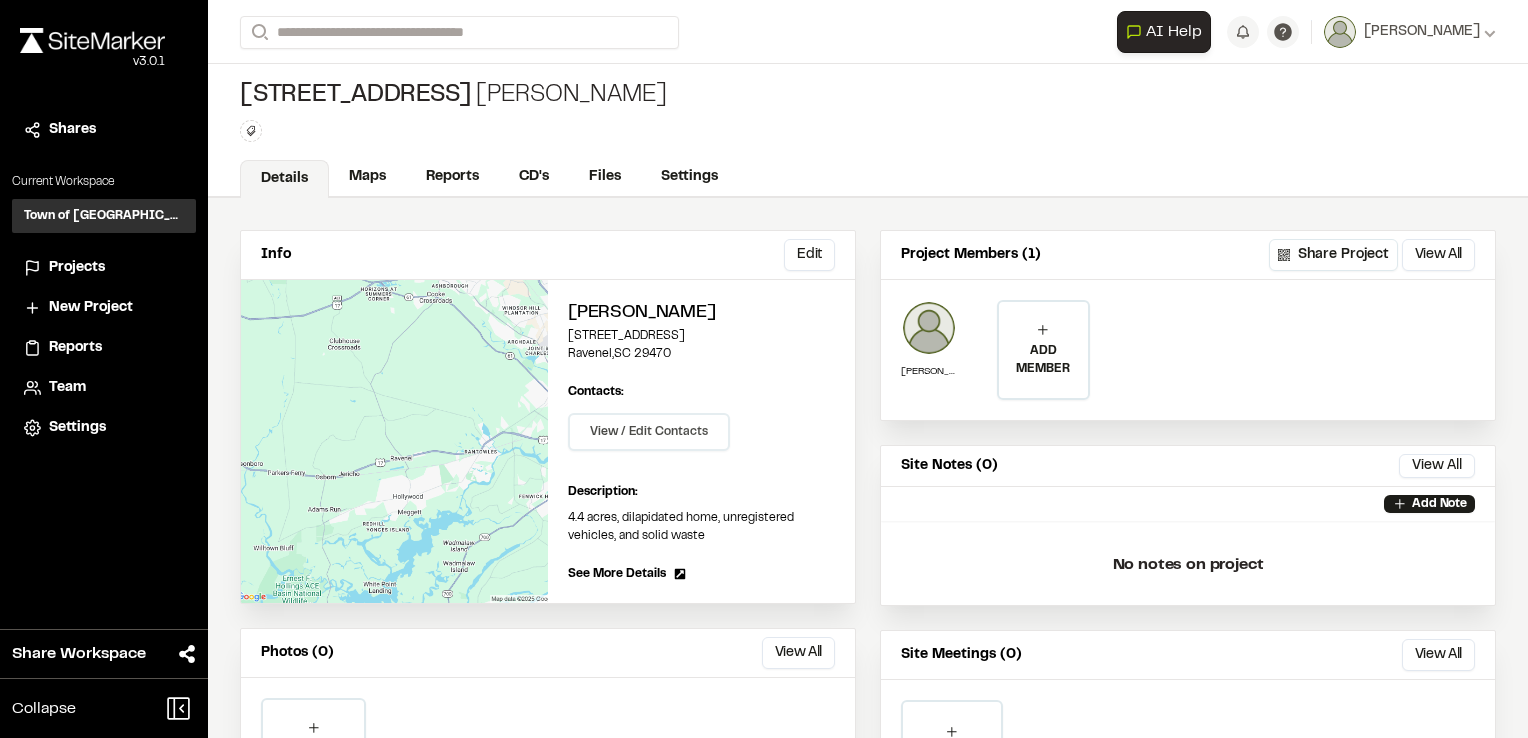 click on "View / Edit Contacts" at bounding box center (649, 432) 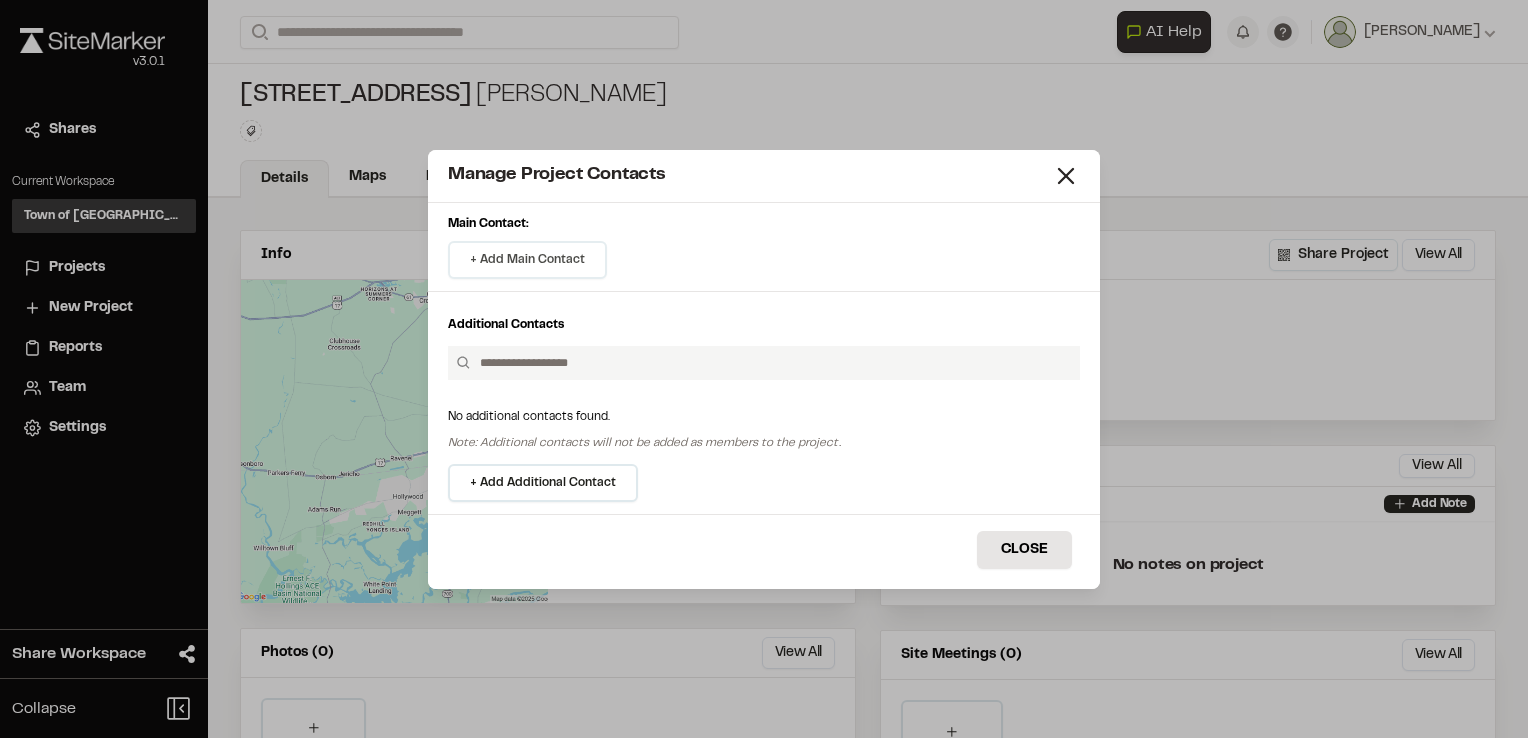 click on "+ Add Main Contact" at bounding box center (527, 260) 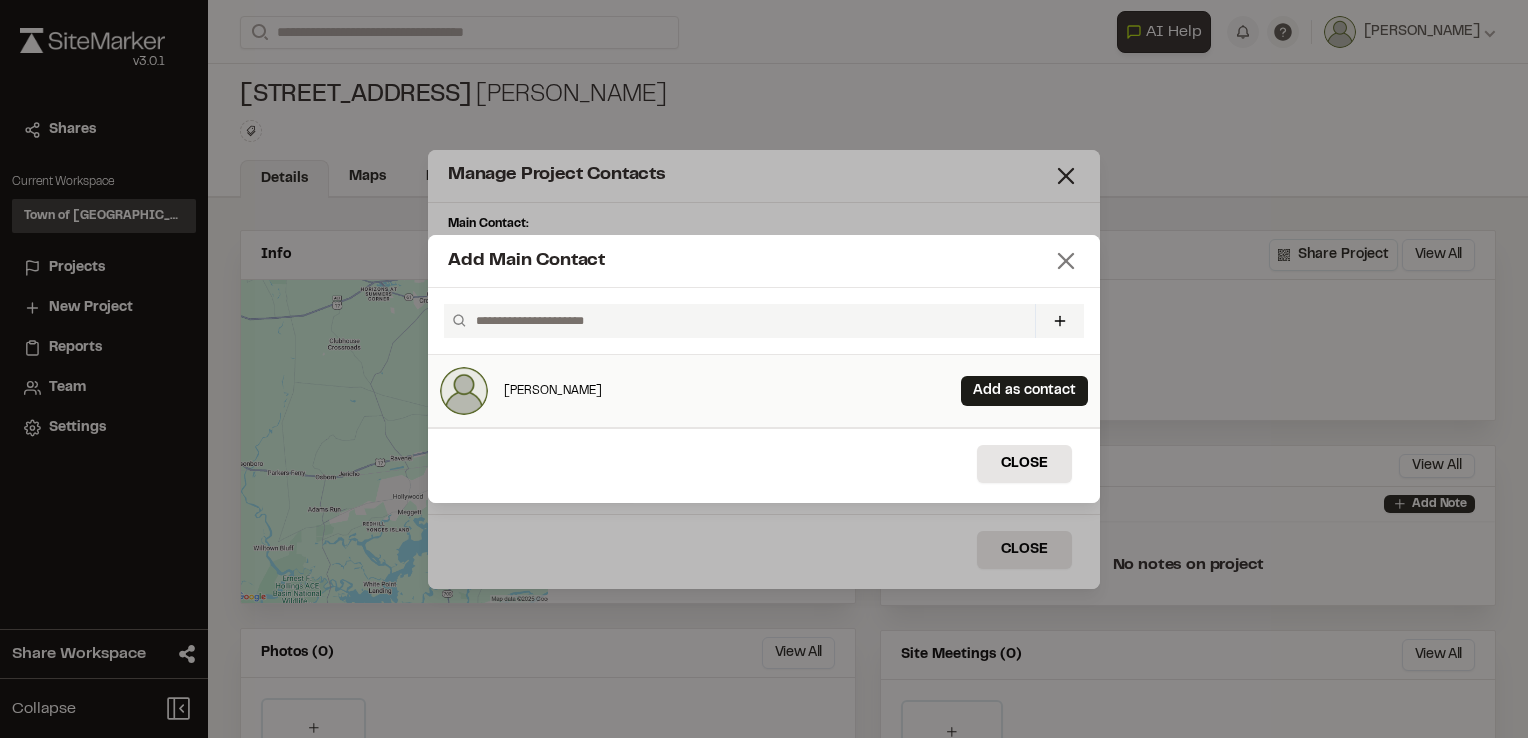 click 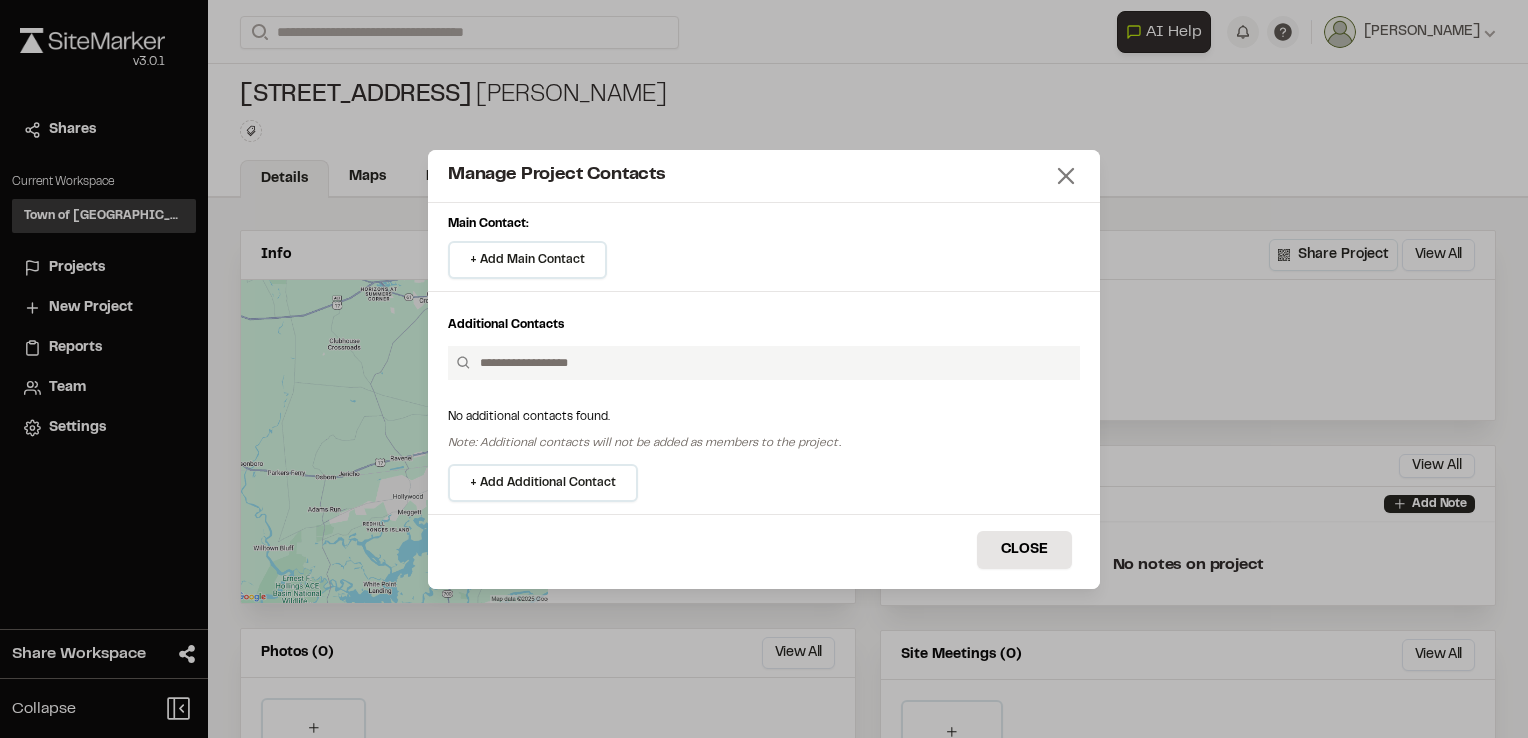 click 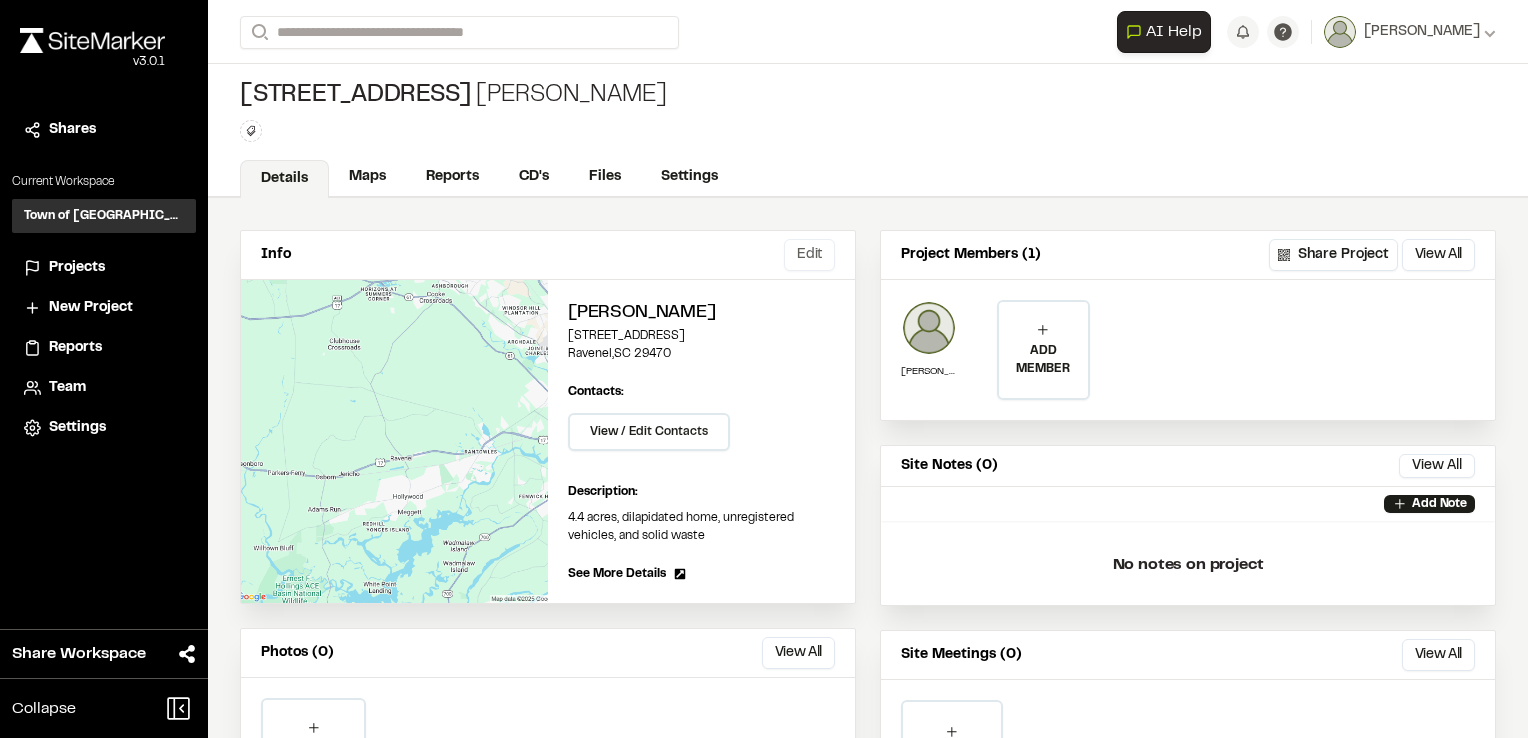 click on "Edit" at bounding box center [809, 255] 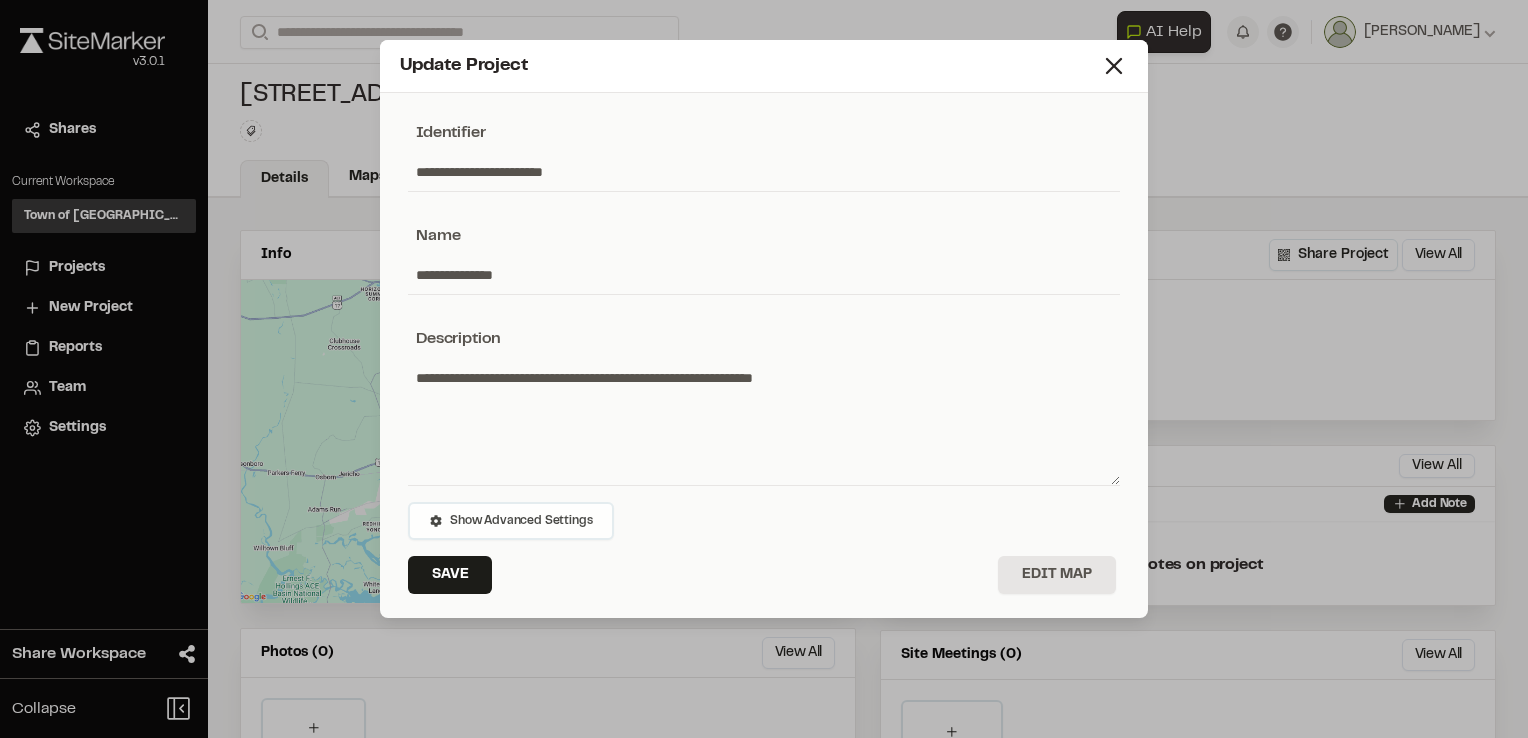 click on "Show Advanced Settings" at bounding box center (521, 521) 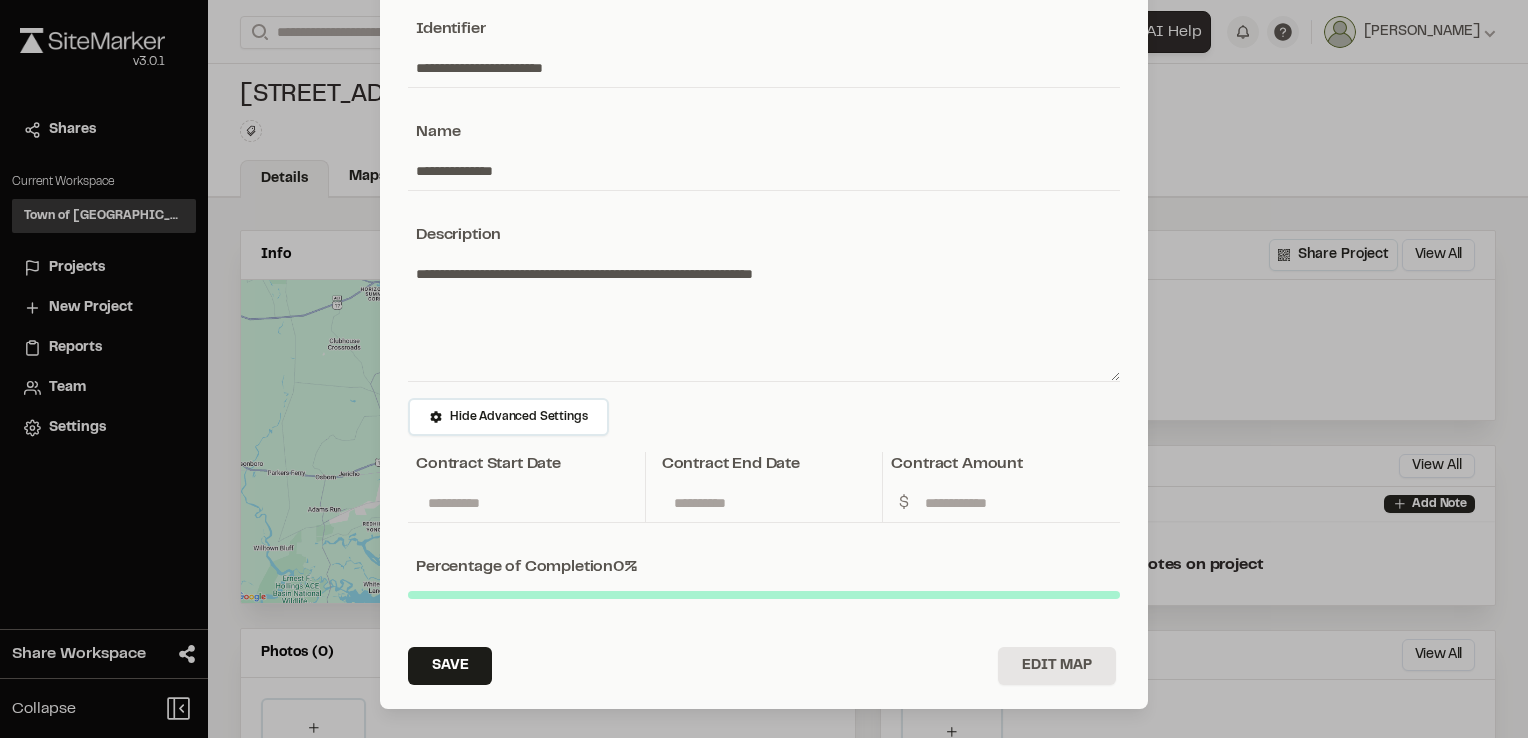 scroll, scrollTop: 112, scrollLeft: 0, axis: vertical 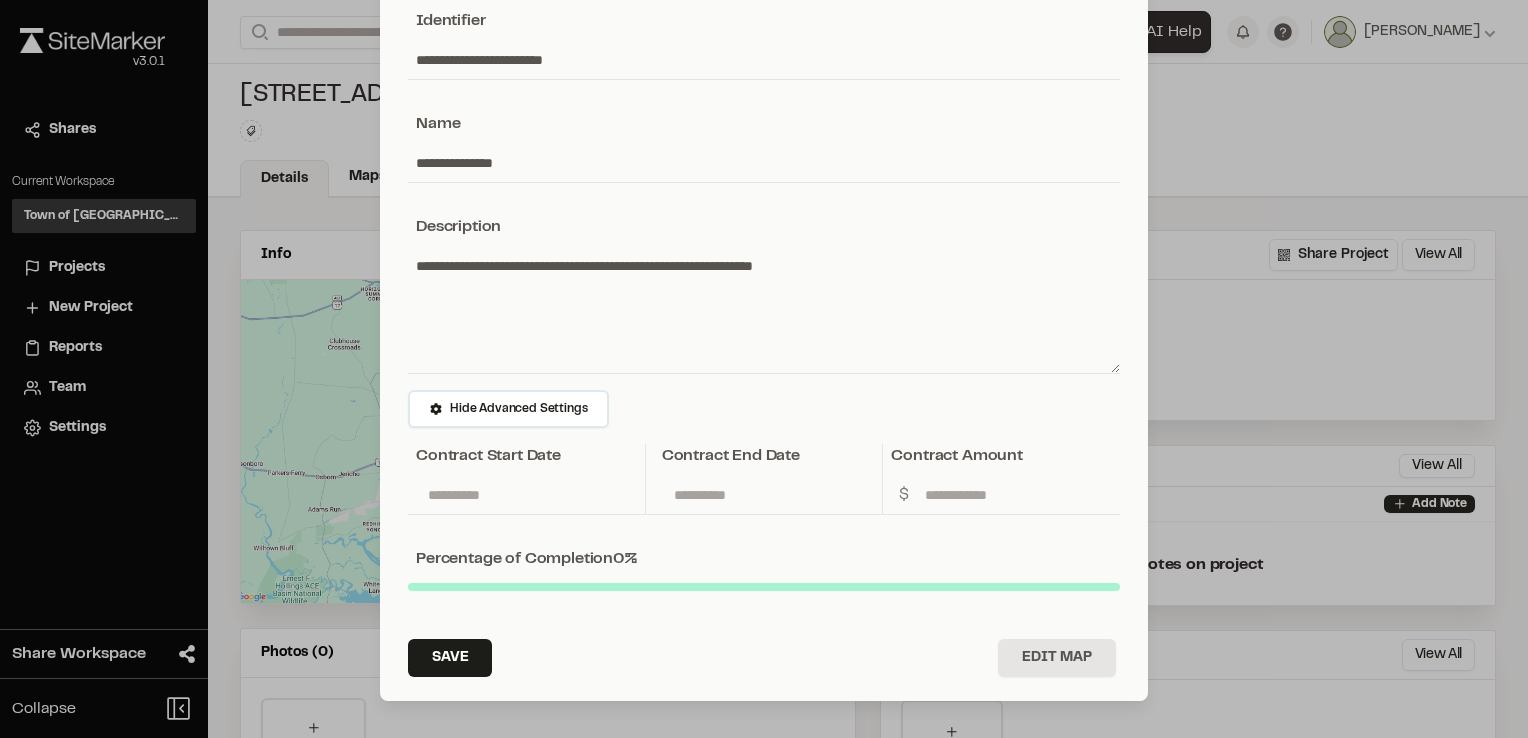 click on "**********" at bounding box center (764, 310) 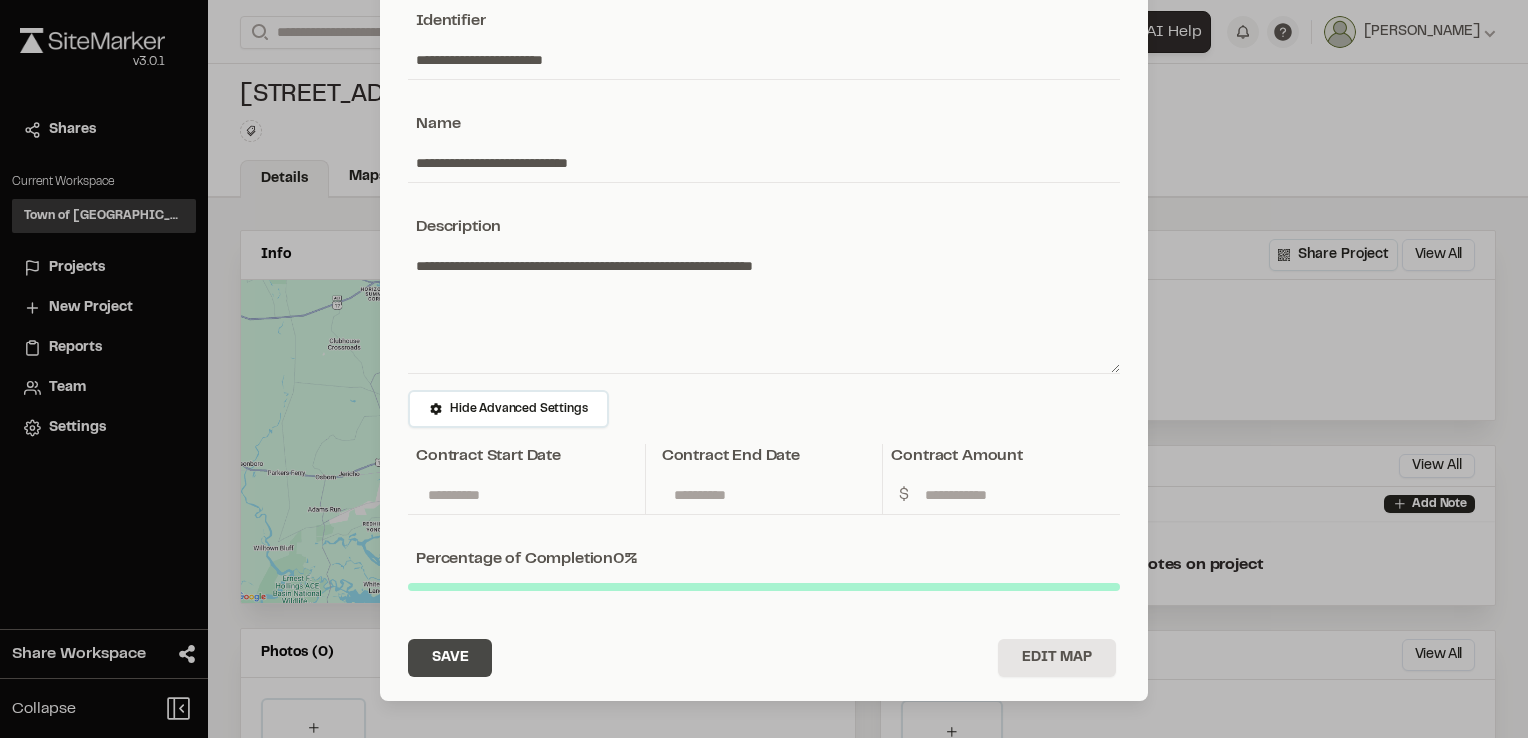 type on "**********" 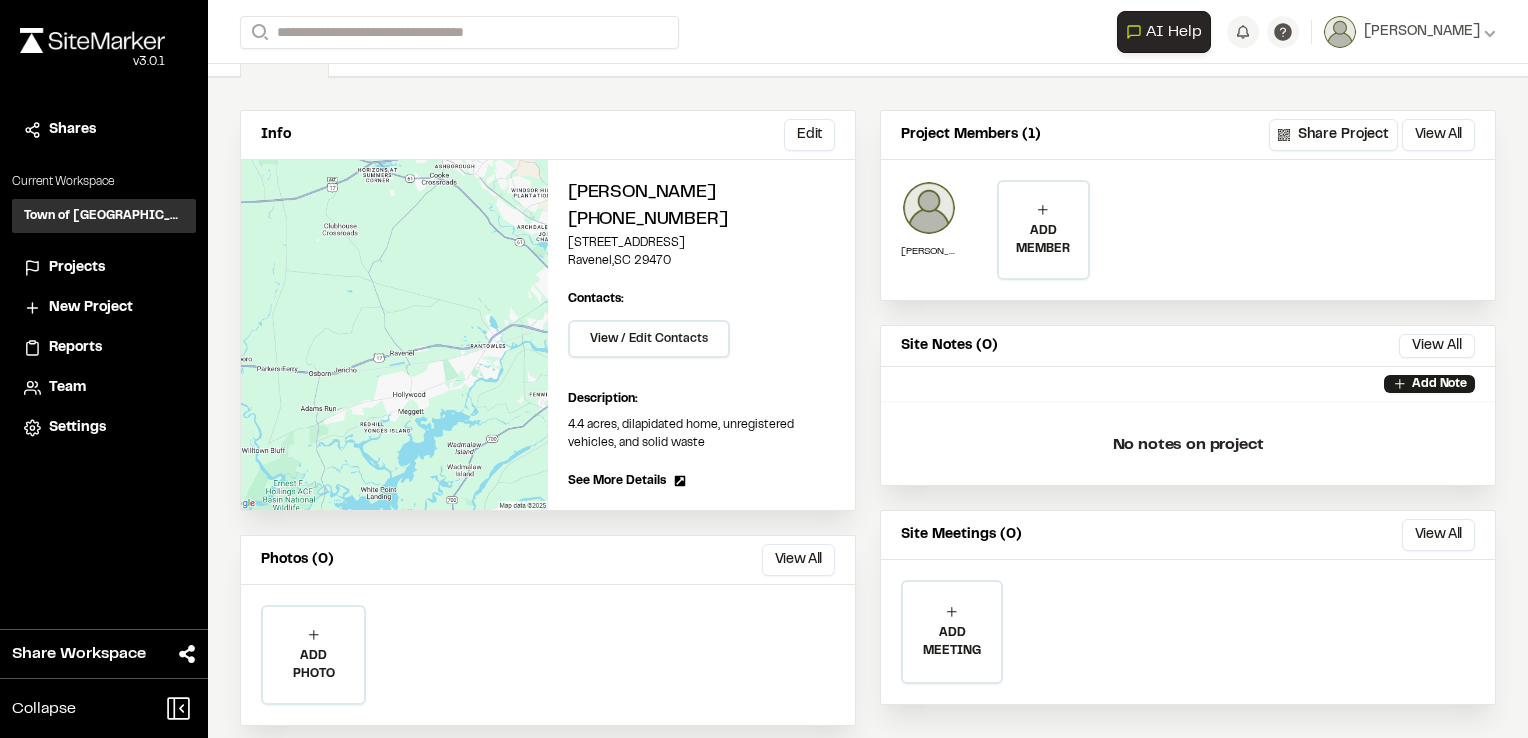 scroll, scrollTop: 139, scrollLeft: 0, axis: vertical 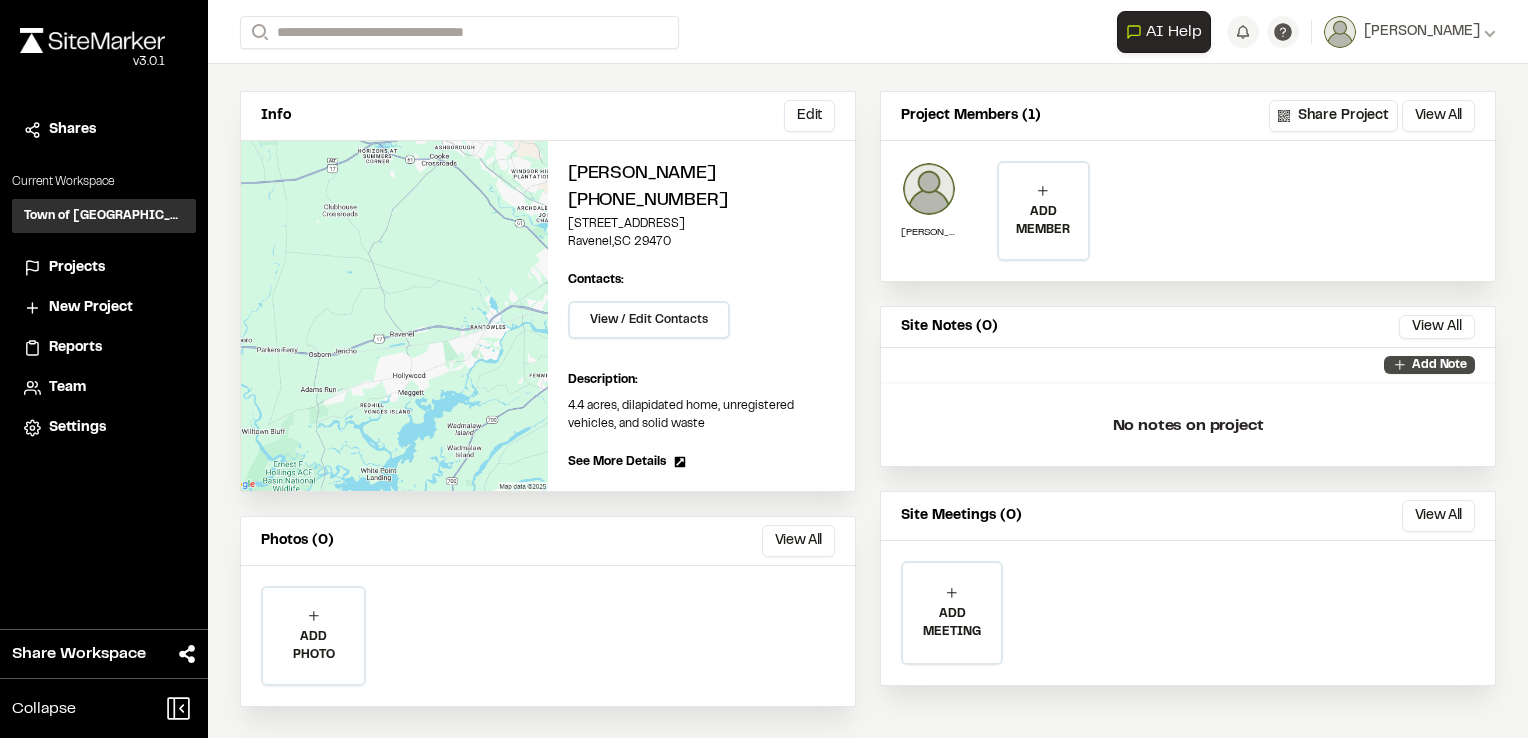 click on "Add Note" at bounding box center [1439, 365] 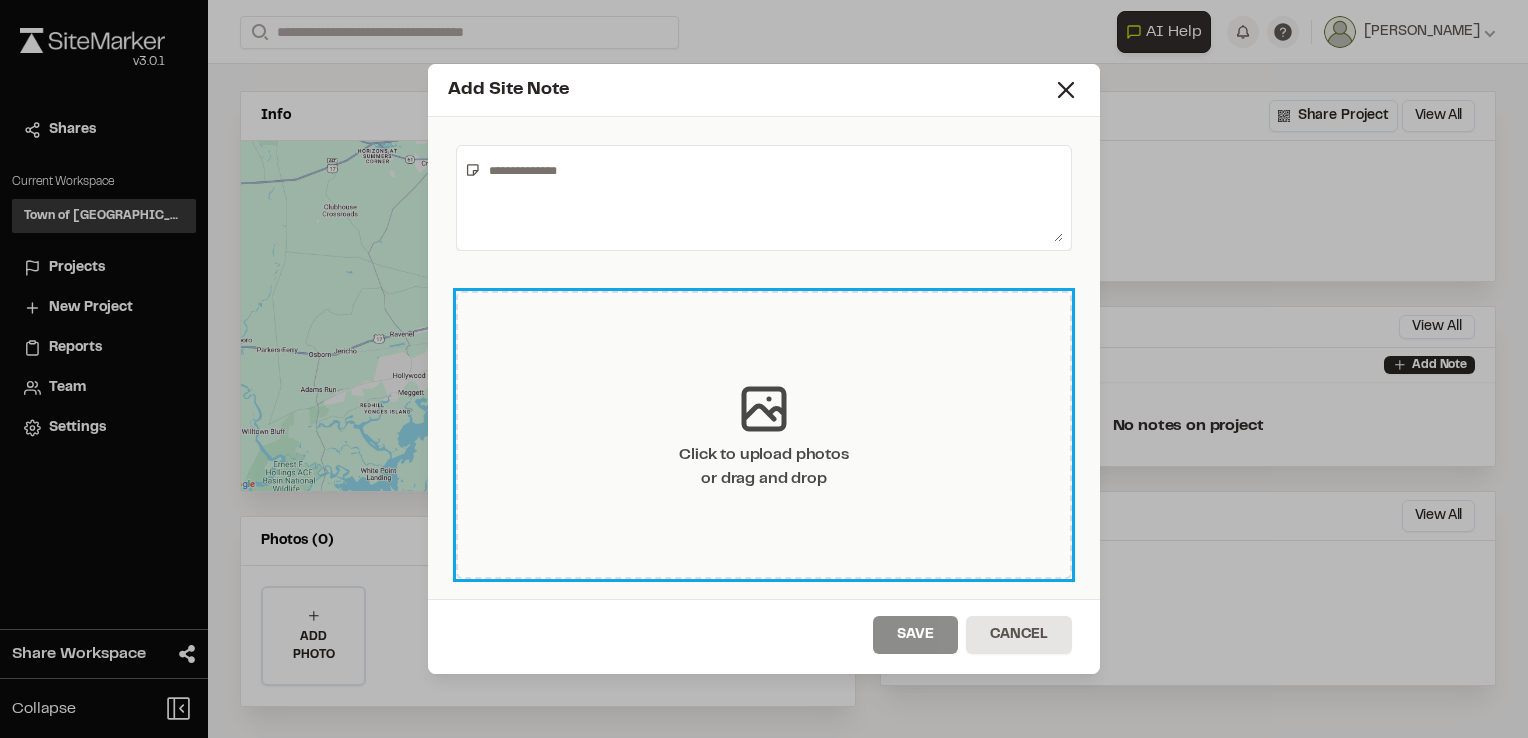 click 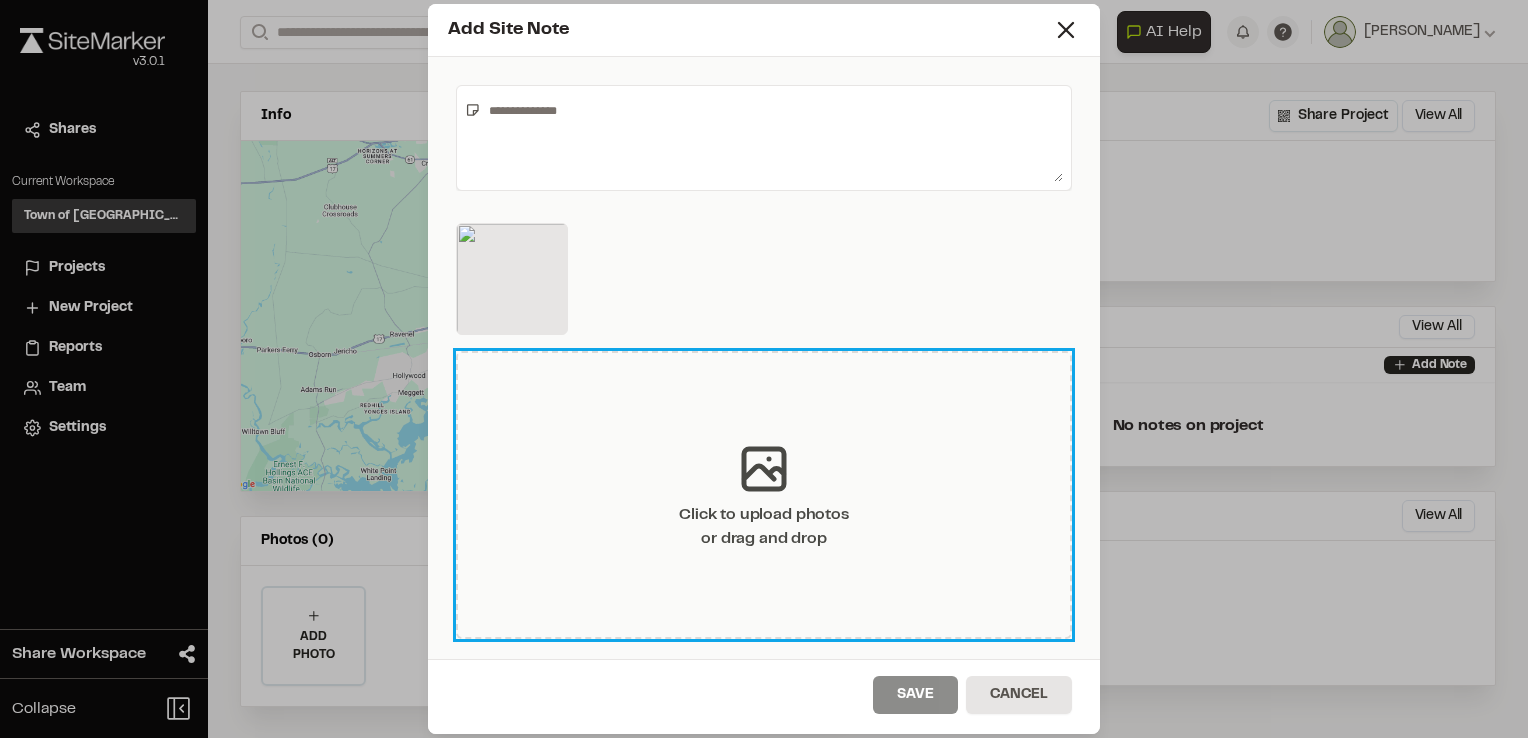 click on "Click to upload photos or drag and drop" at bounding box center [763, 527] 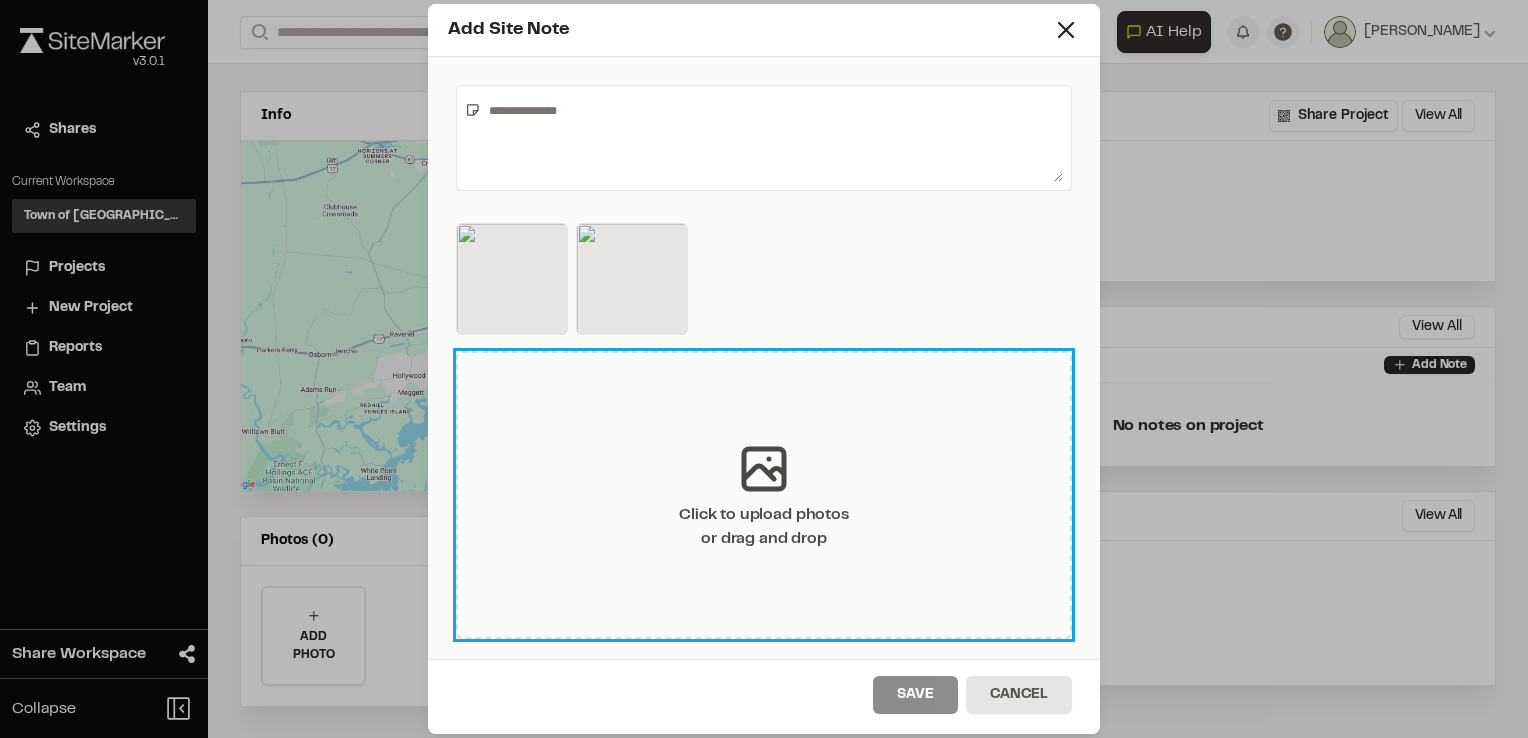 click 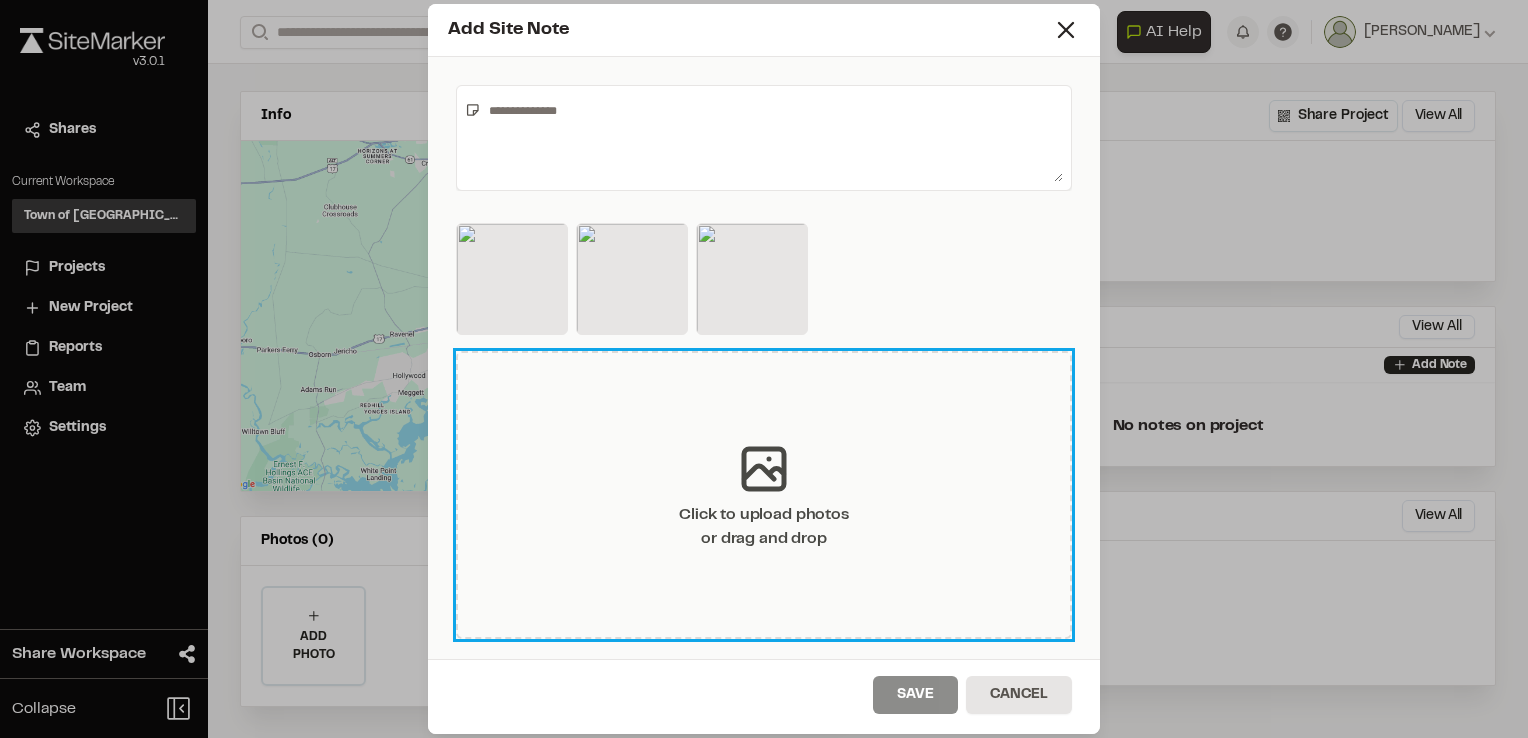 click on "Click to upload photos or drag and drop" at bounding box center (764, 495) 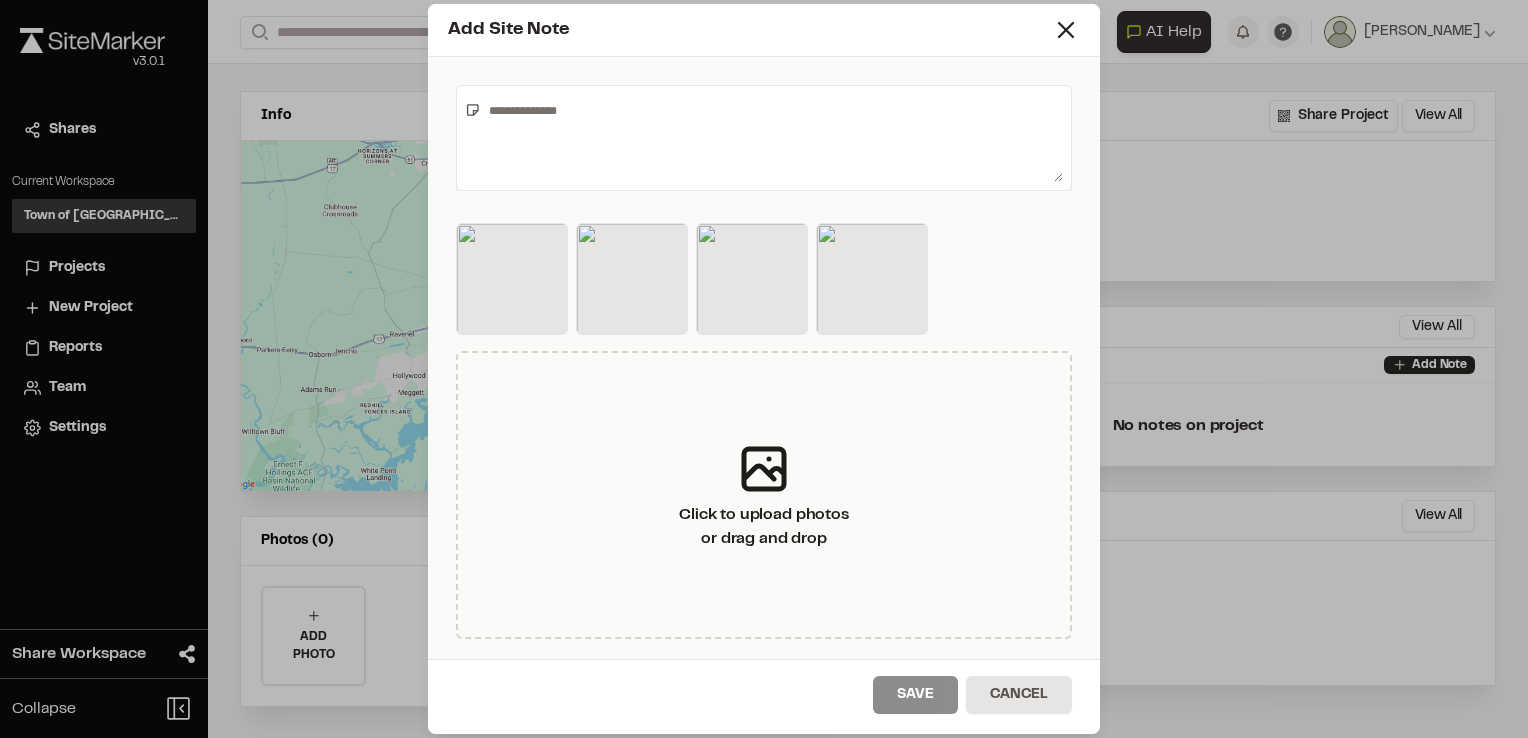 click at bounding box center (772, 138) 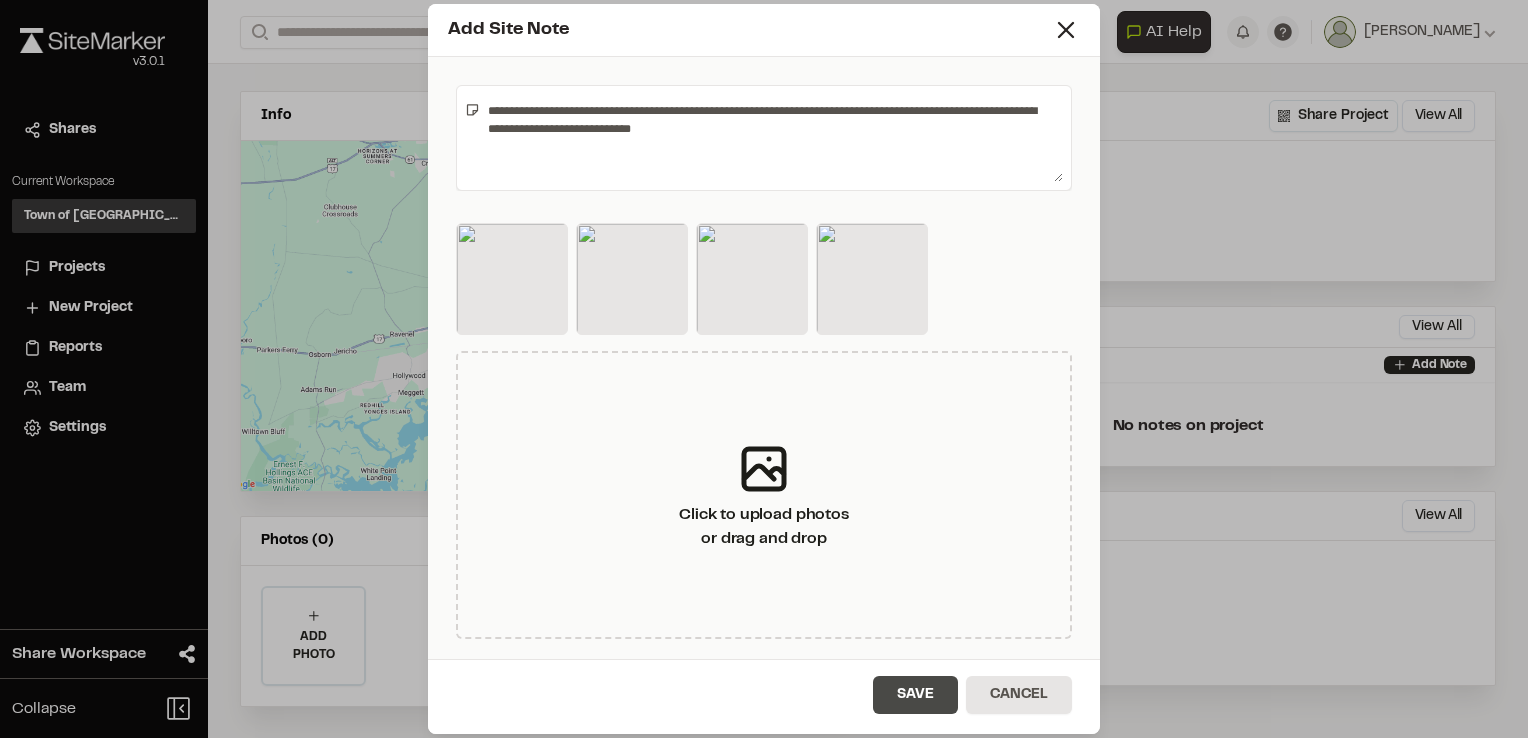 type on "**********" 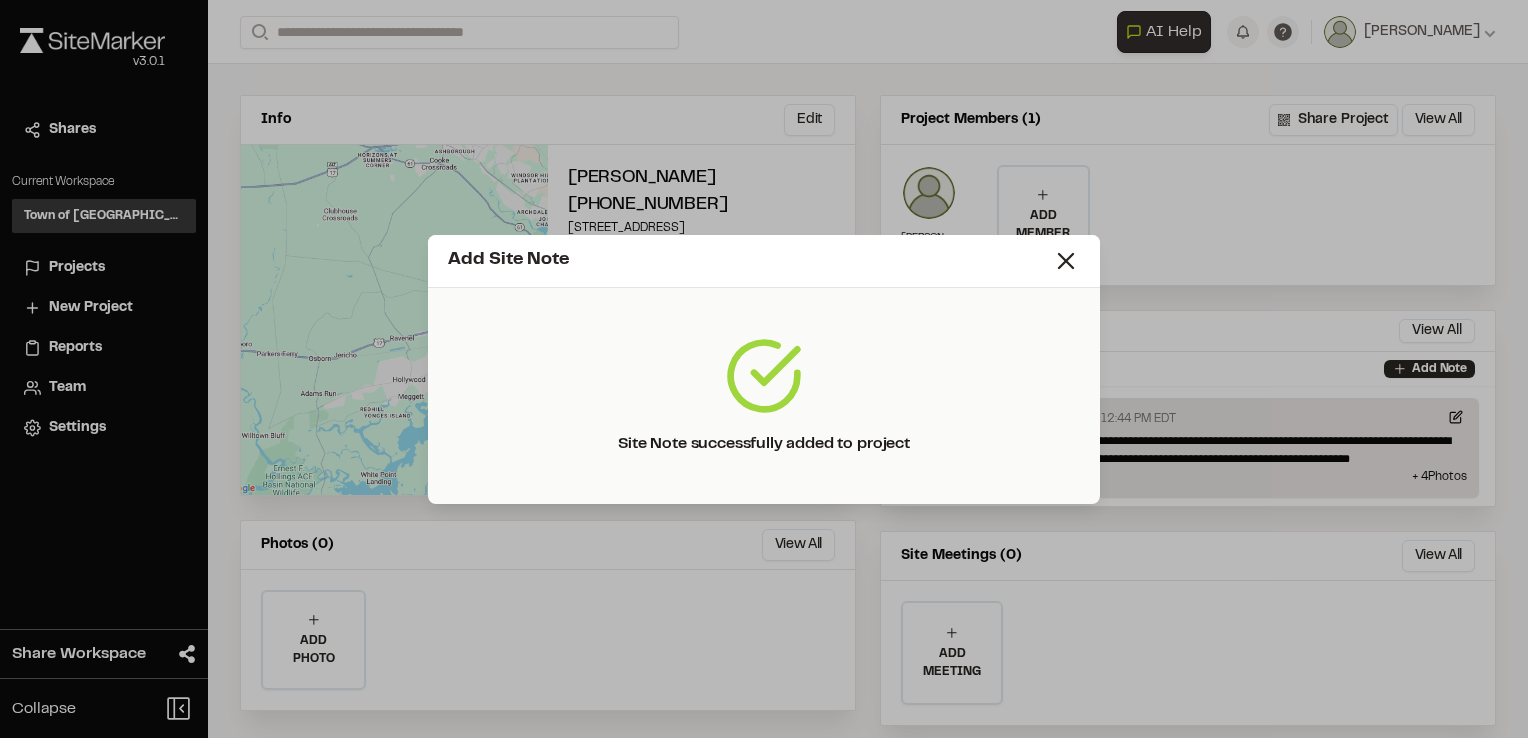 scroll, scrollTop: 139, scrollLeft: 0, axis: vertical 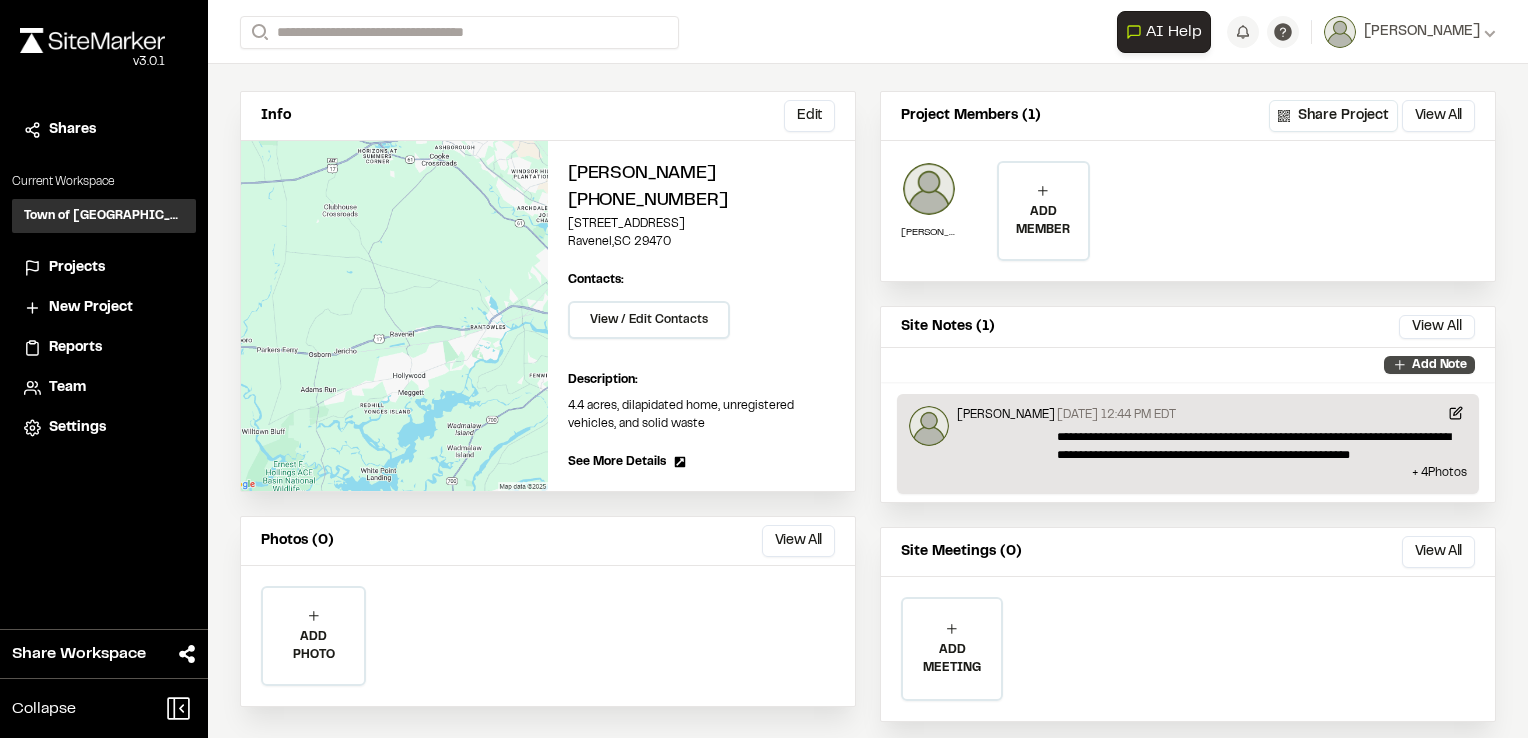 click on "Add Note" at bounding box center [1439, 365] 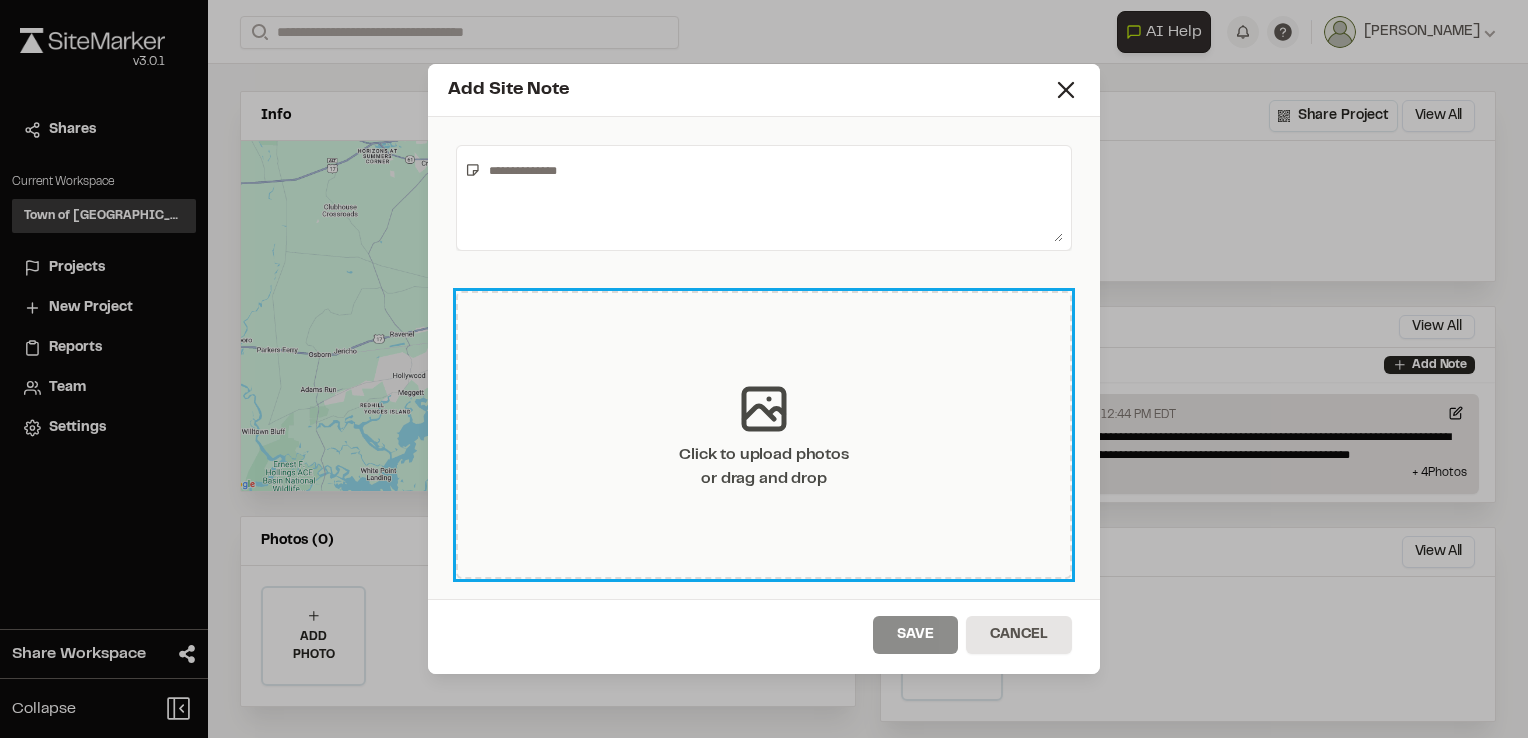 click 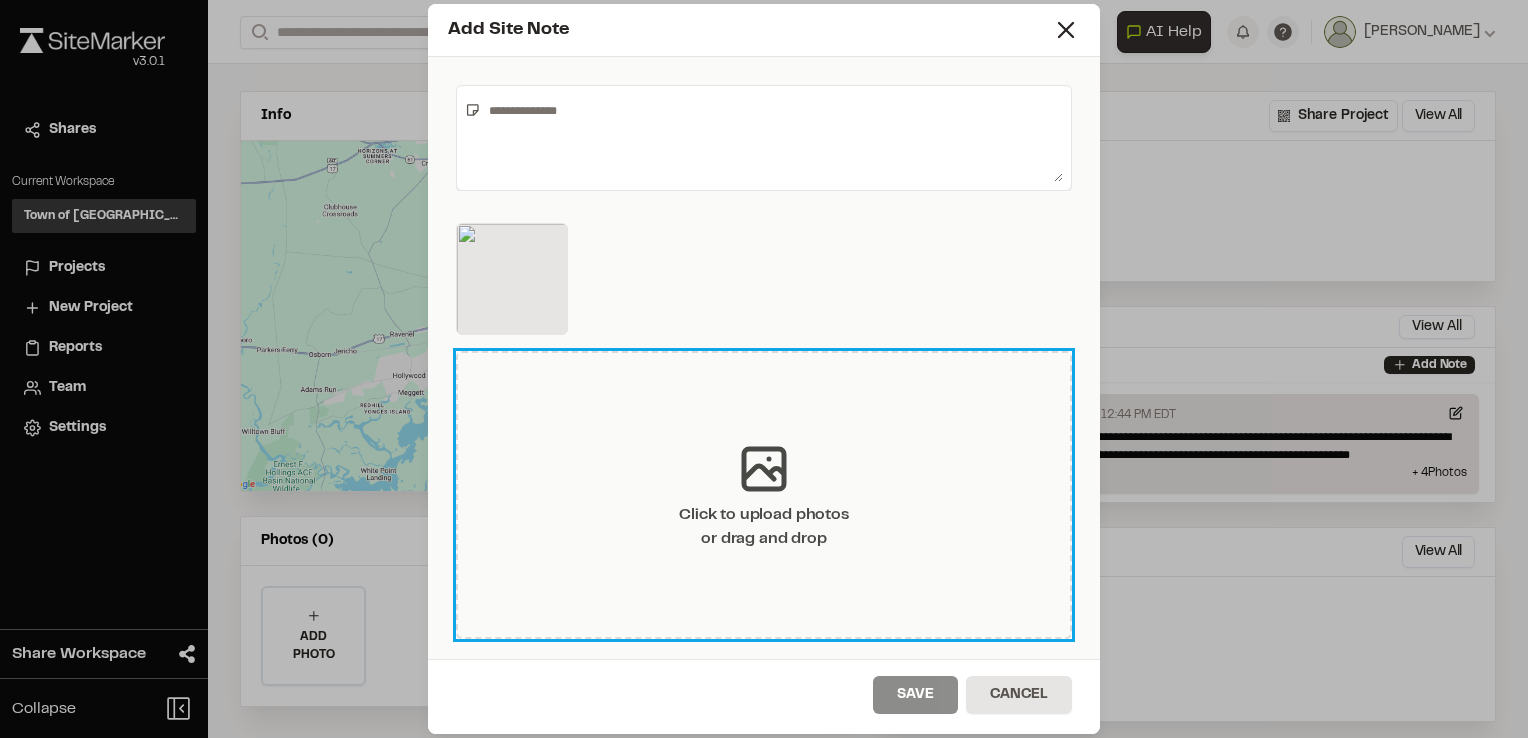 click 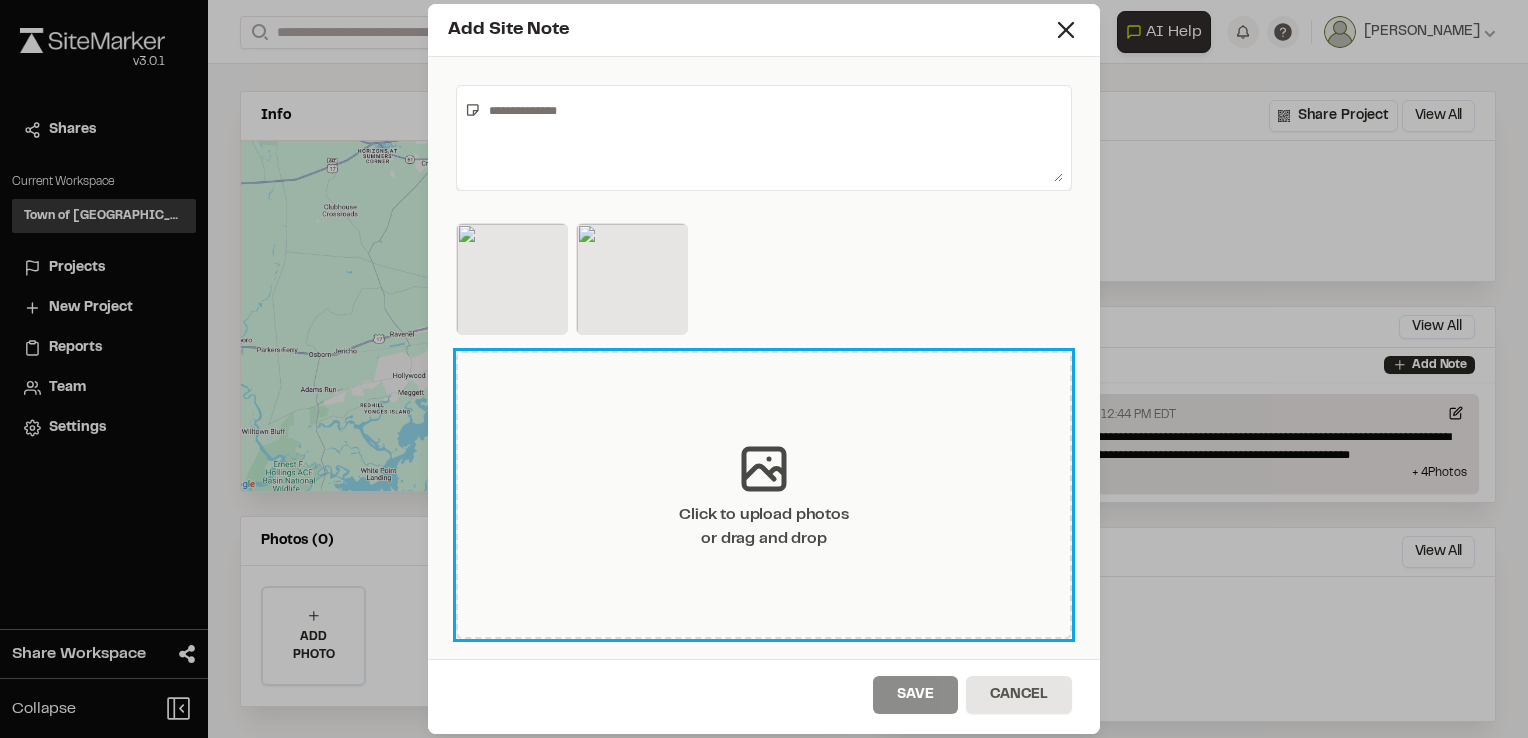 click 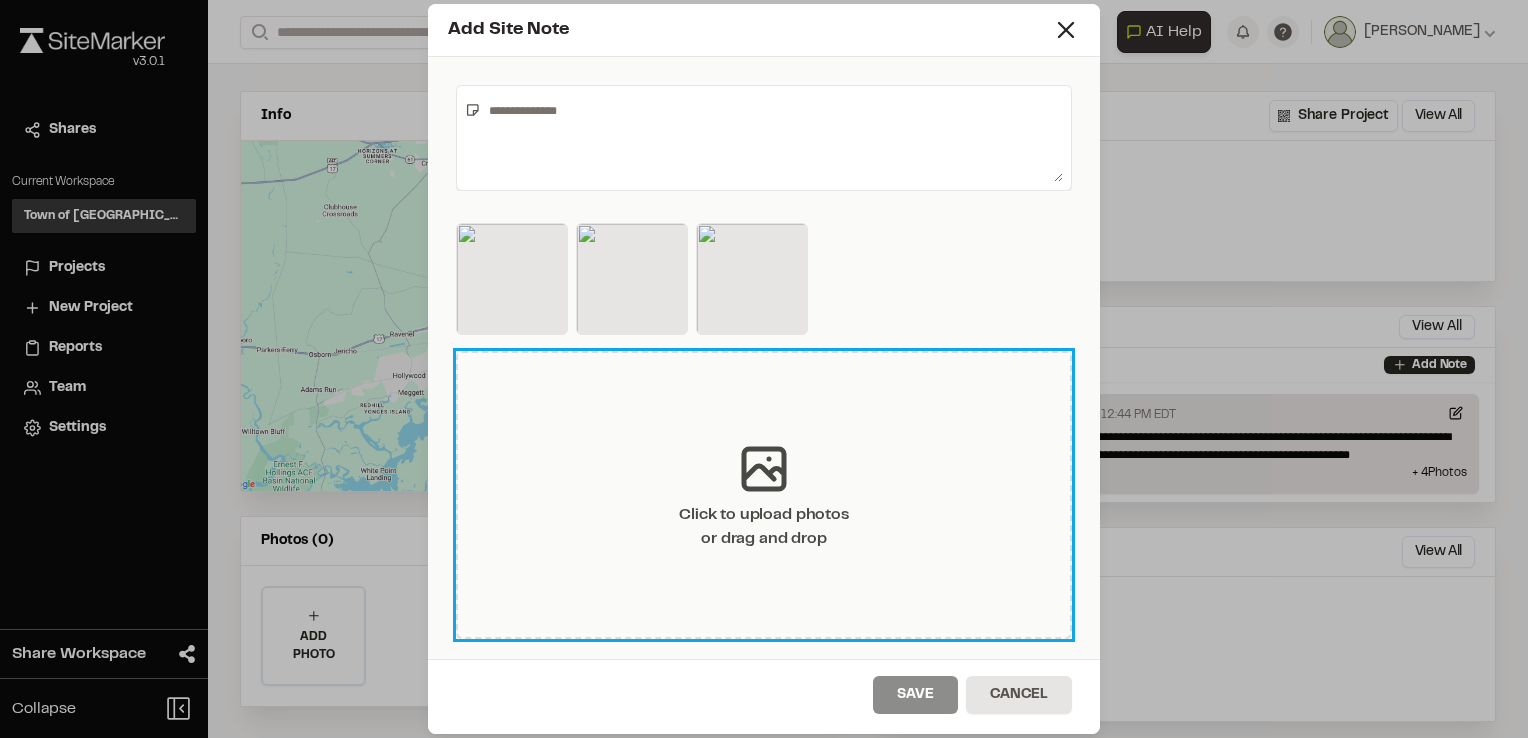 click 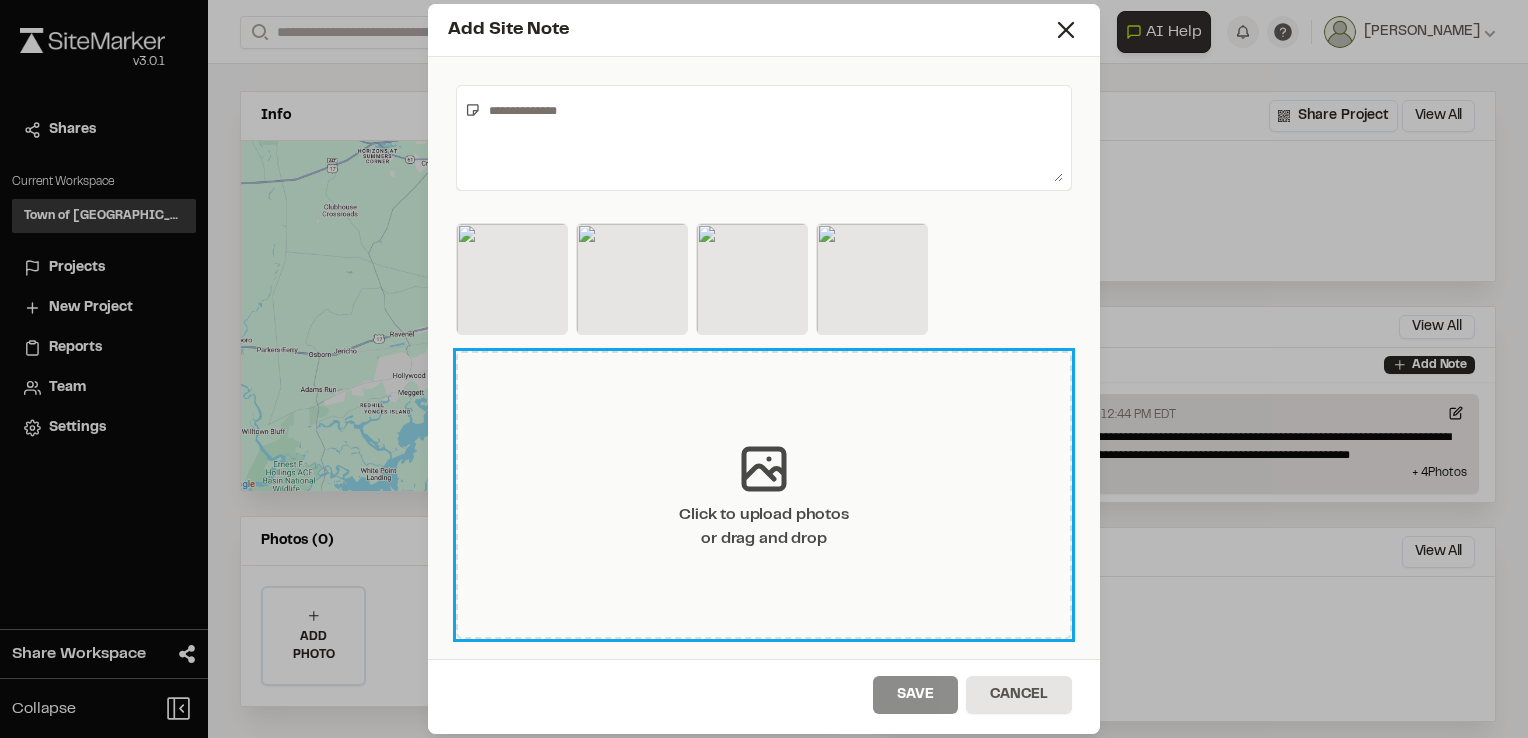 click 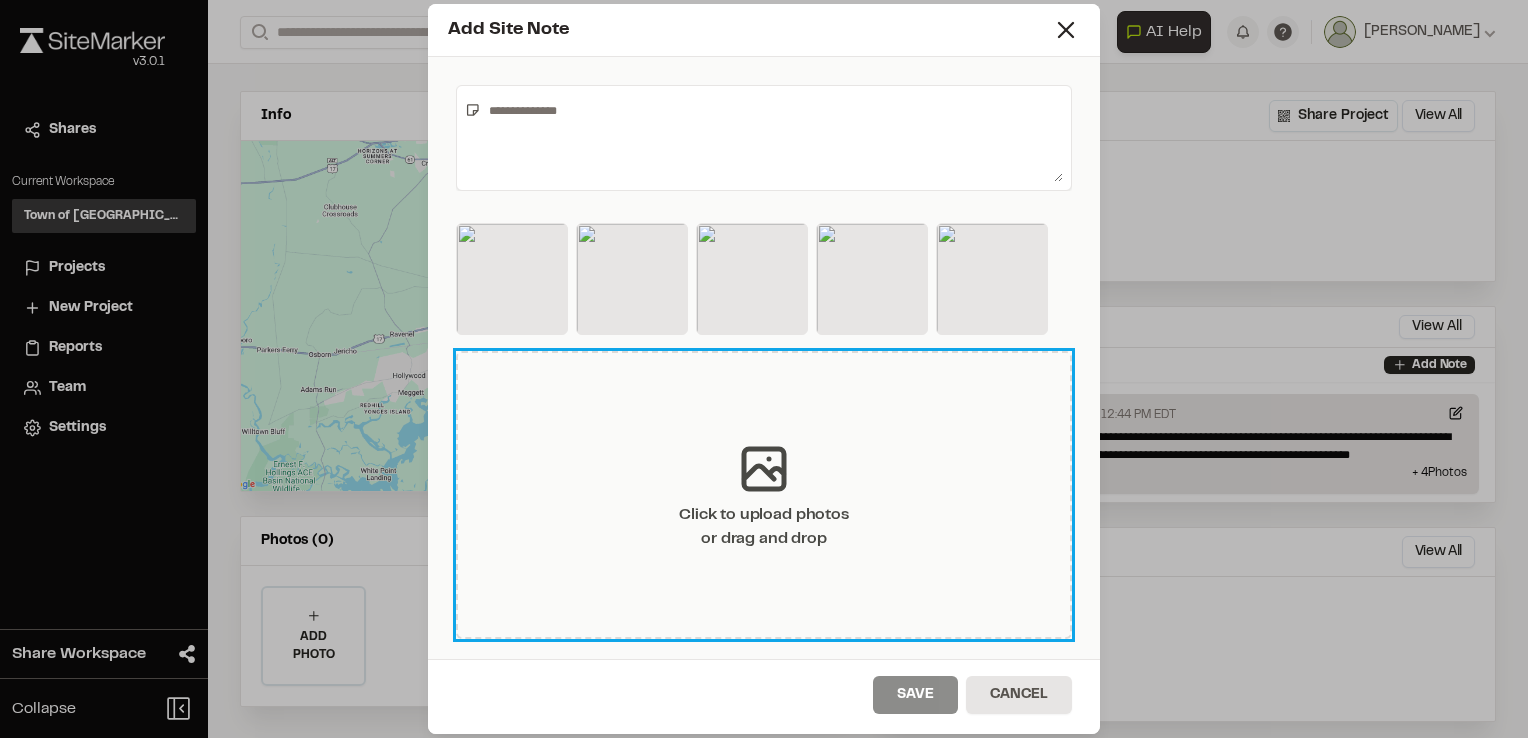 click 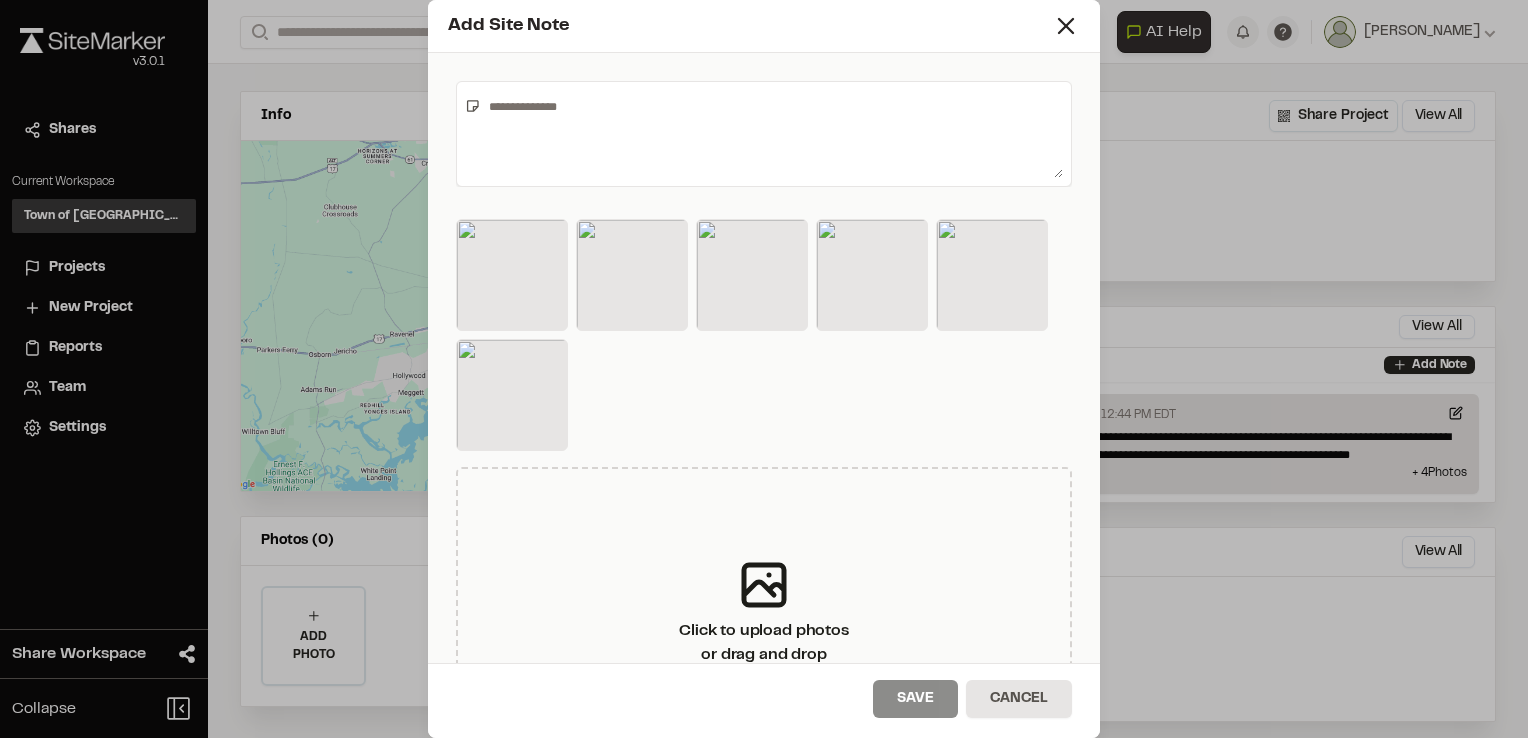 click at bounding box center (772, 134) 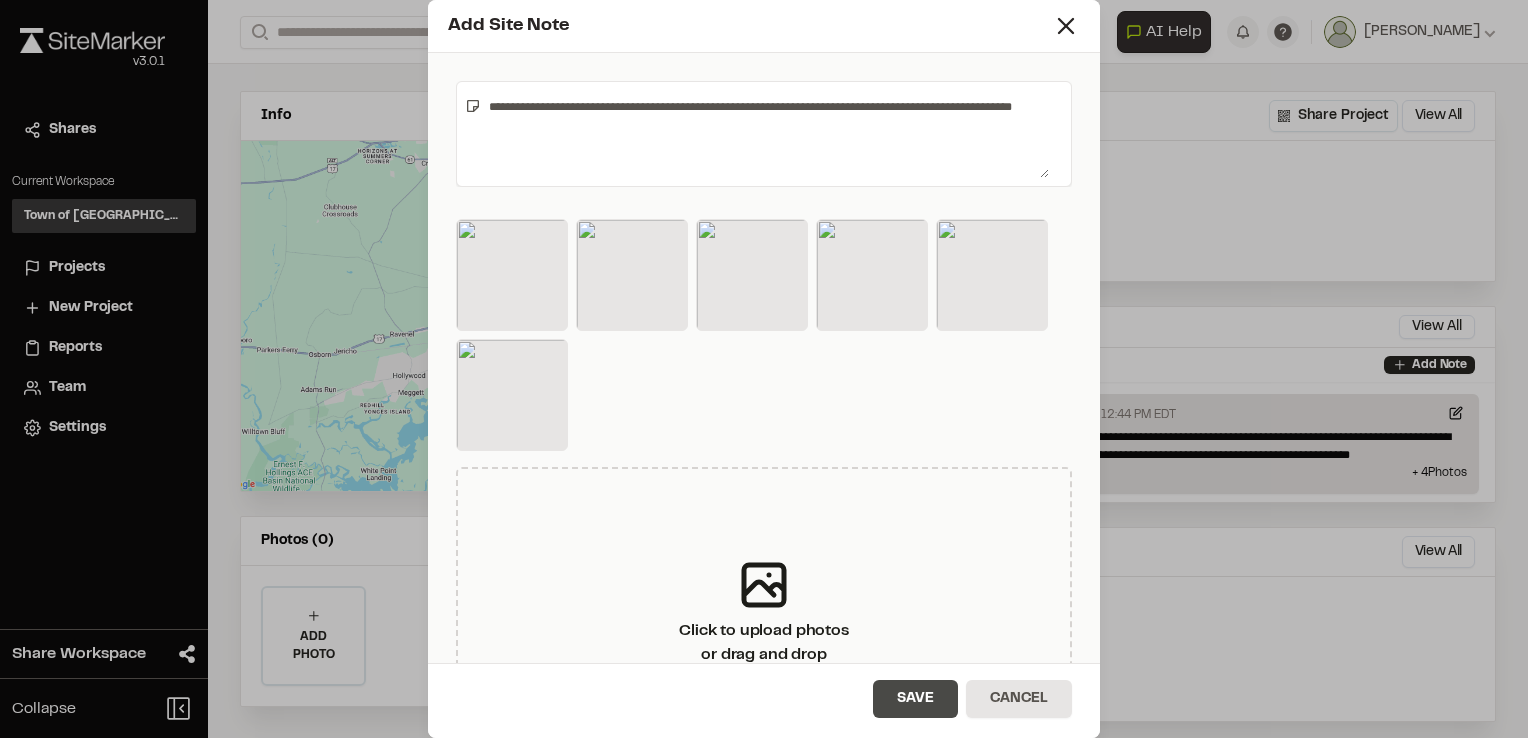 type on "**********" 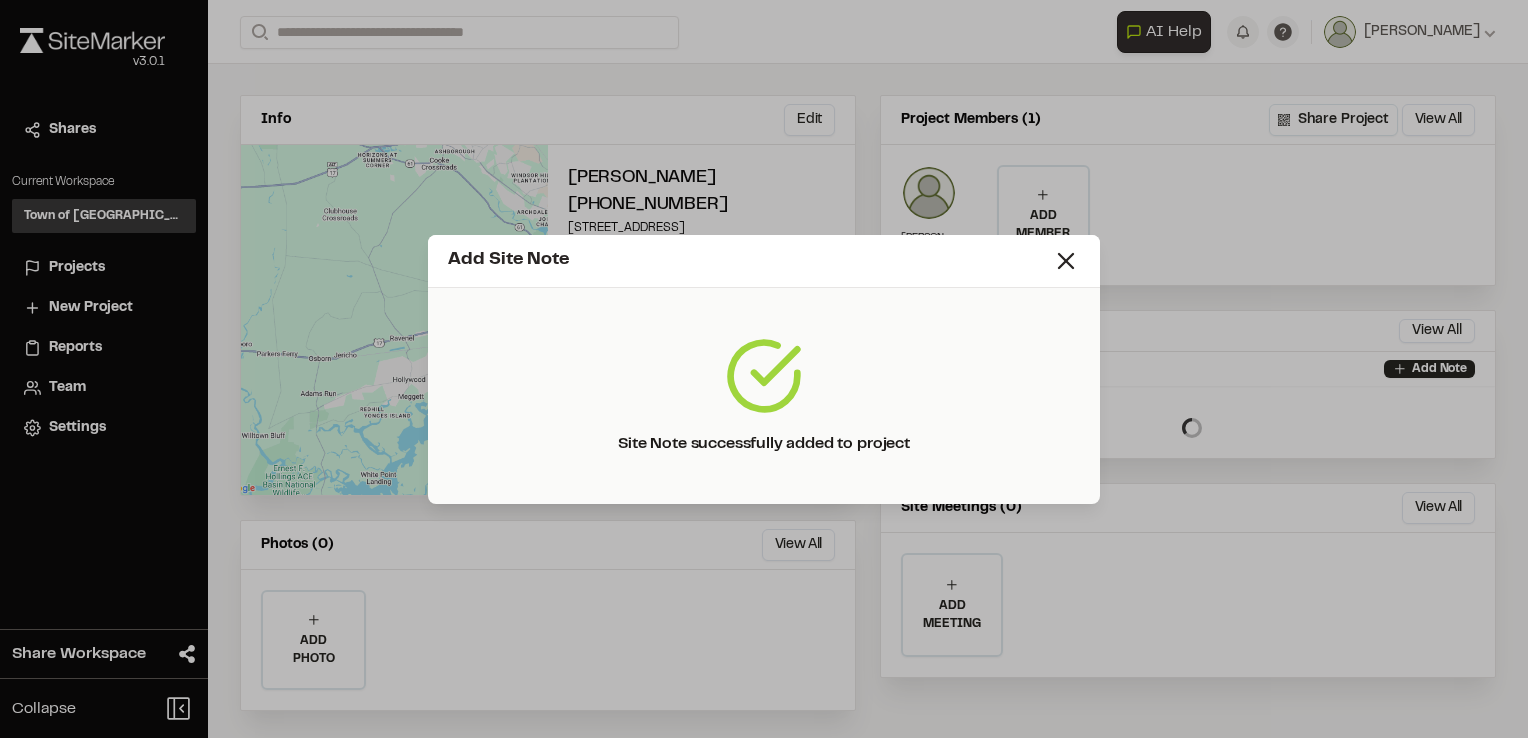 scroll, scrollTop: 139, scrollLeft: 0, axis: vertical 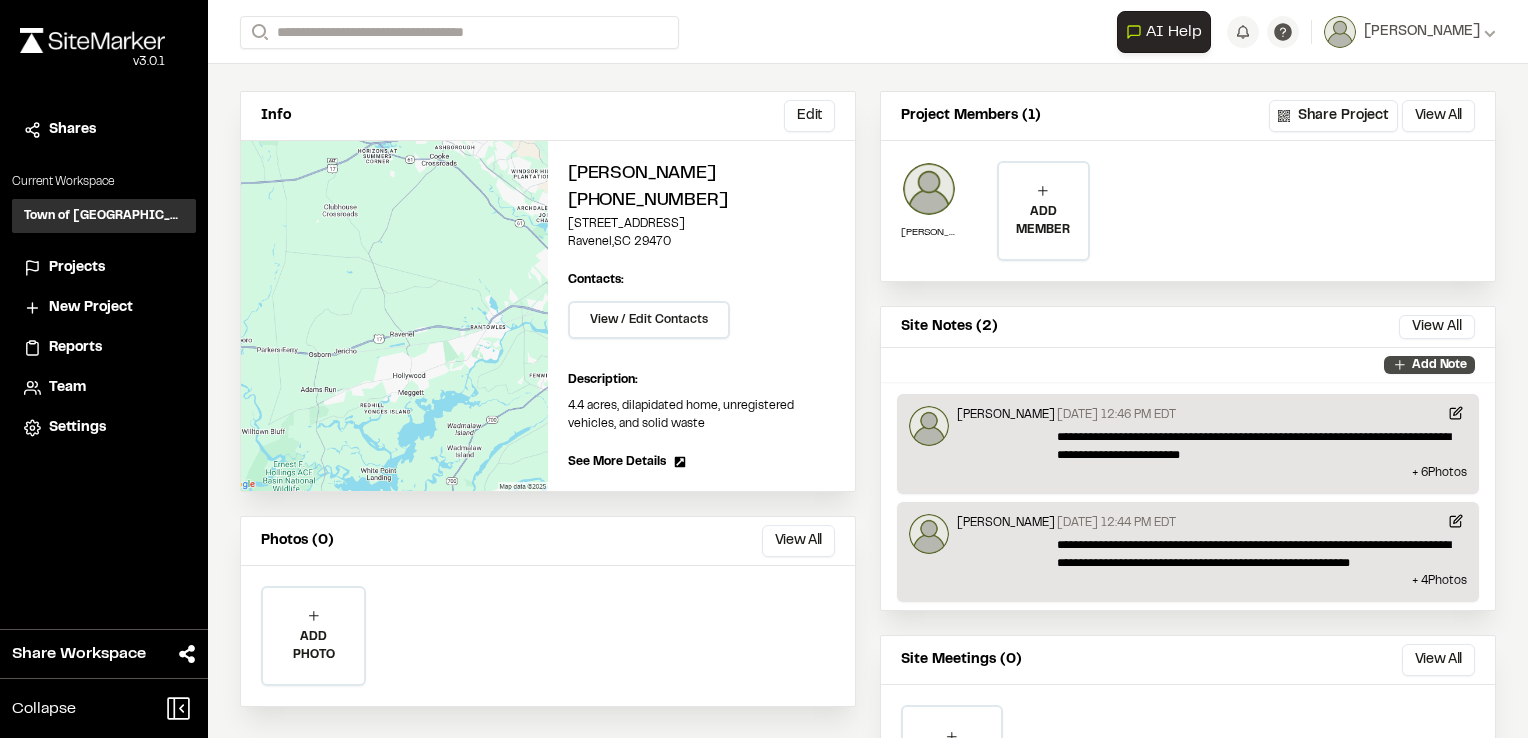 click on "Add Note" at bounding box center [1439, 365] 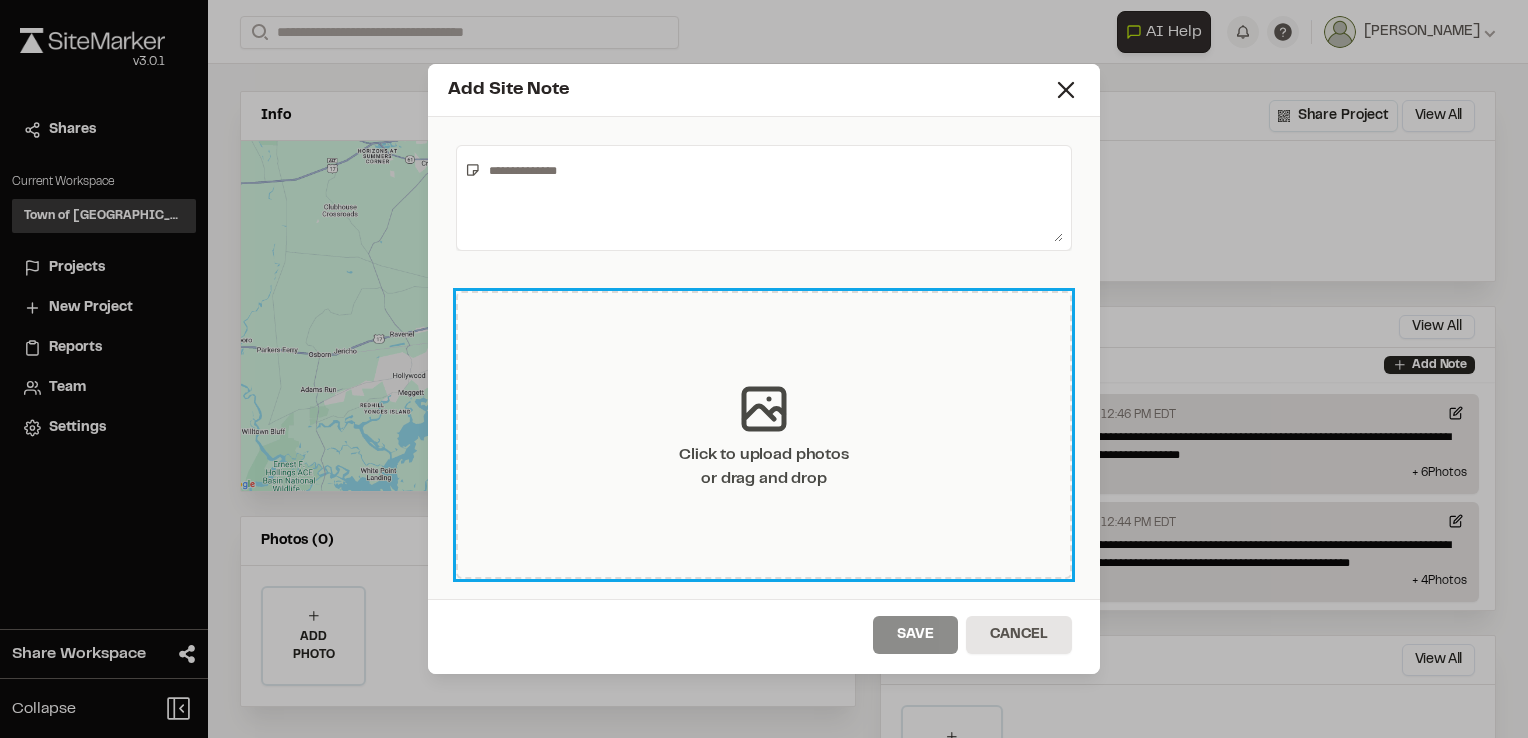 click 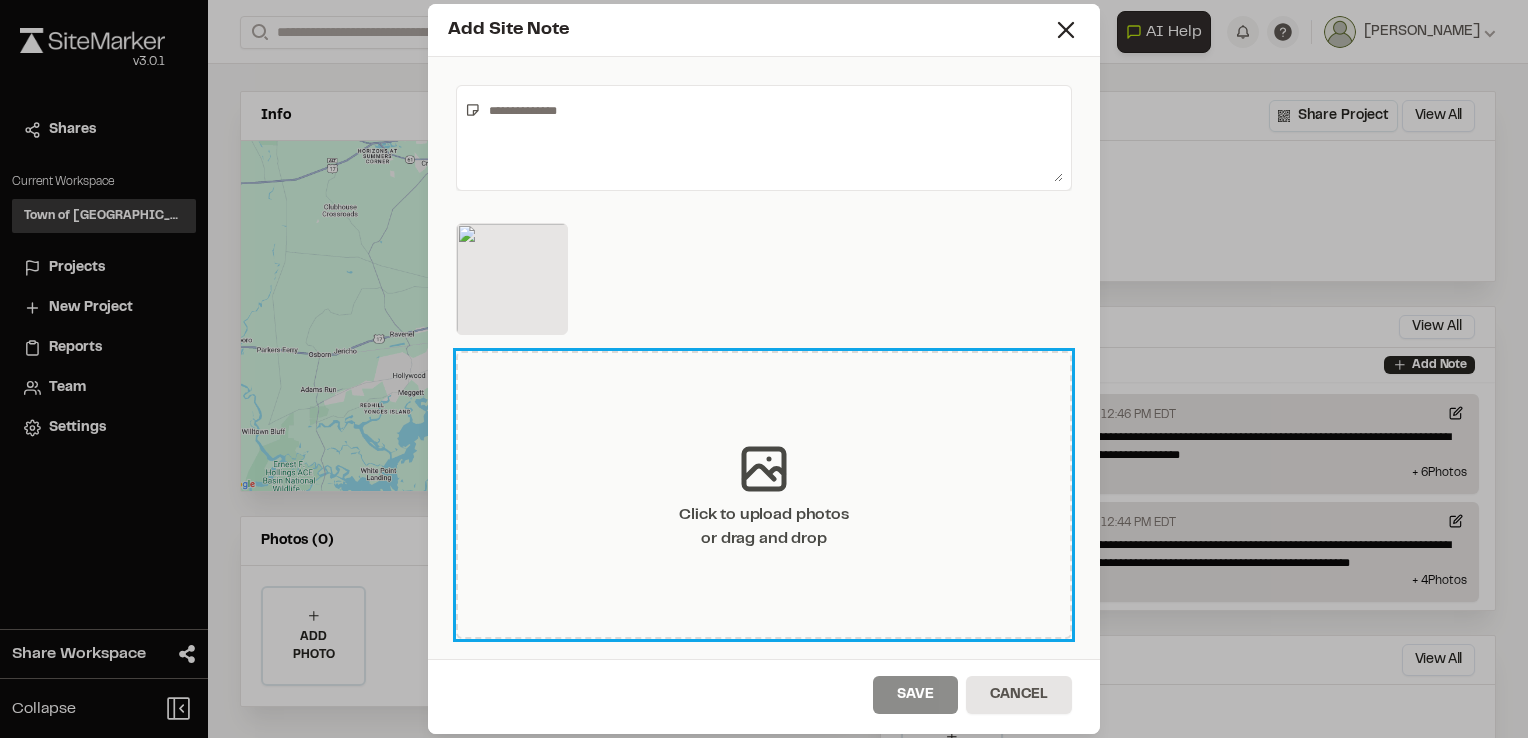 click 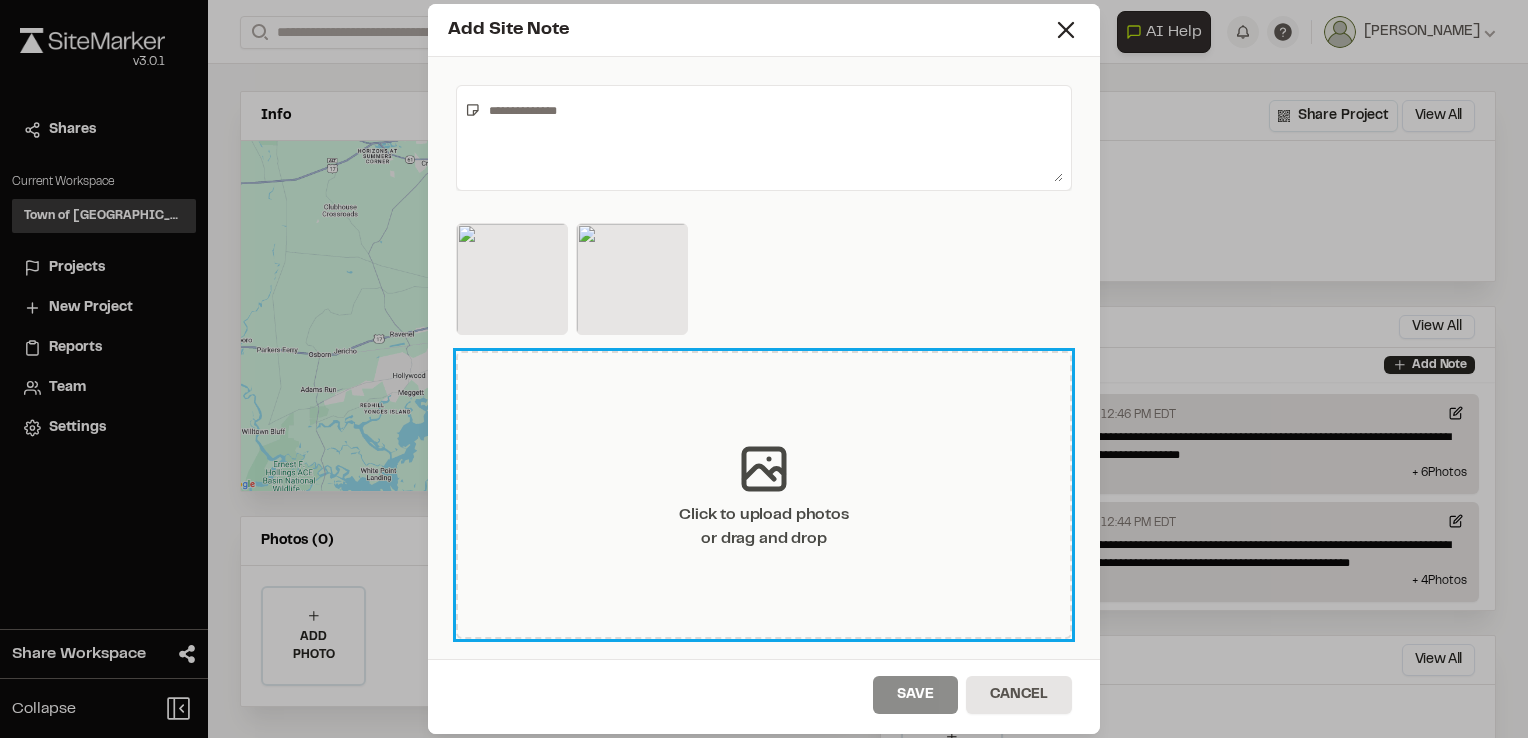 click 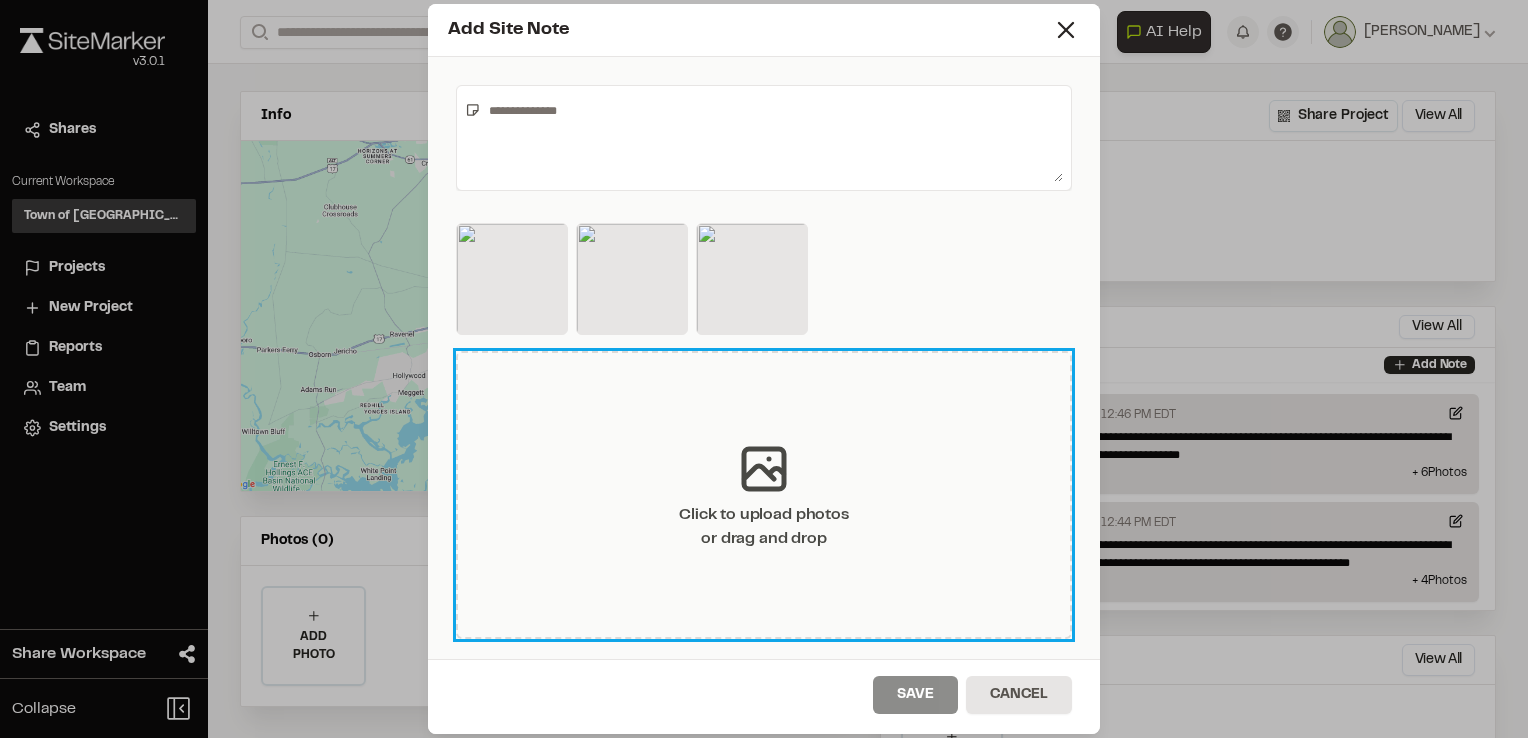 click 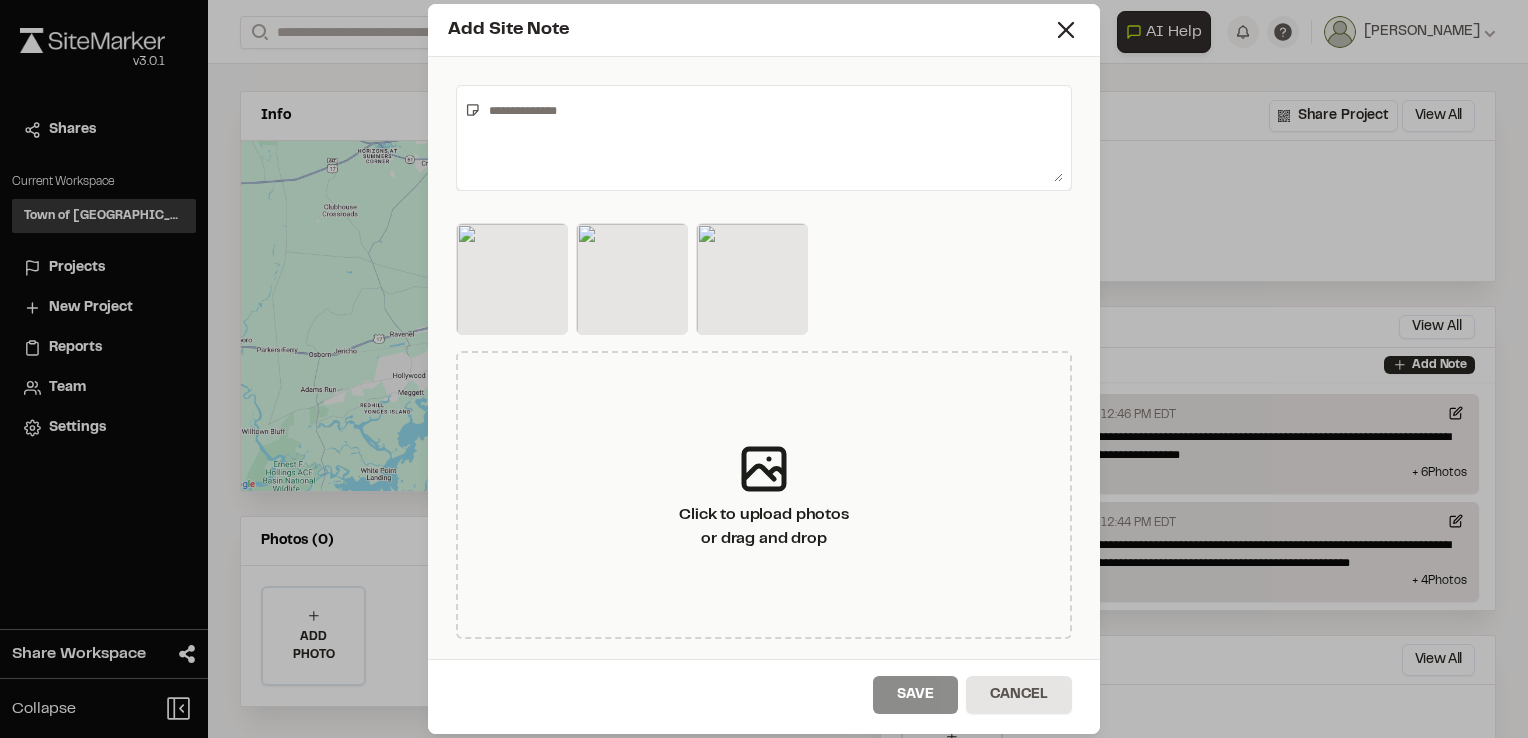click at bounding box center [772, 138] 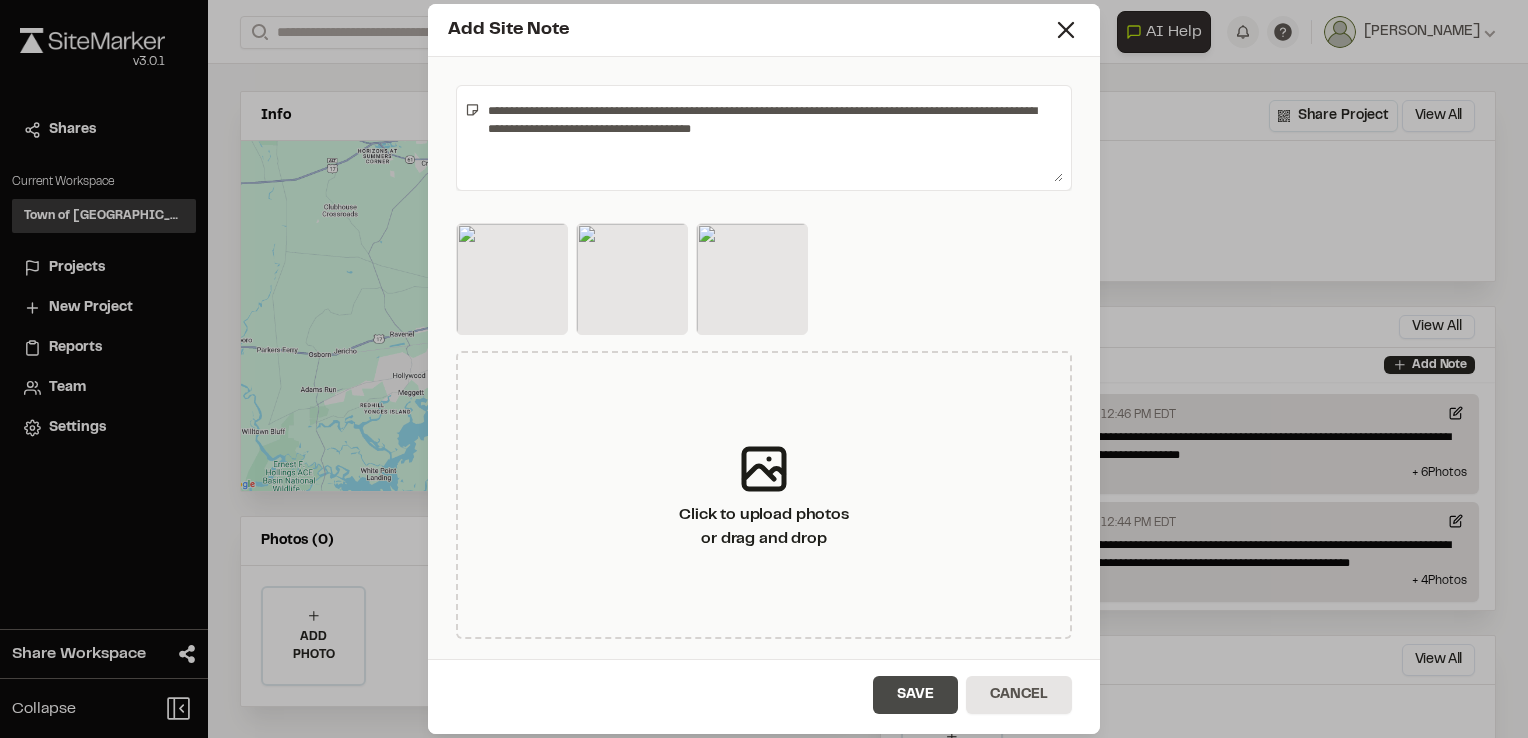 click on "Save" at bounding box center [915, 695] 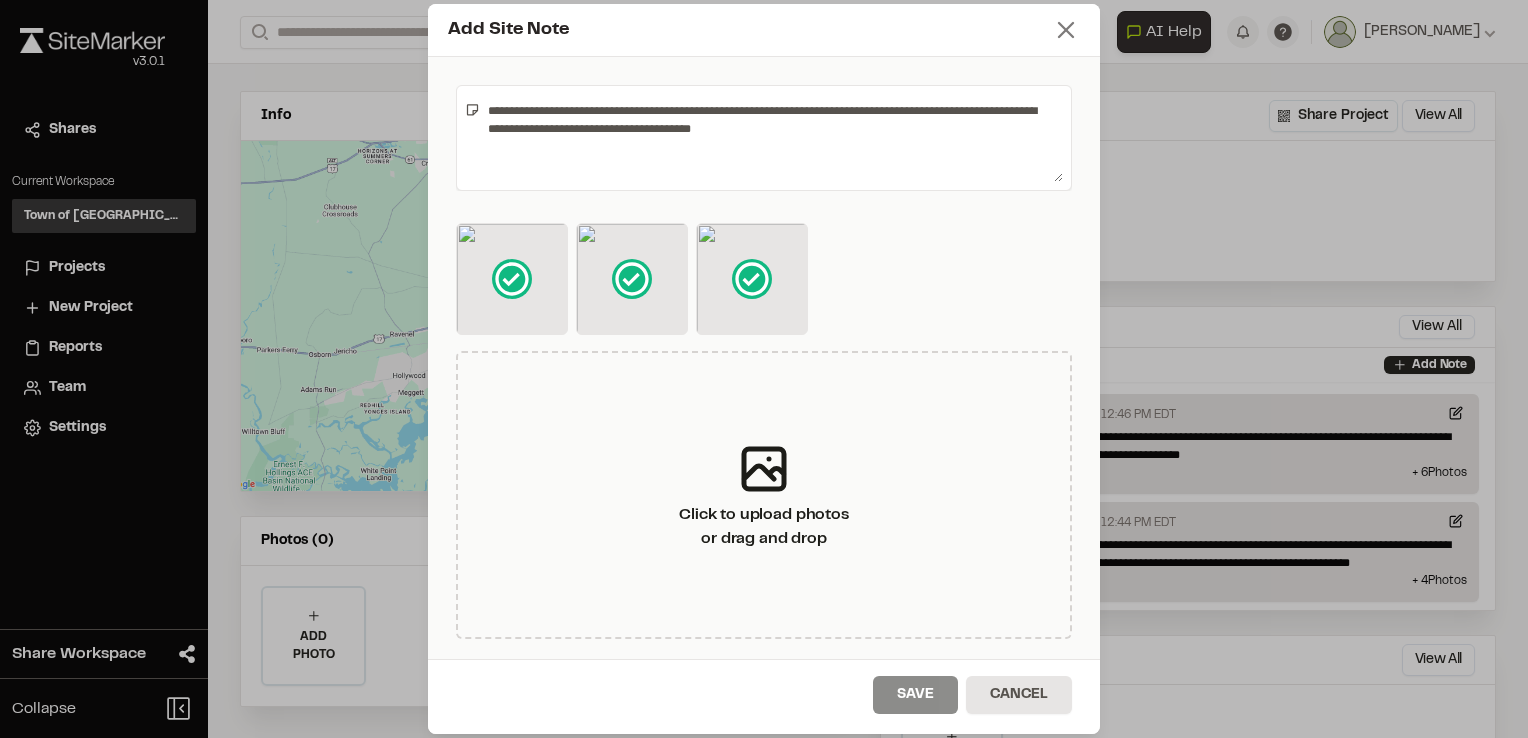 click 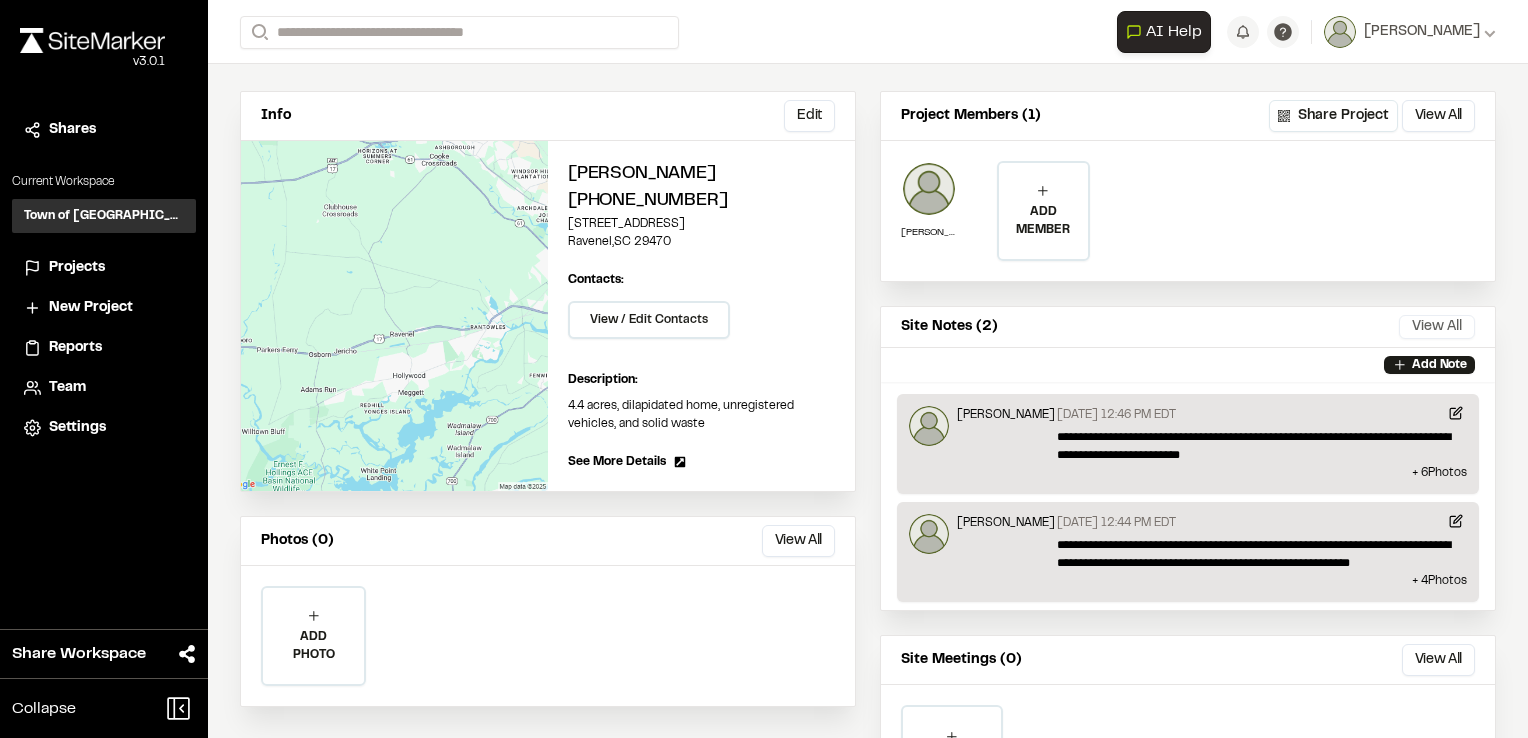 click on "View All" at bounding box center (1437, 327) 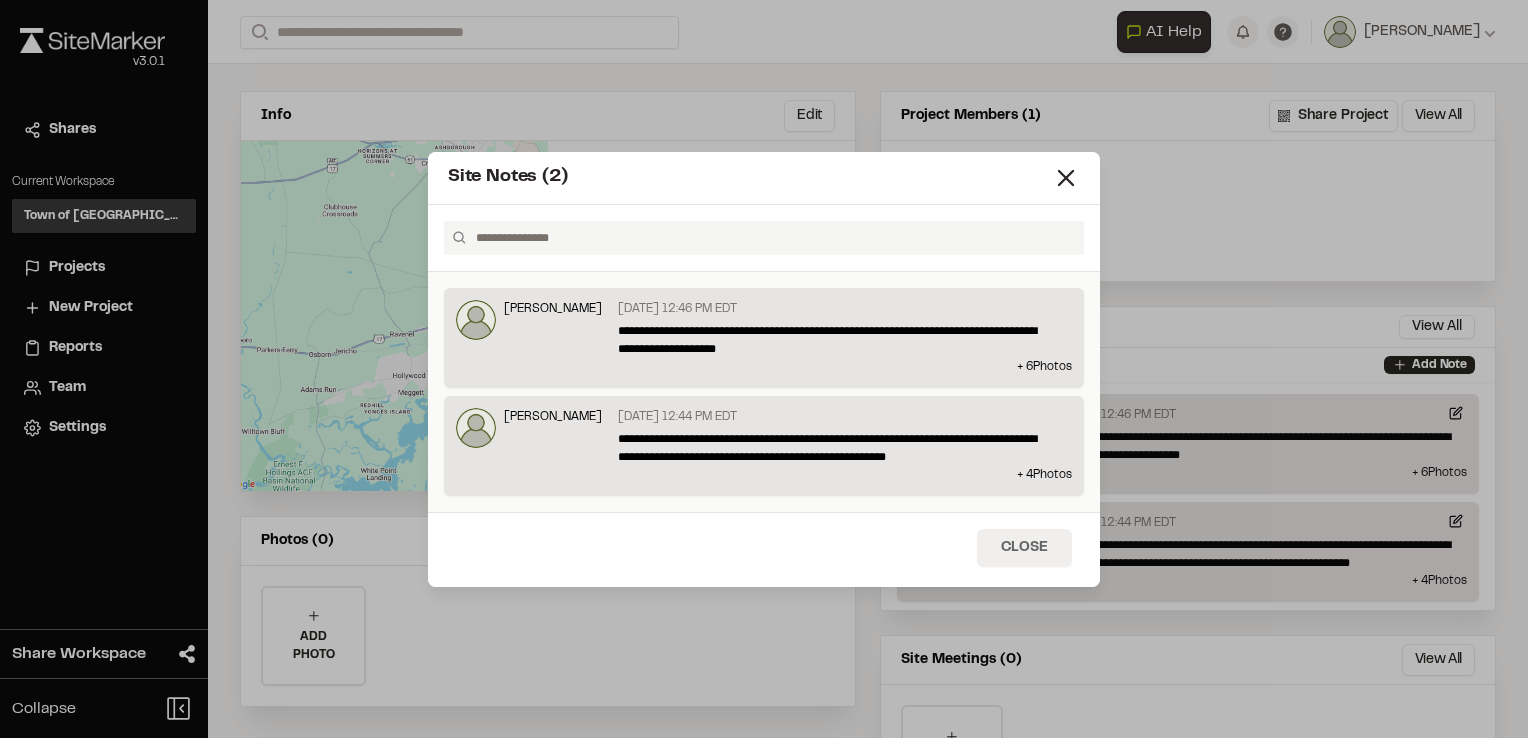 click on "Close" at bounding box center (1024, 548) 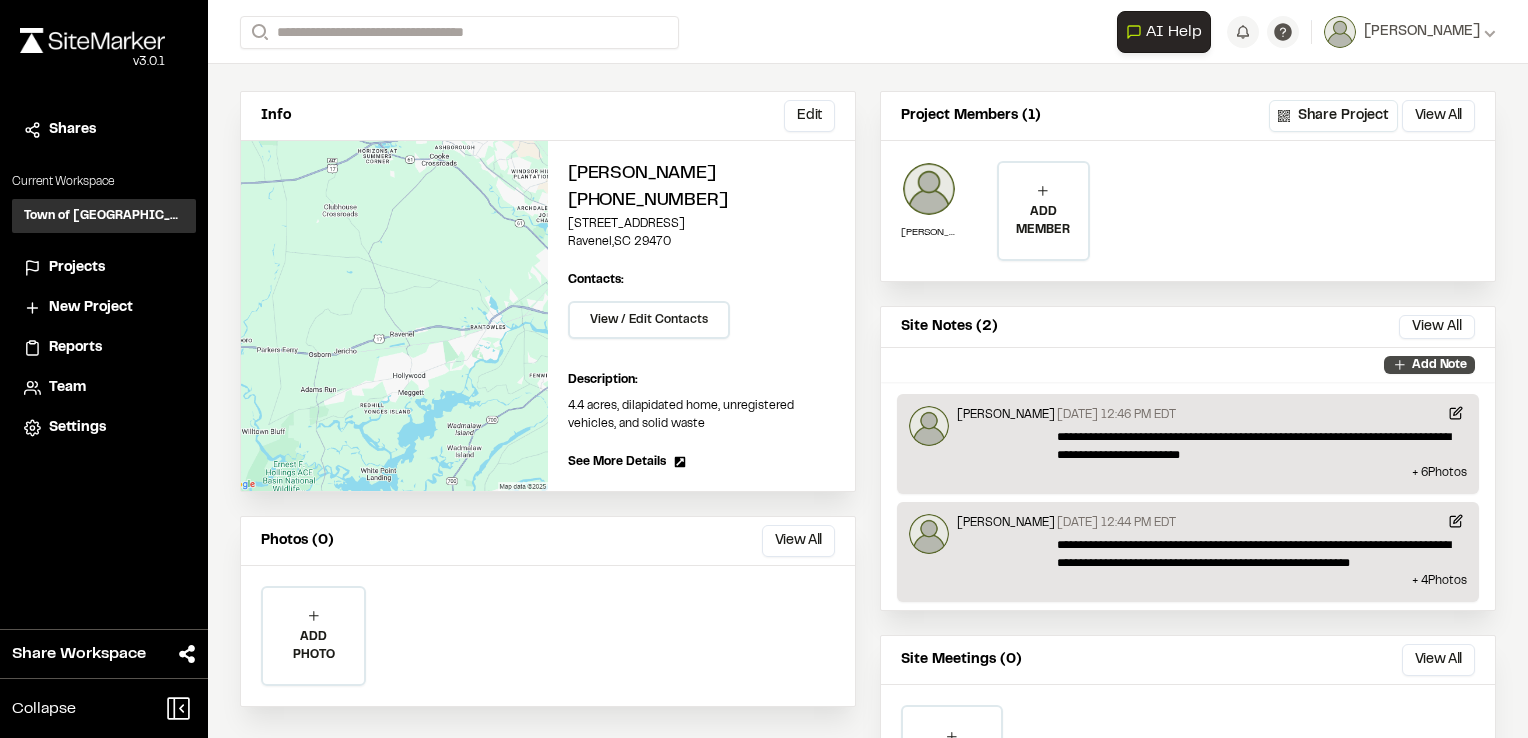 click on "Add Note" at bounding box center [1439, 365] 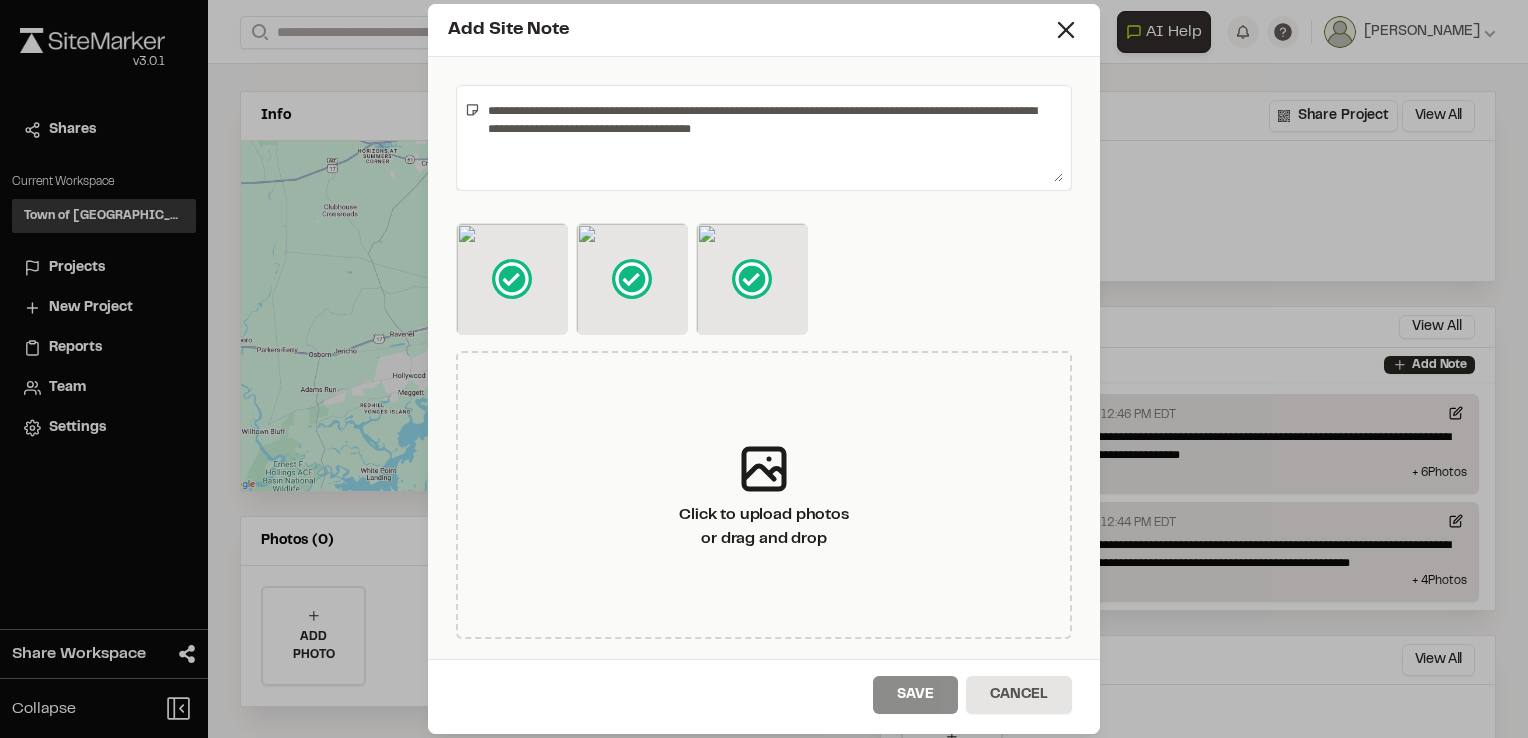 click on "**********" at bounding box center (771, 138) 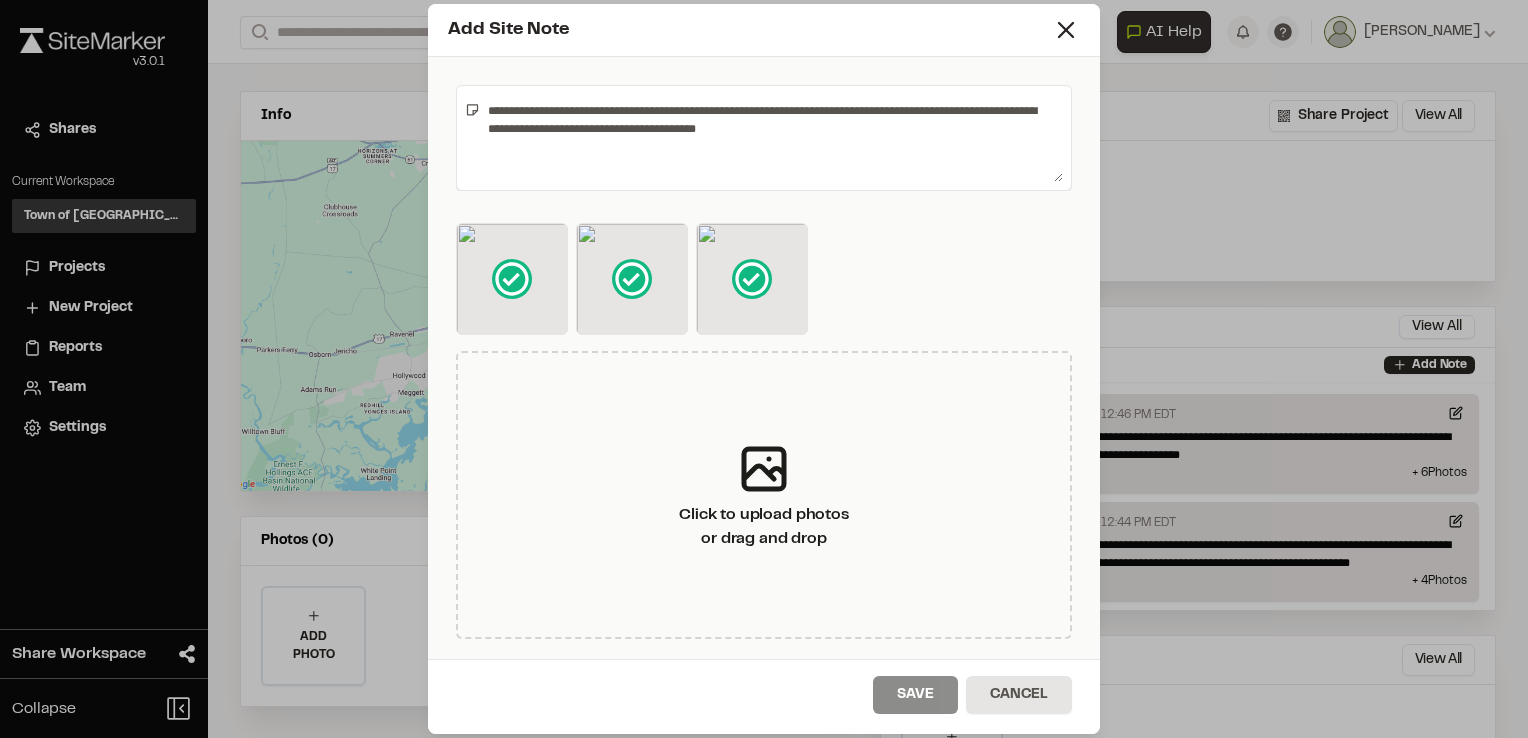 type on "**********" 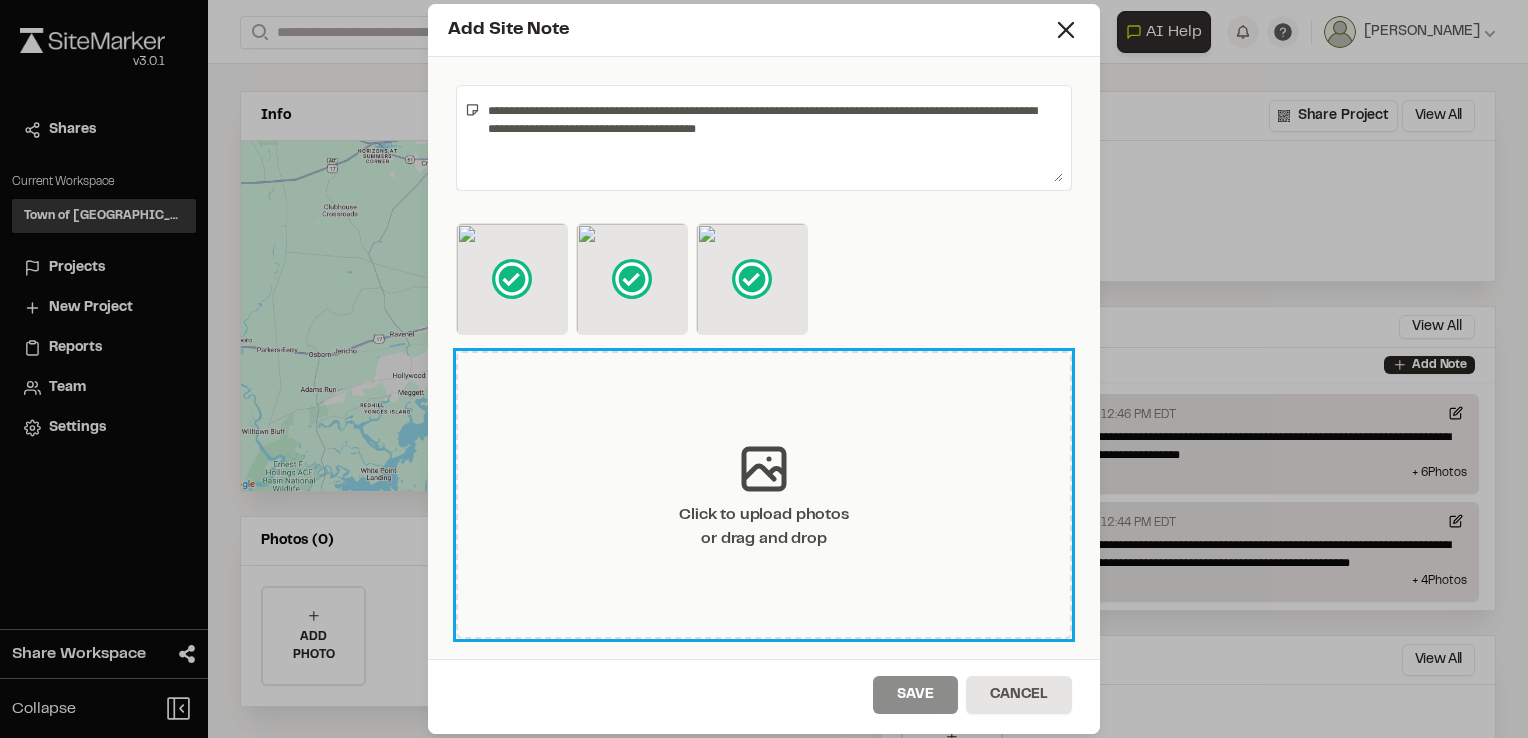 click on "Click to upload photos or drag and drop" at bounding box center (764, 495) 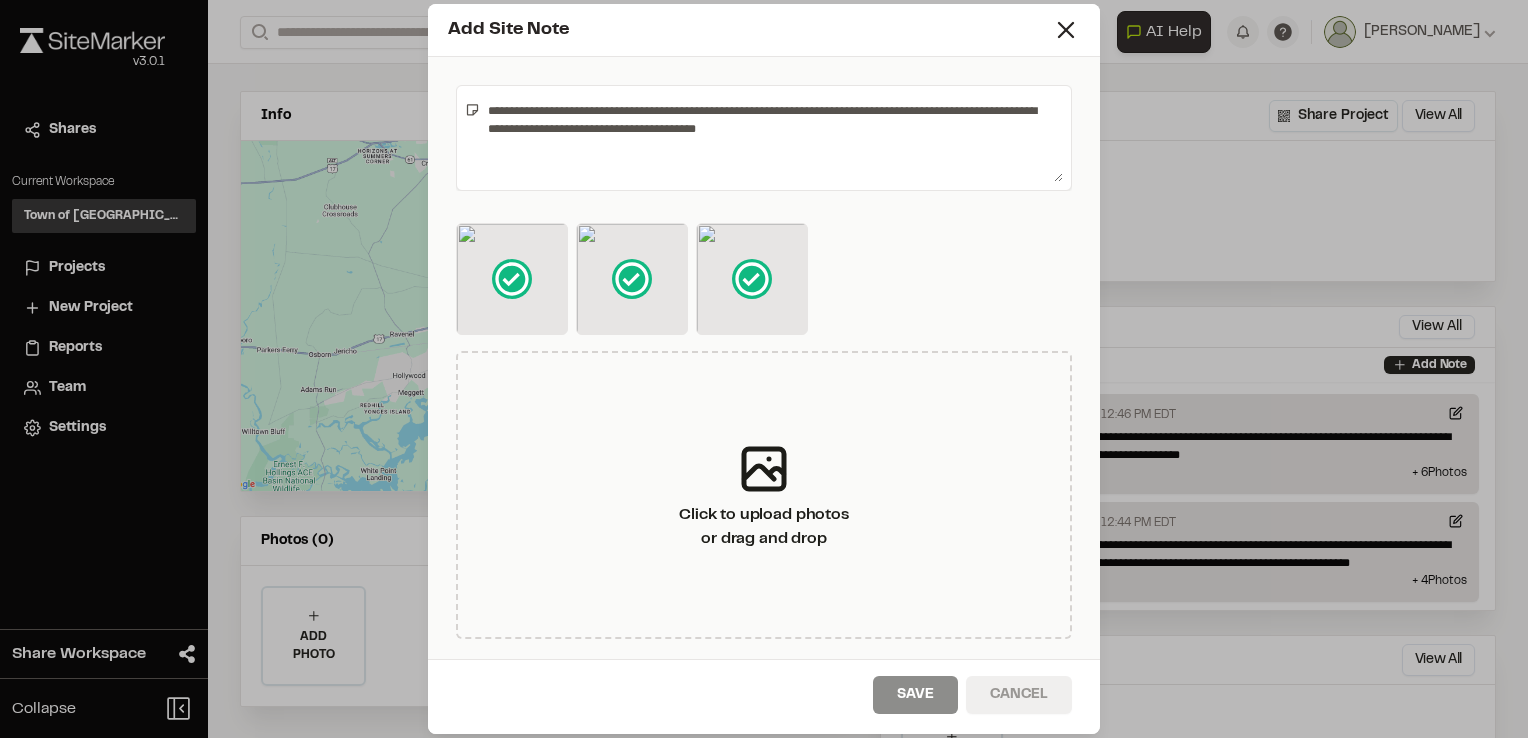 click on "Cancel" at bounding box center (1019, 695) 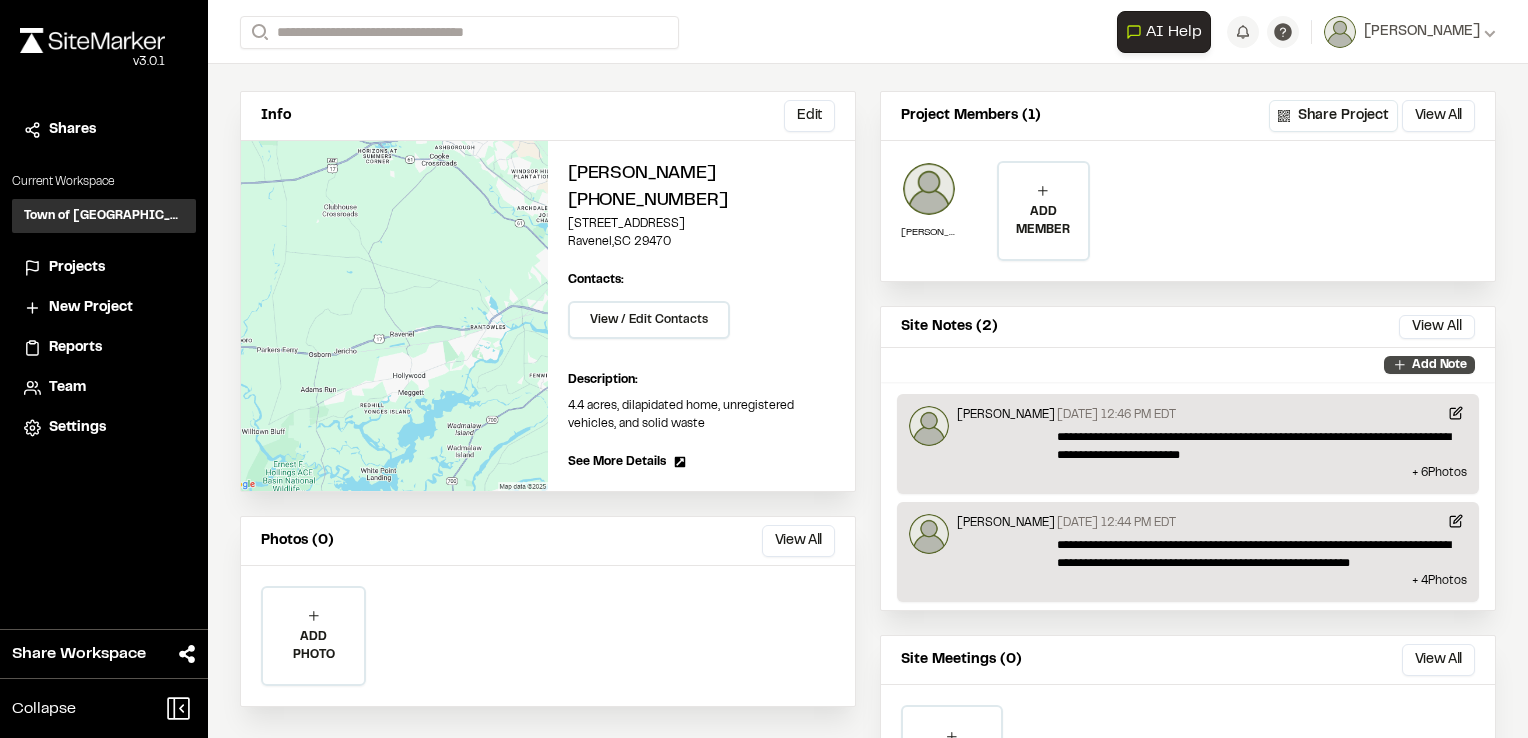 click on "Add Note" at bounding box center [1439, 365] 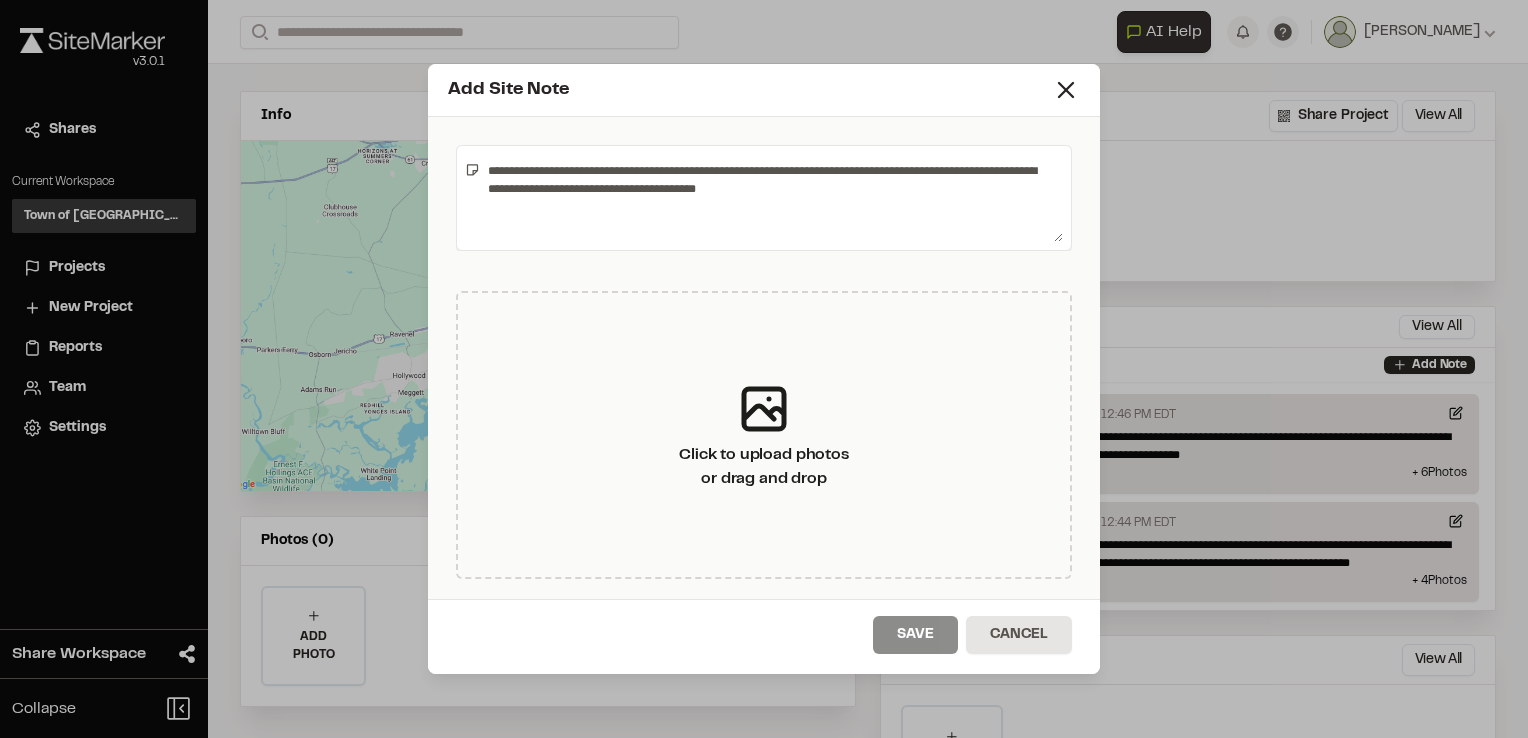 click on "**********" at bounding box center (764, 369) 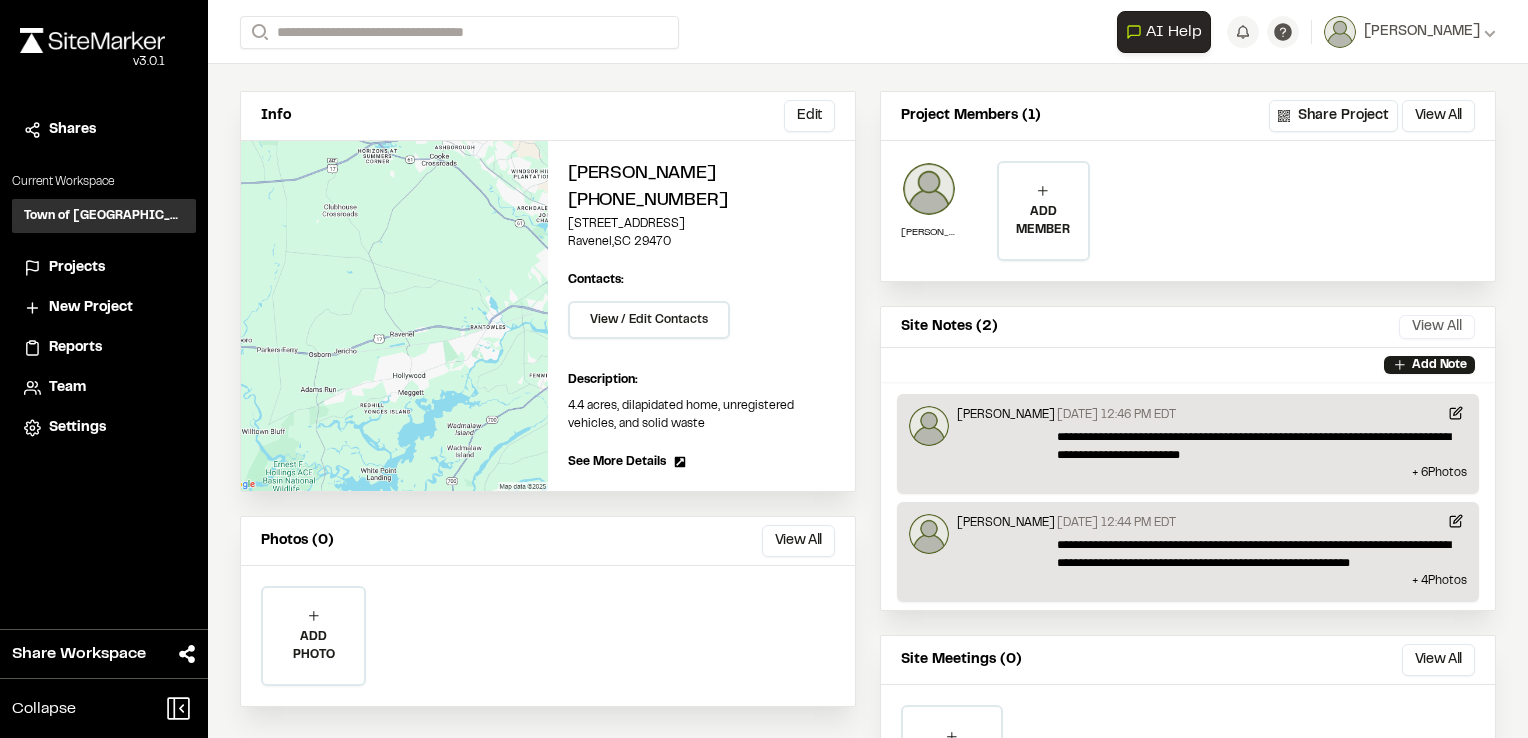click on "View All" at bounding box center [1437, 327] 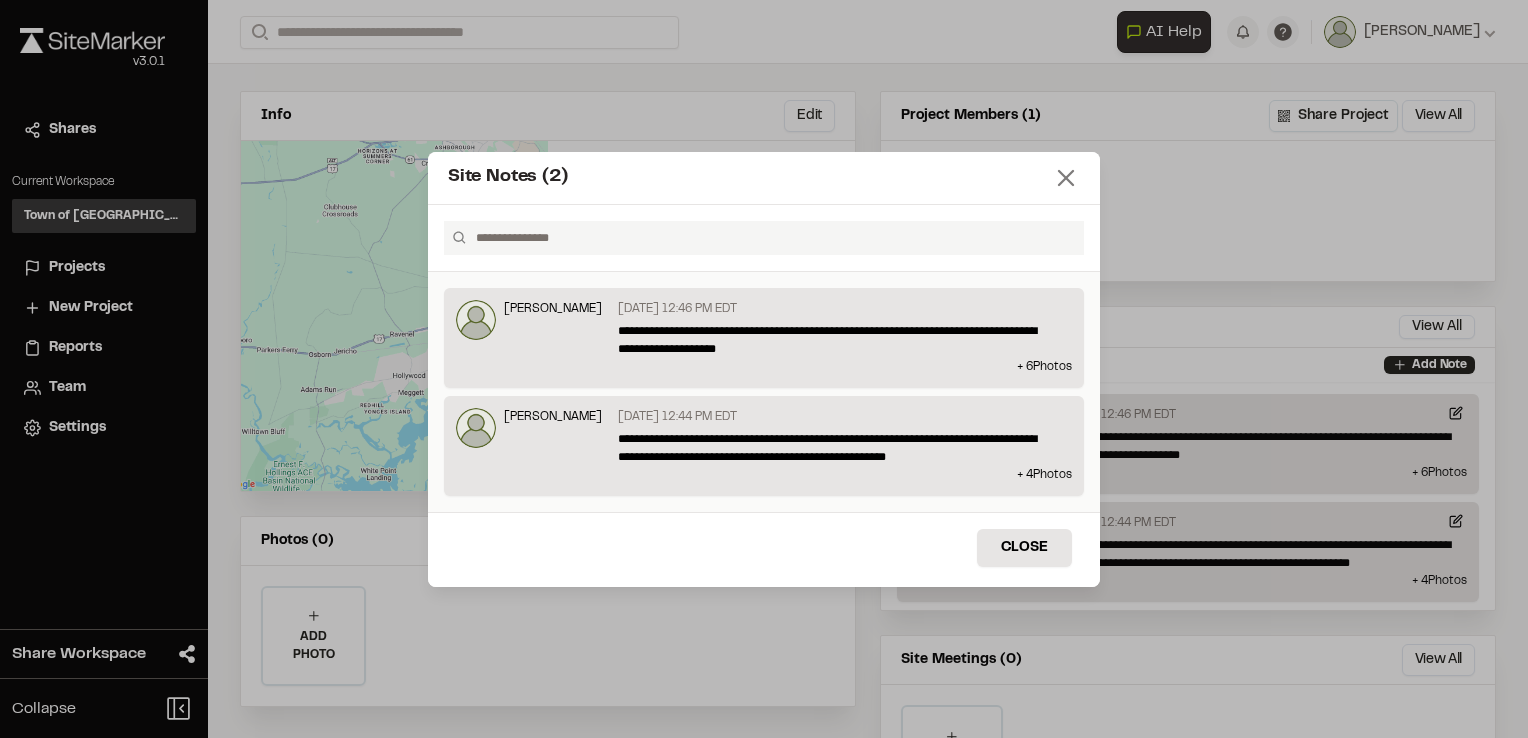 click 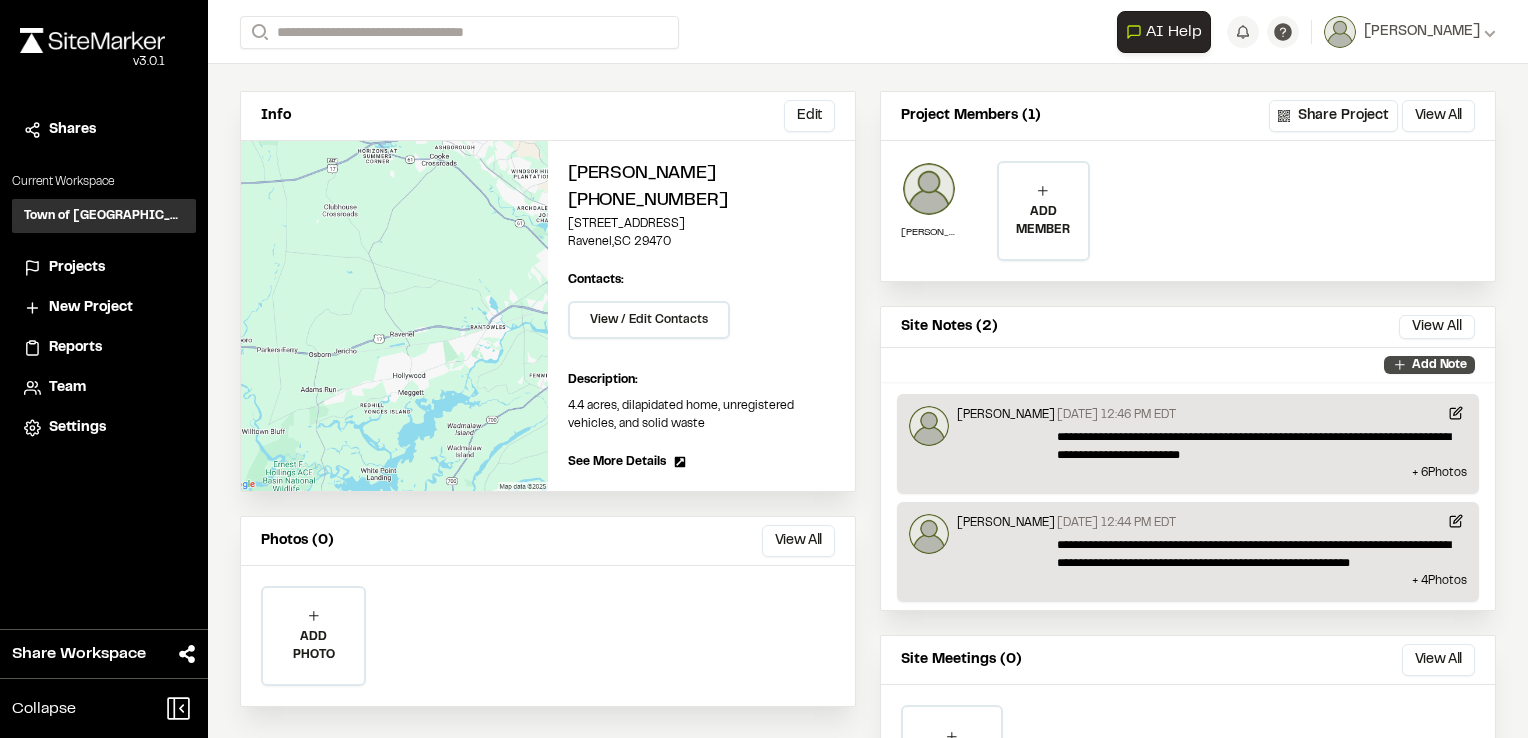 click on "Add Note" at bounding box center (1439, 365) 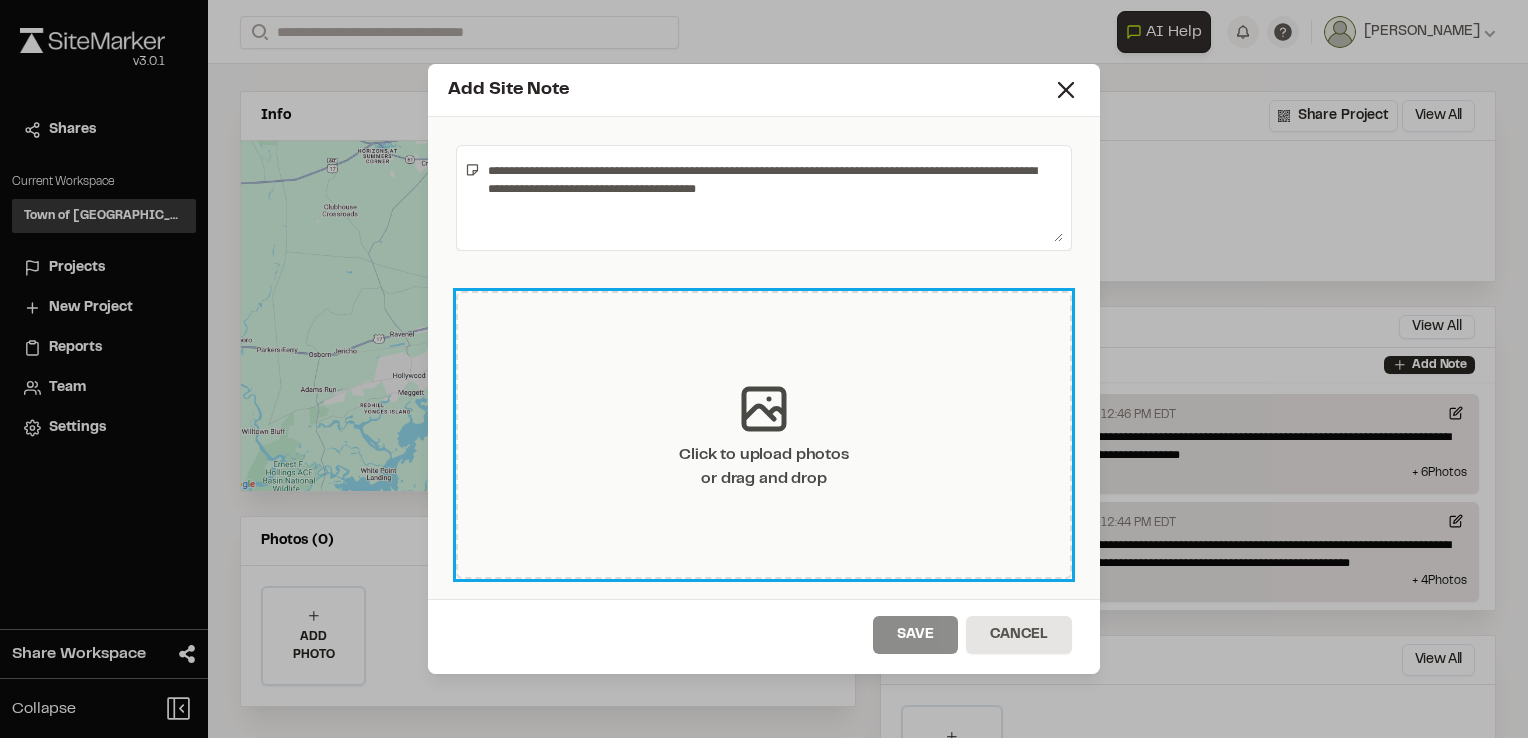 click 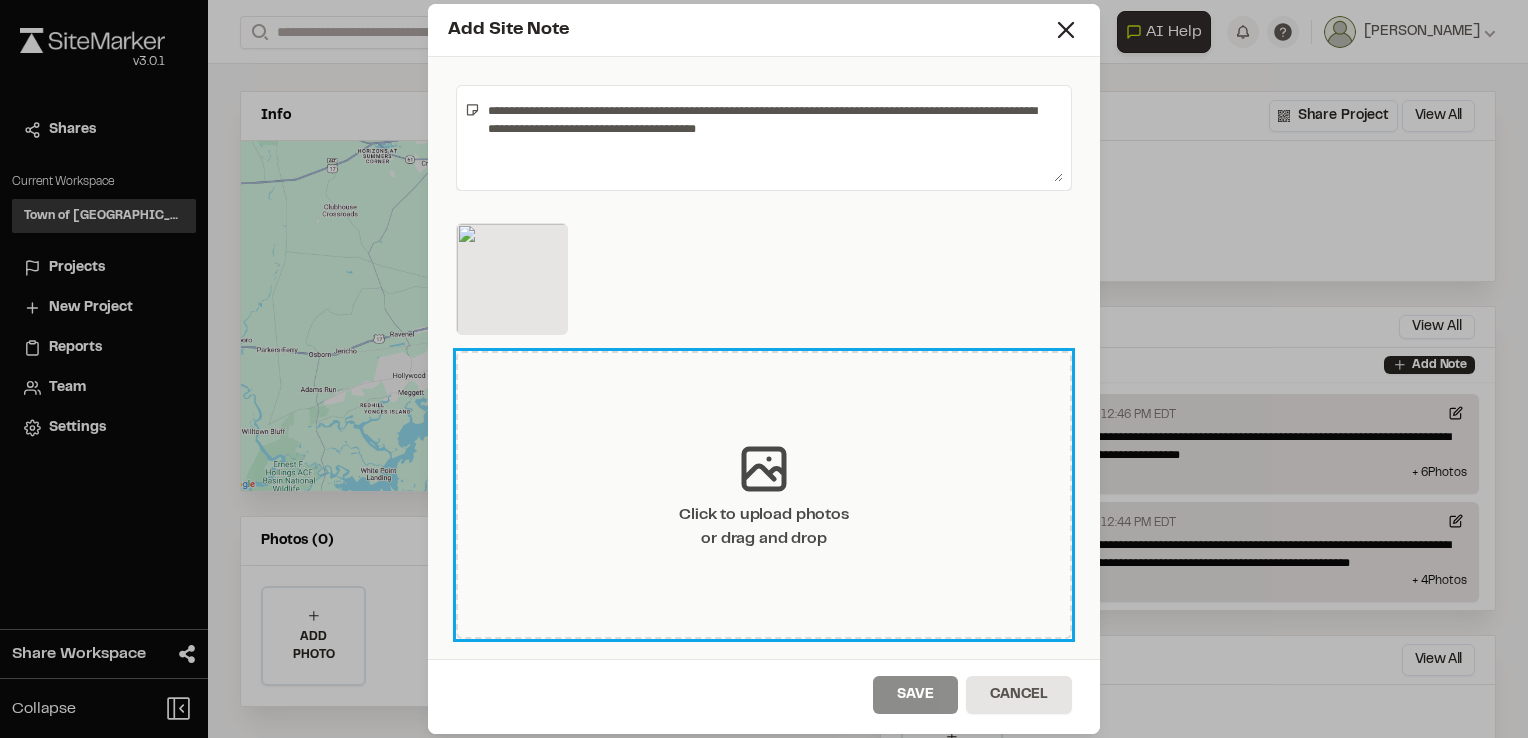 click 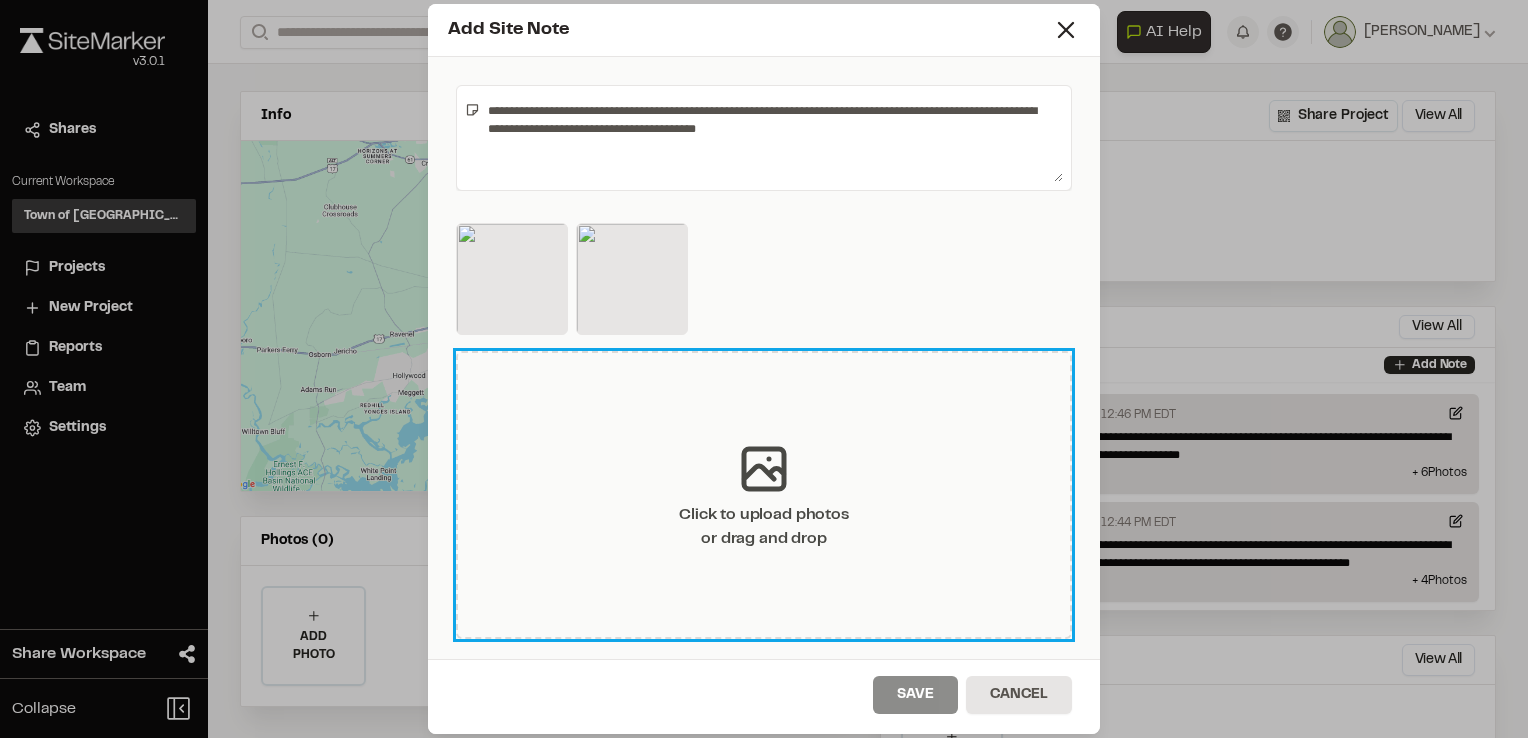 click 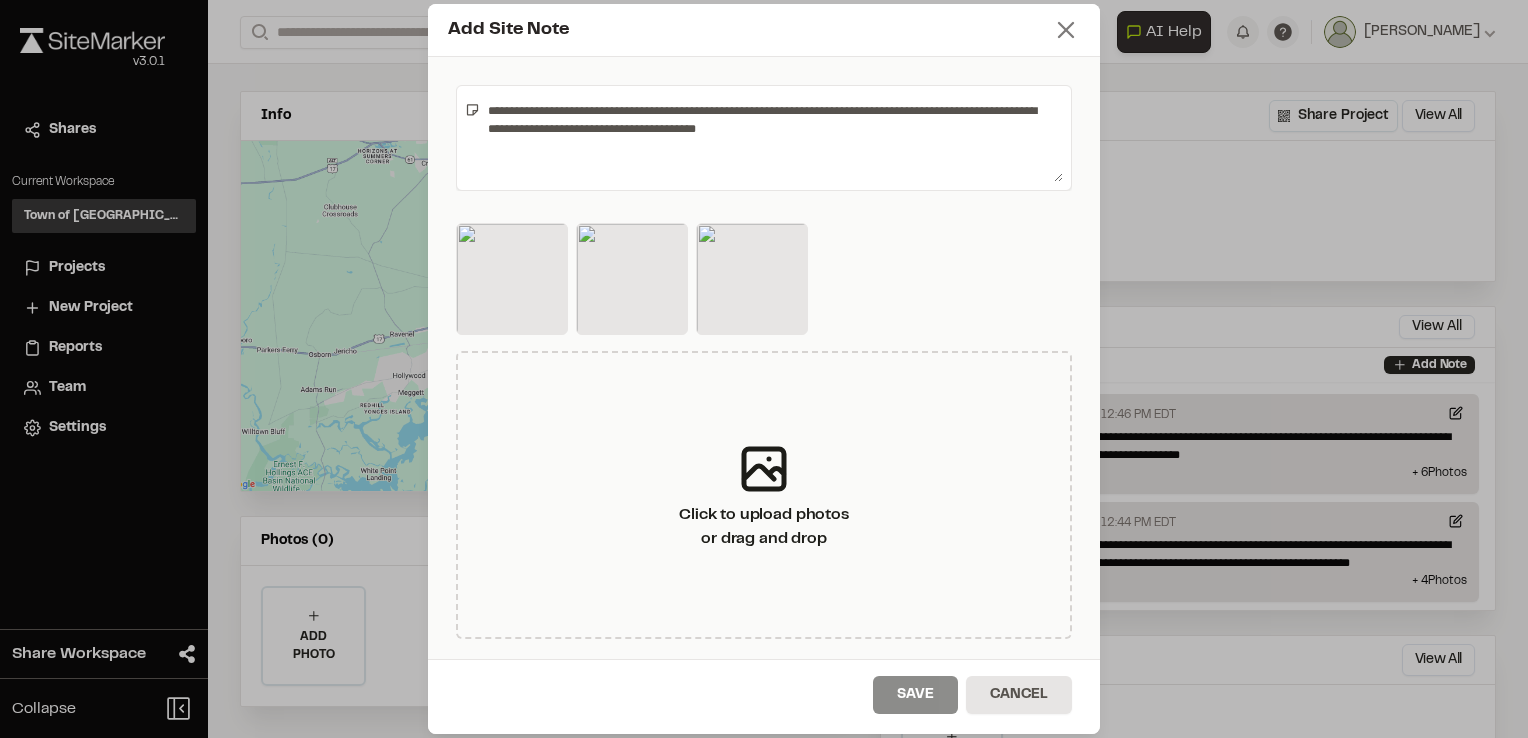 click 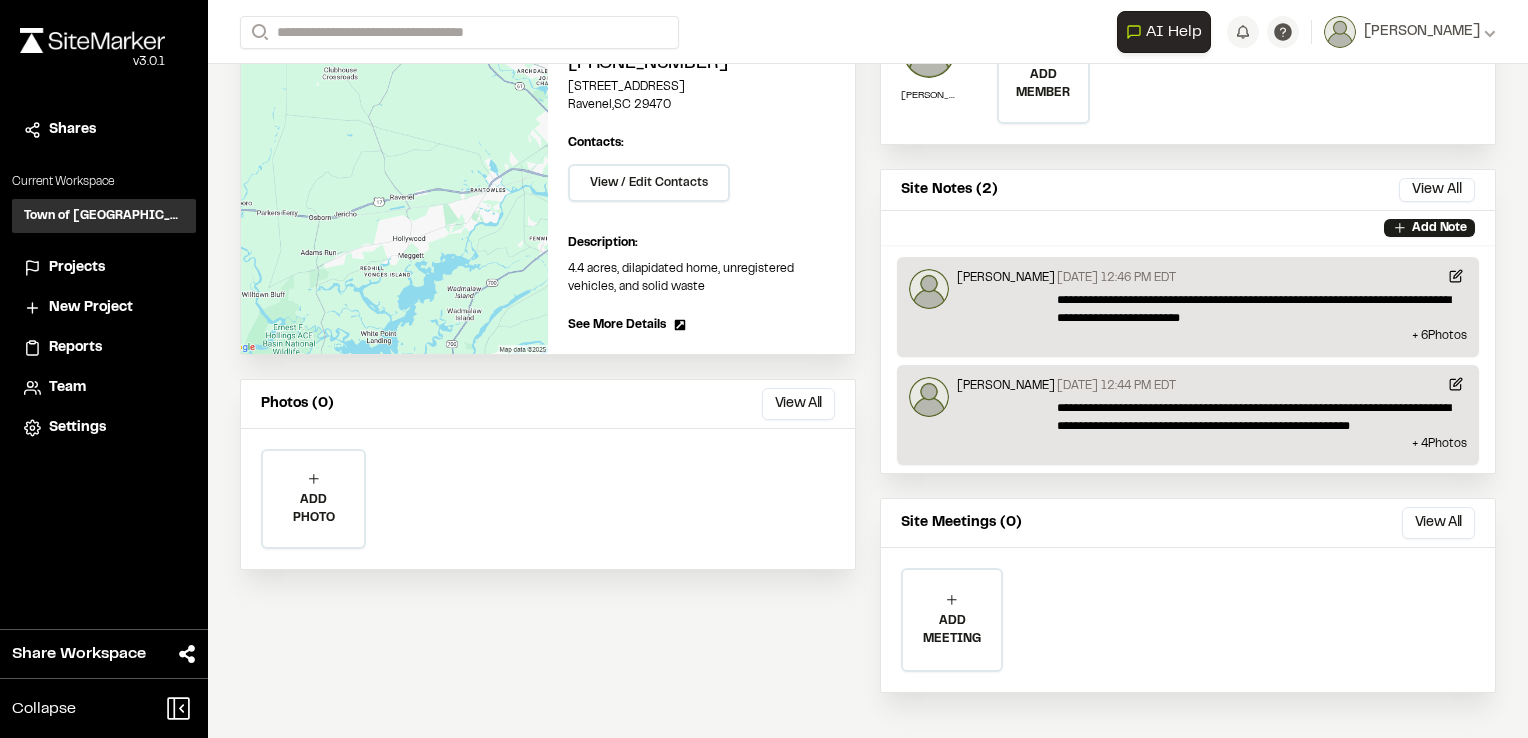 scroll, scrollTop: 283, scrollLeft: 0, axis: vertical 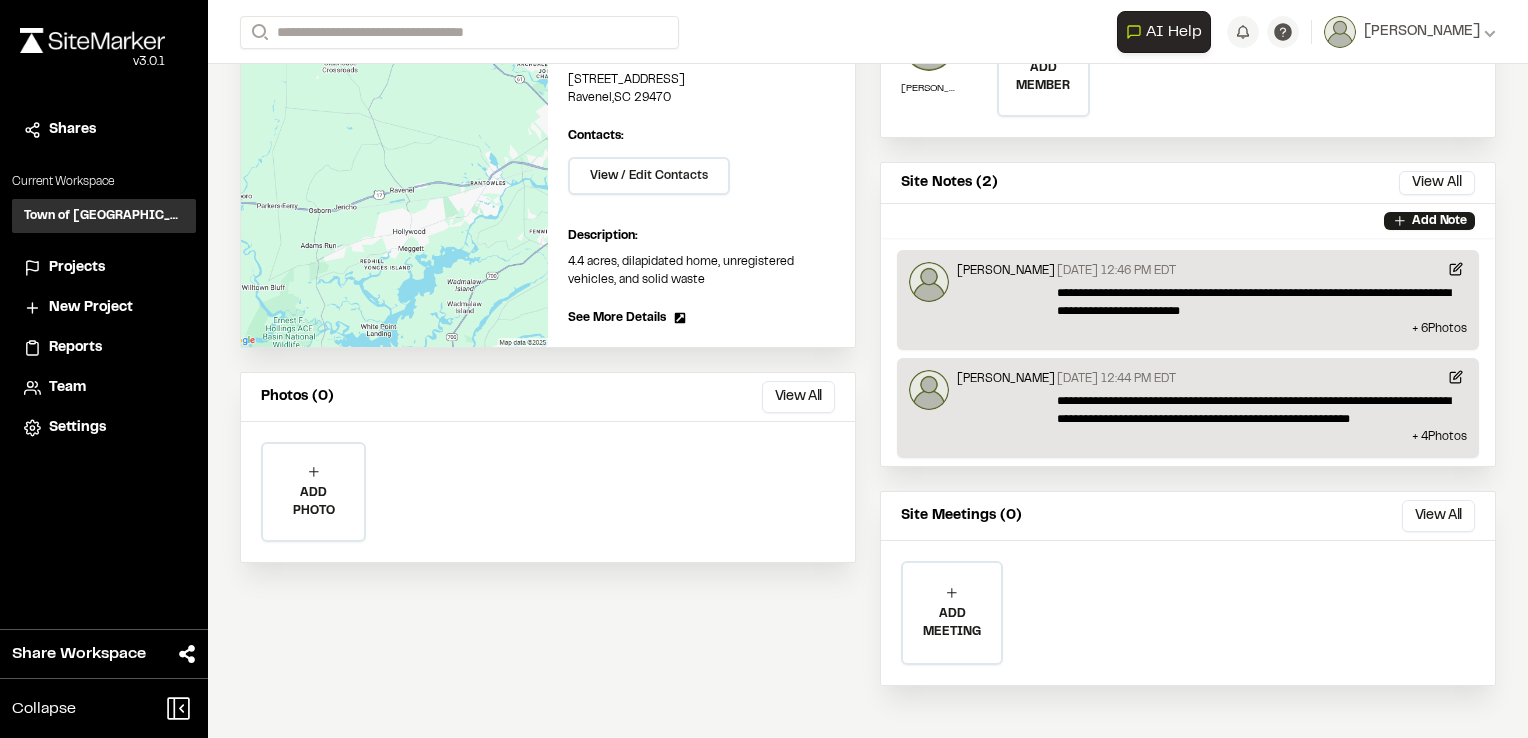 click on "[DATE] 12:44 PM EDT" at bounding box center (1262, 381) 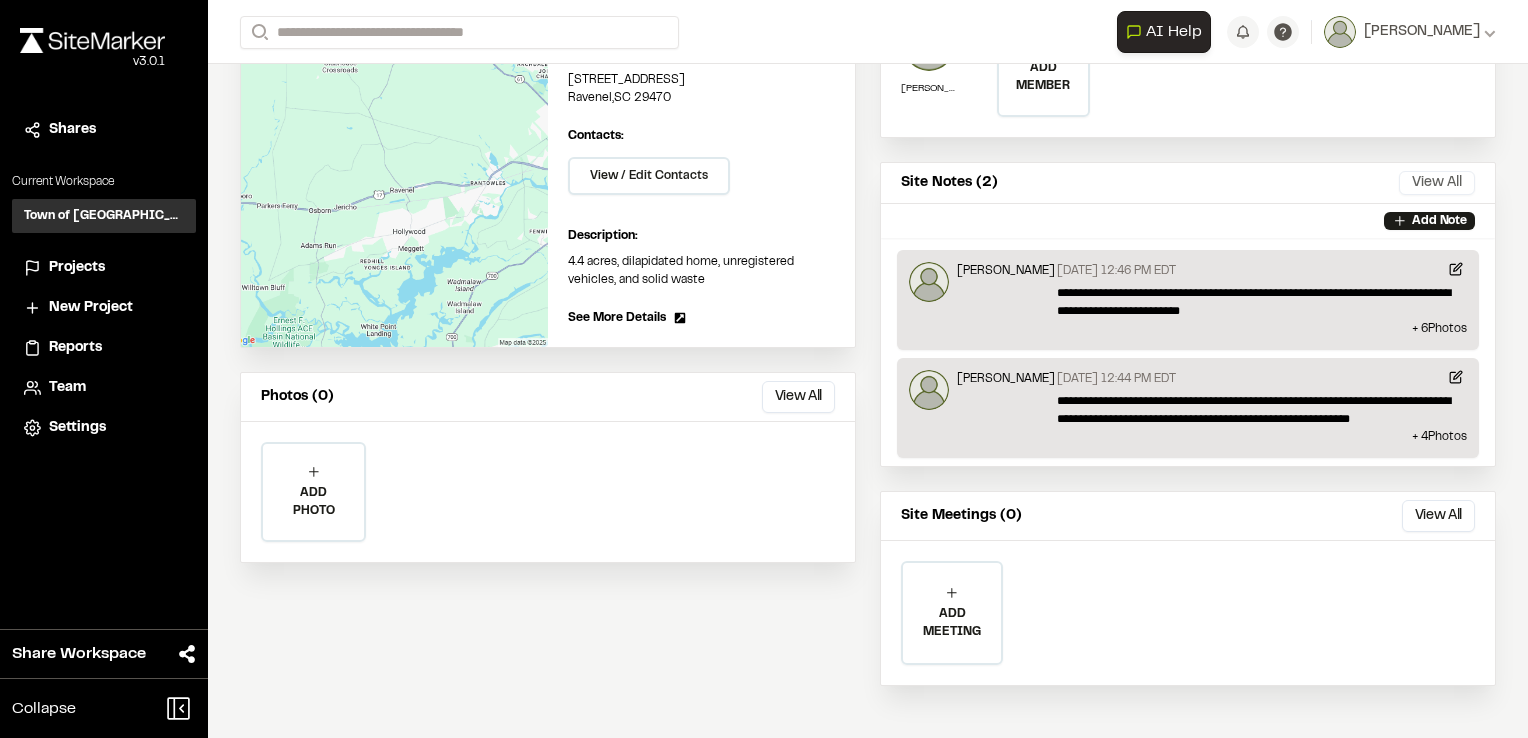 click on "View All" at bounding box center [1437, 183] 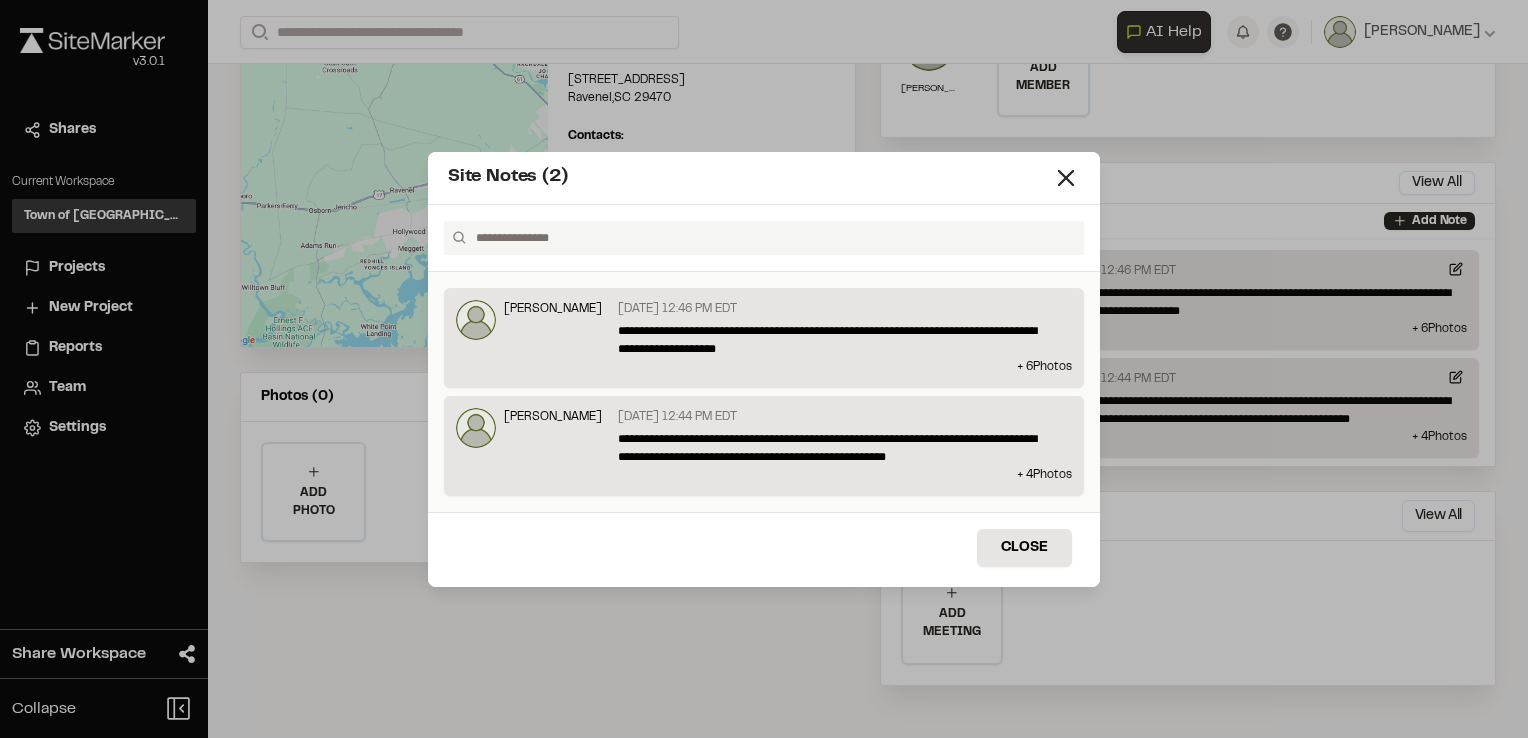 click on "+   4  Photo s" at bounding box center (764, 475) 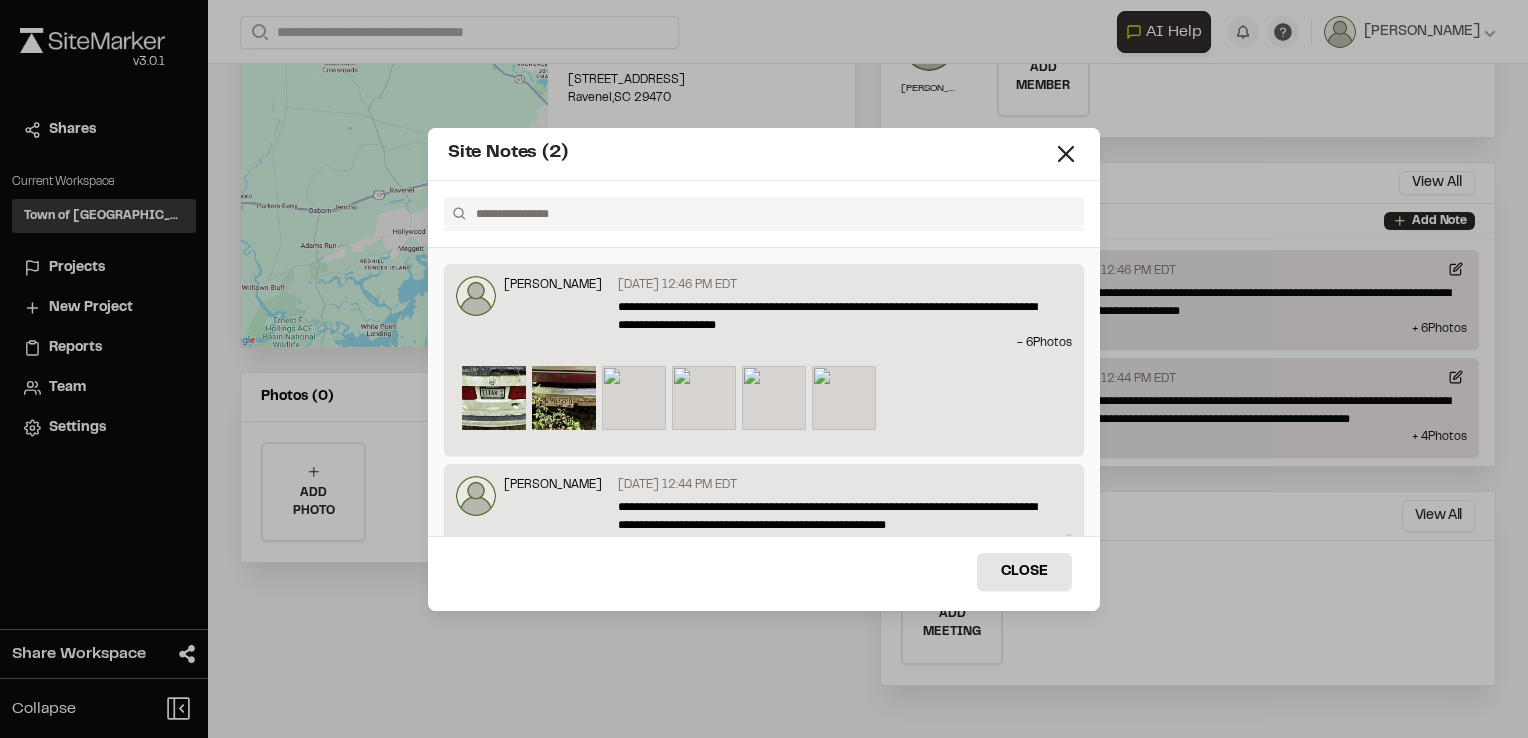 drag, startPoint x: 1053, startPoint y: 470, endPoint x: 1061, endPoint y: 155, distance: 315.10156 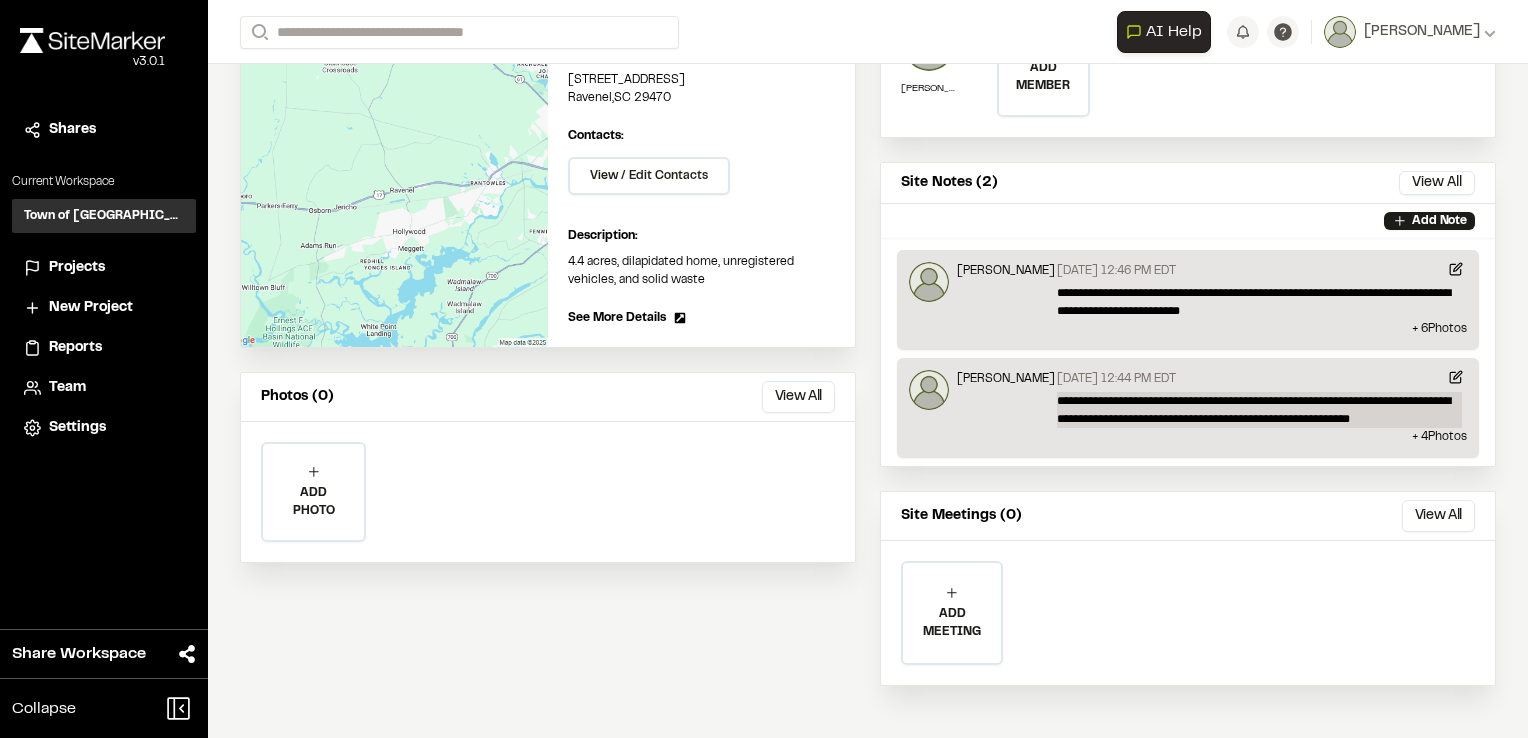 click on "**********" at bounding box center (1259, 410) 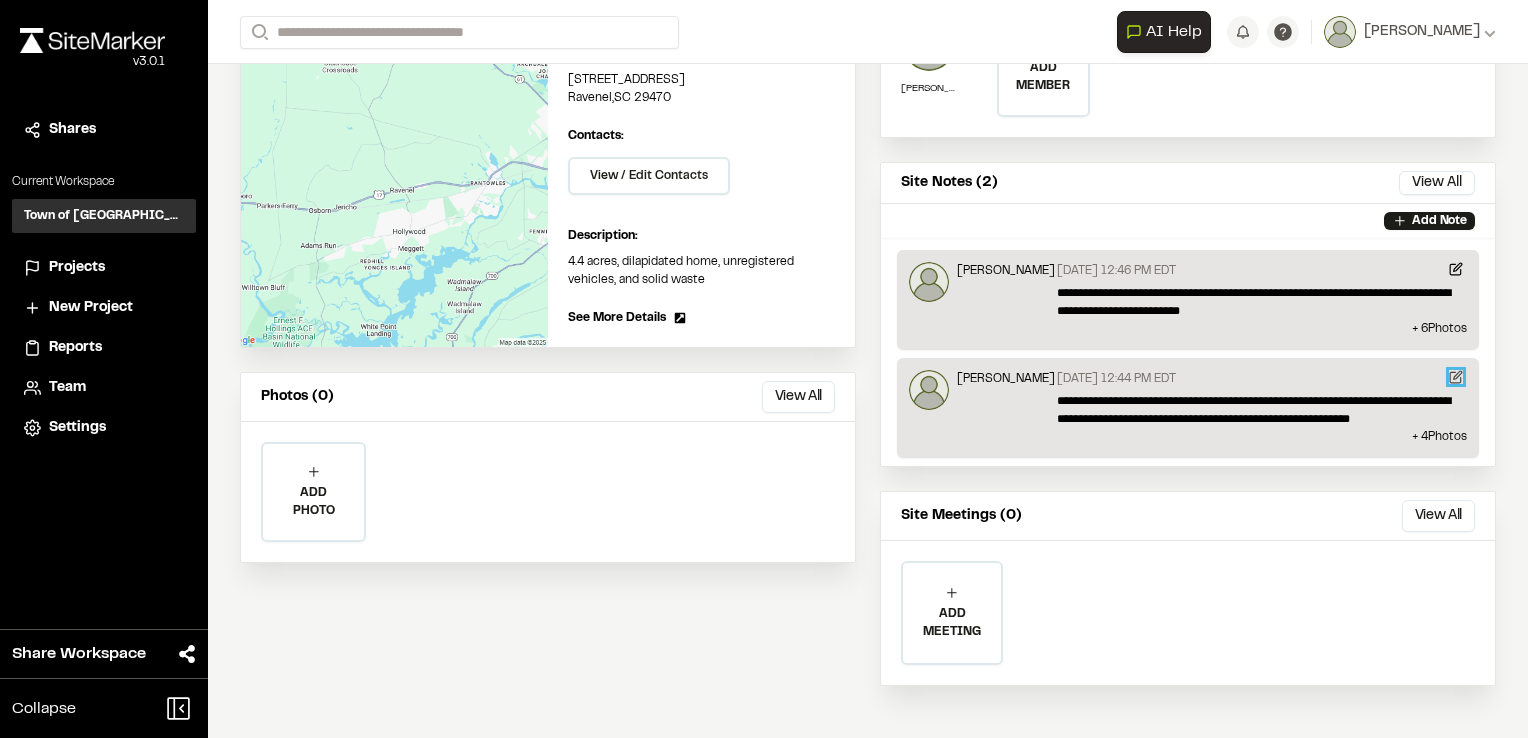 click 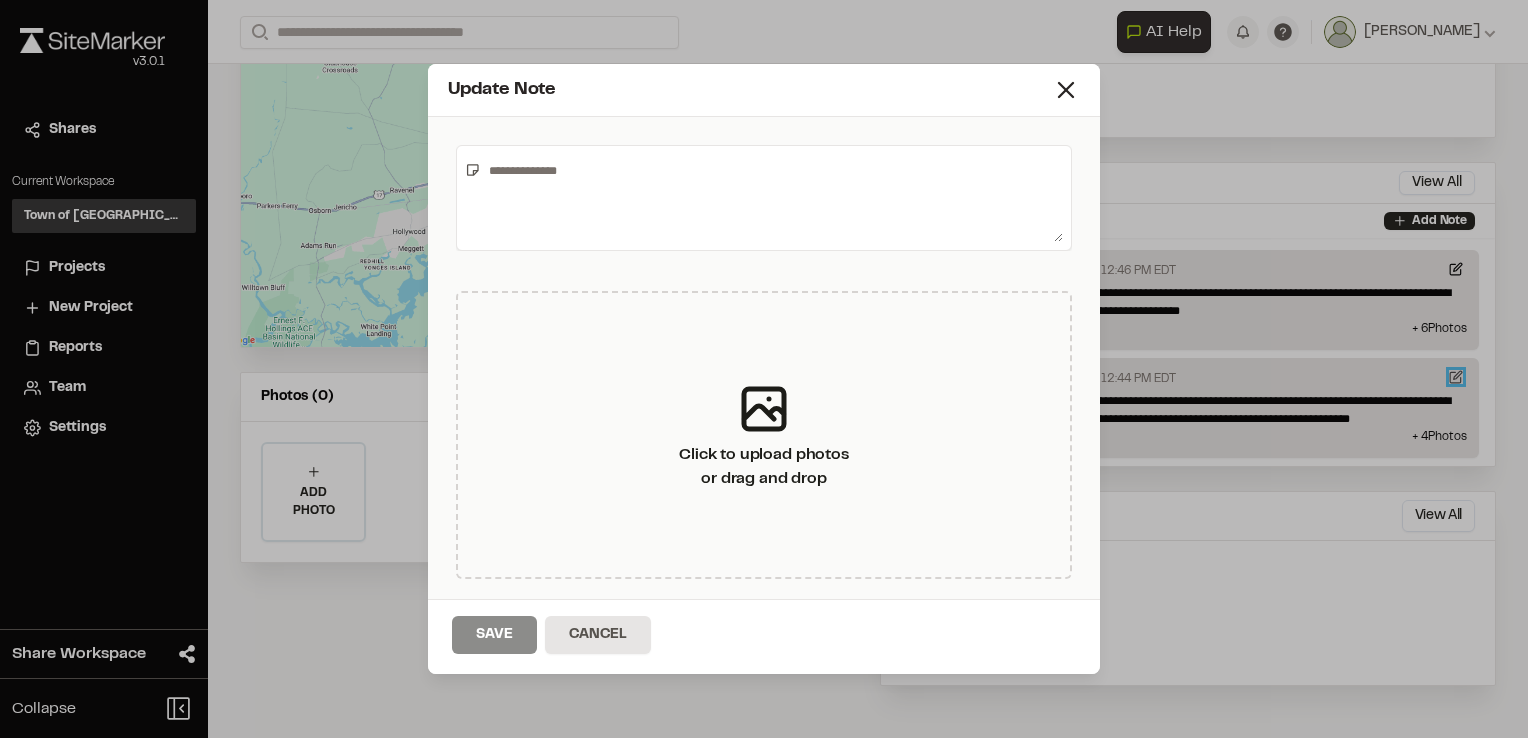 type on "**********" 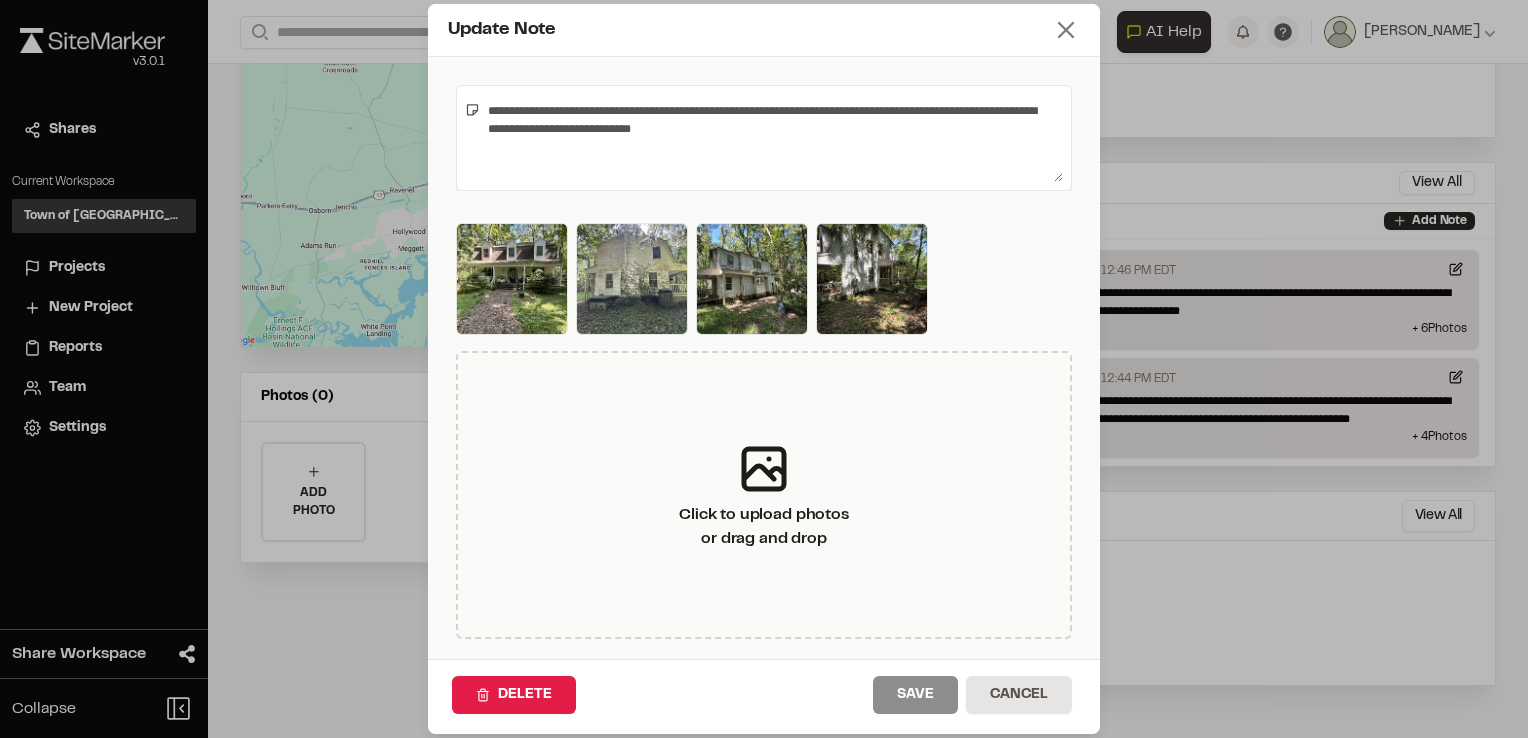 click 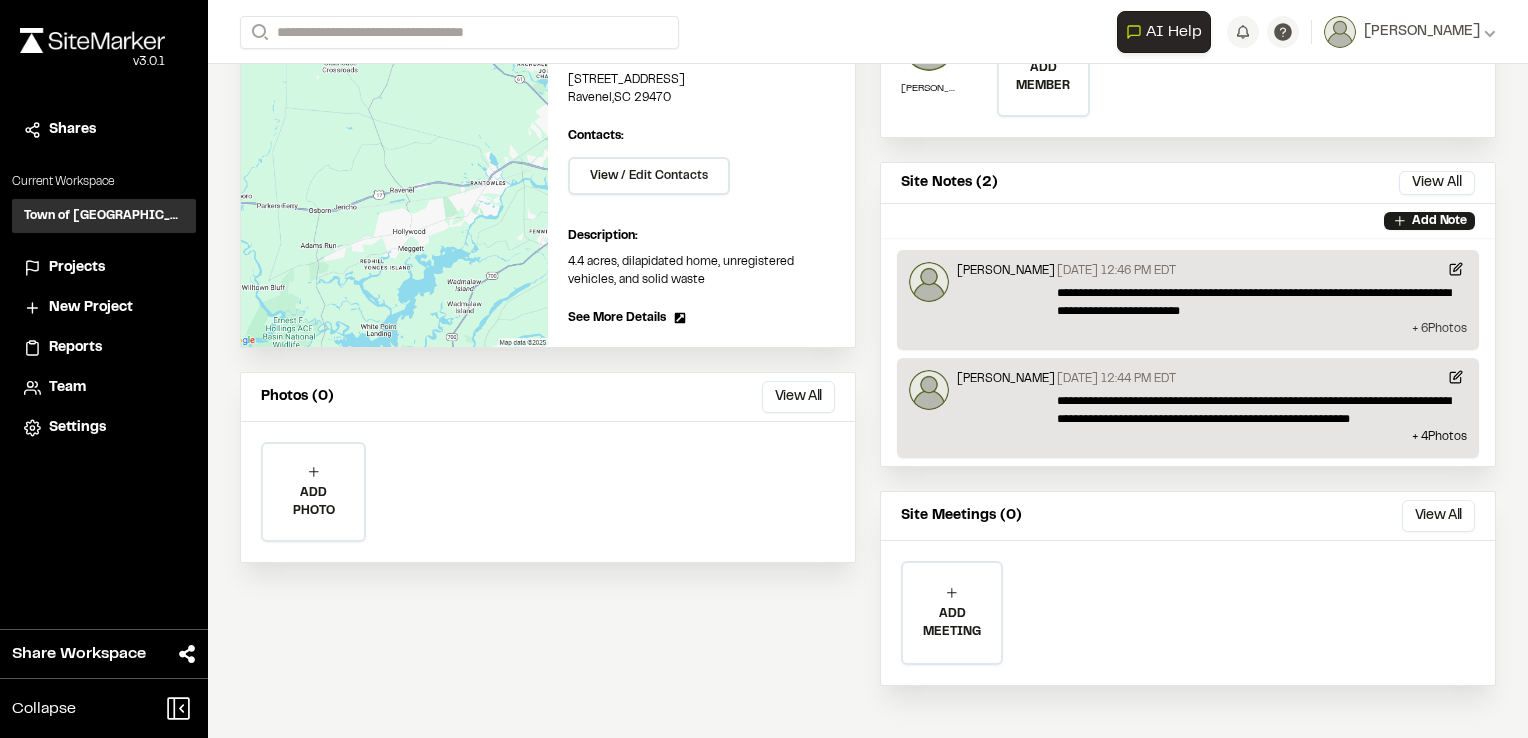 click on "+   6  Photo s" at bounding box center [1188, 329] 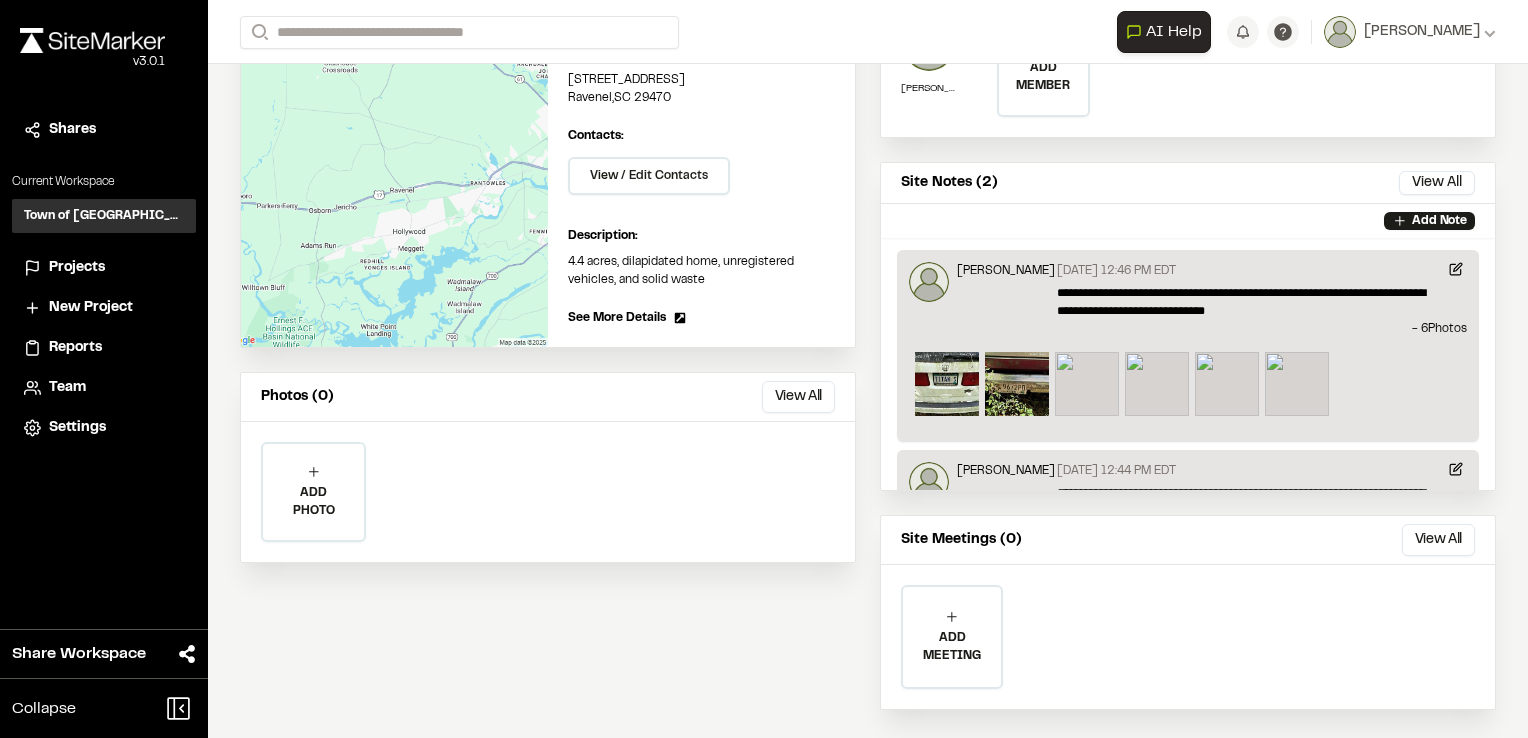 click at bounding box center (1087, 384) 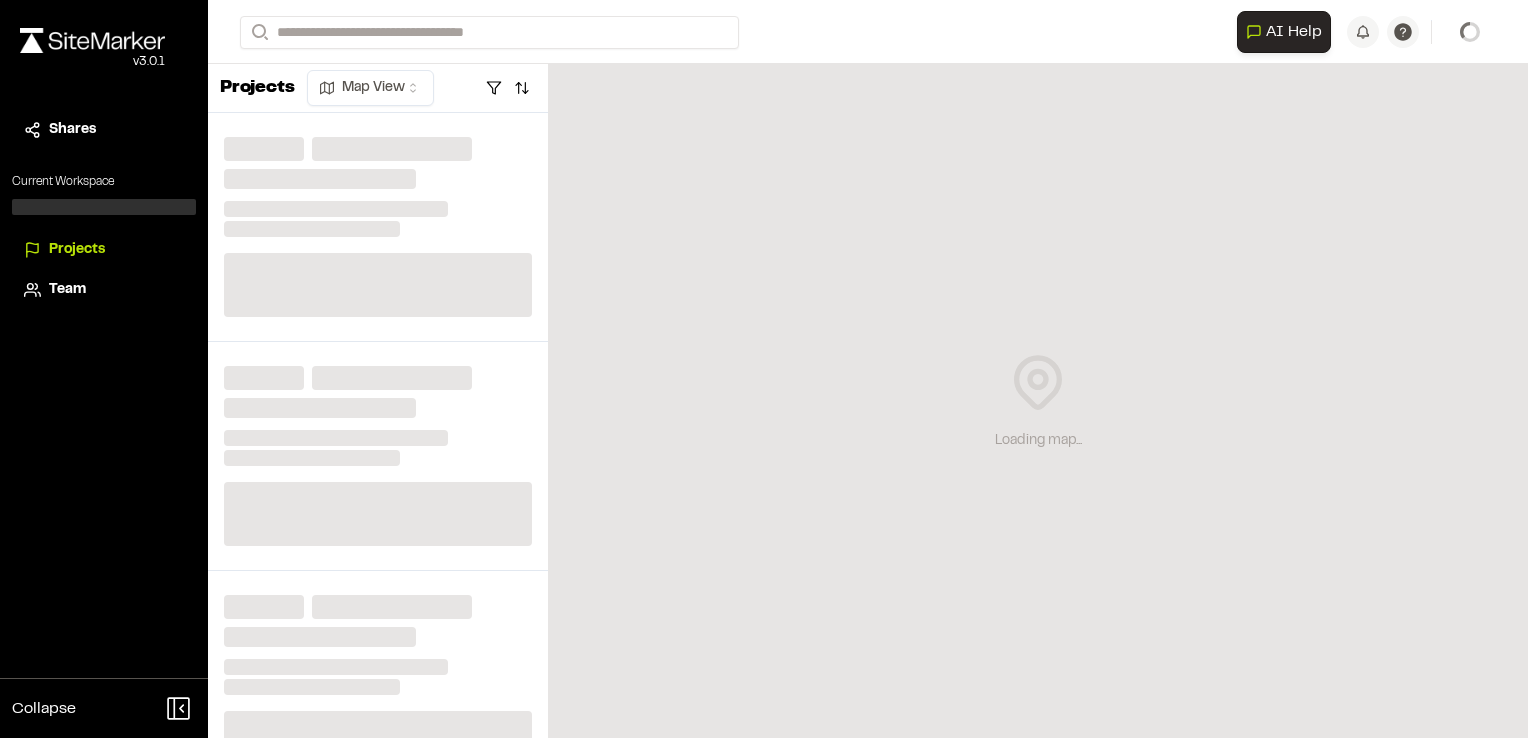 scroll, scrollTop: 0, scrollLeft: 0, axis: both 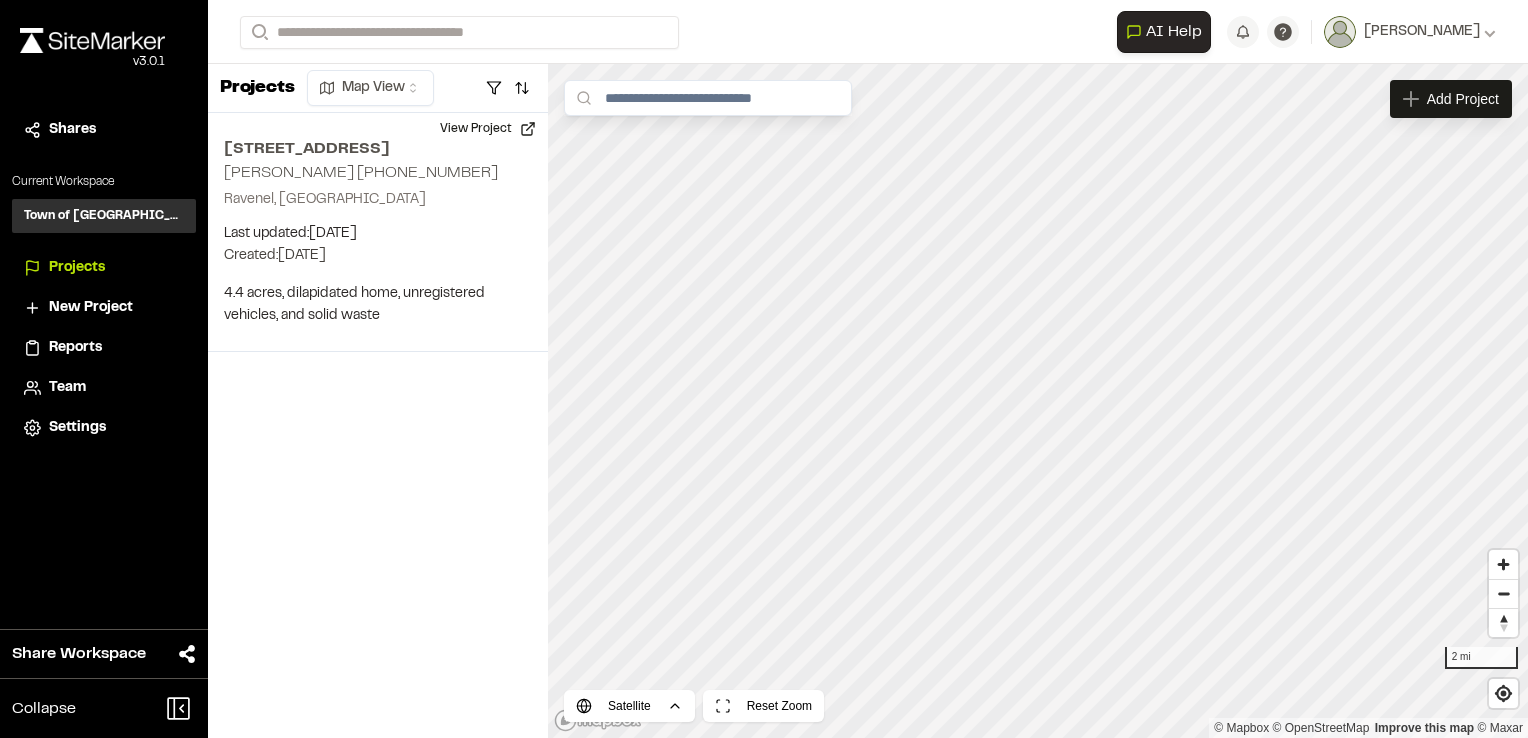 click on "Projects" at bounding box center [77, 268] 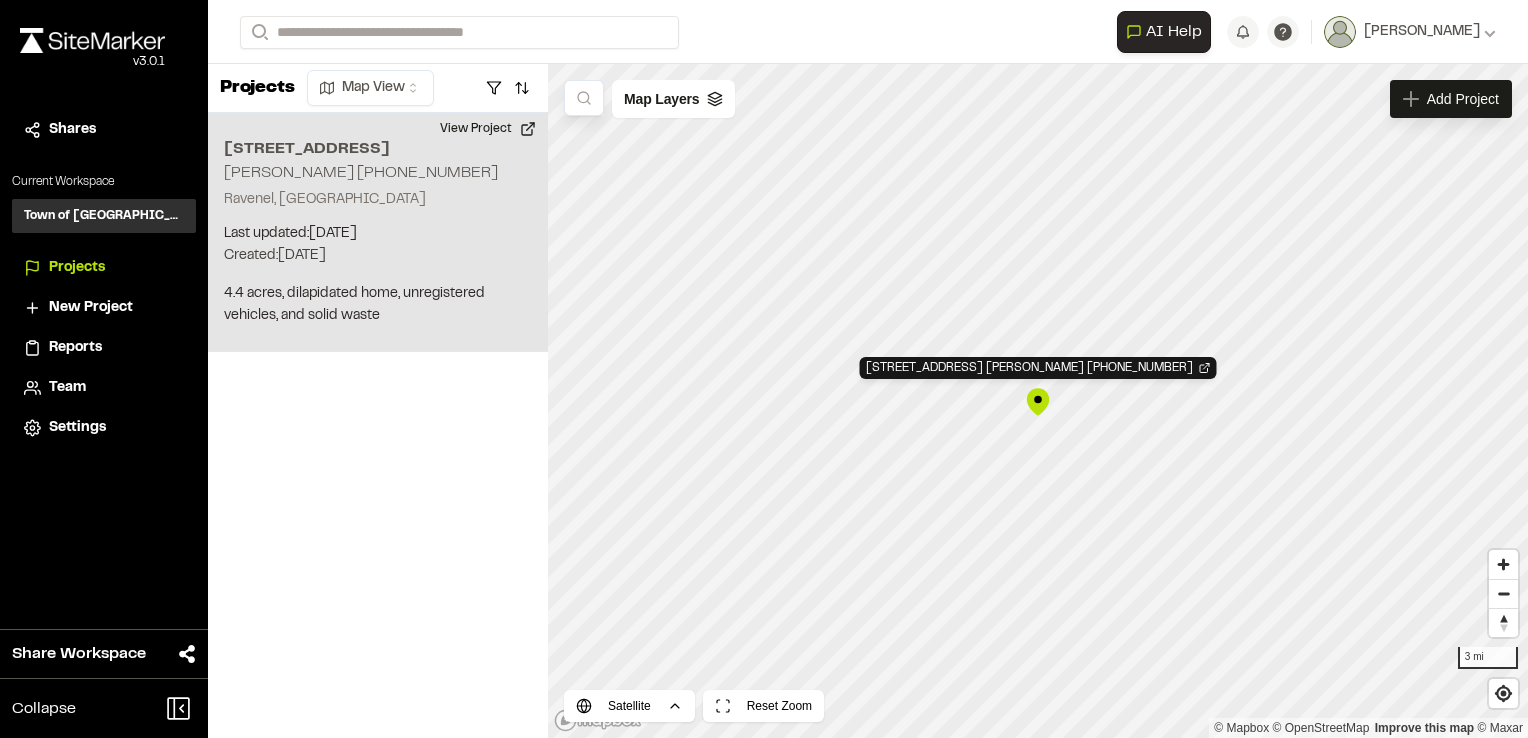 drag, startPoint x: 430, startPoint y: 217, endPoint x: 441, endPoint y: 217, distance: 11 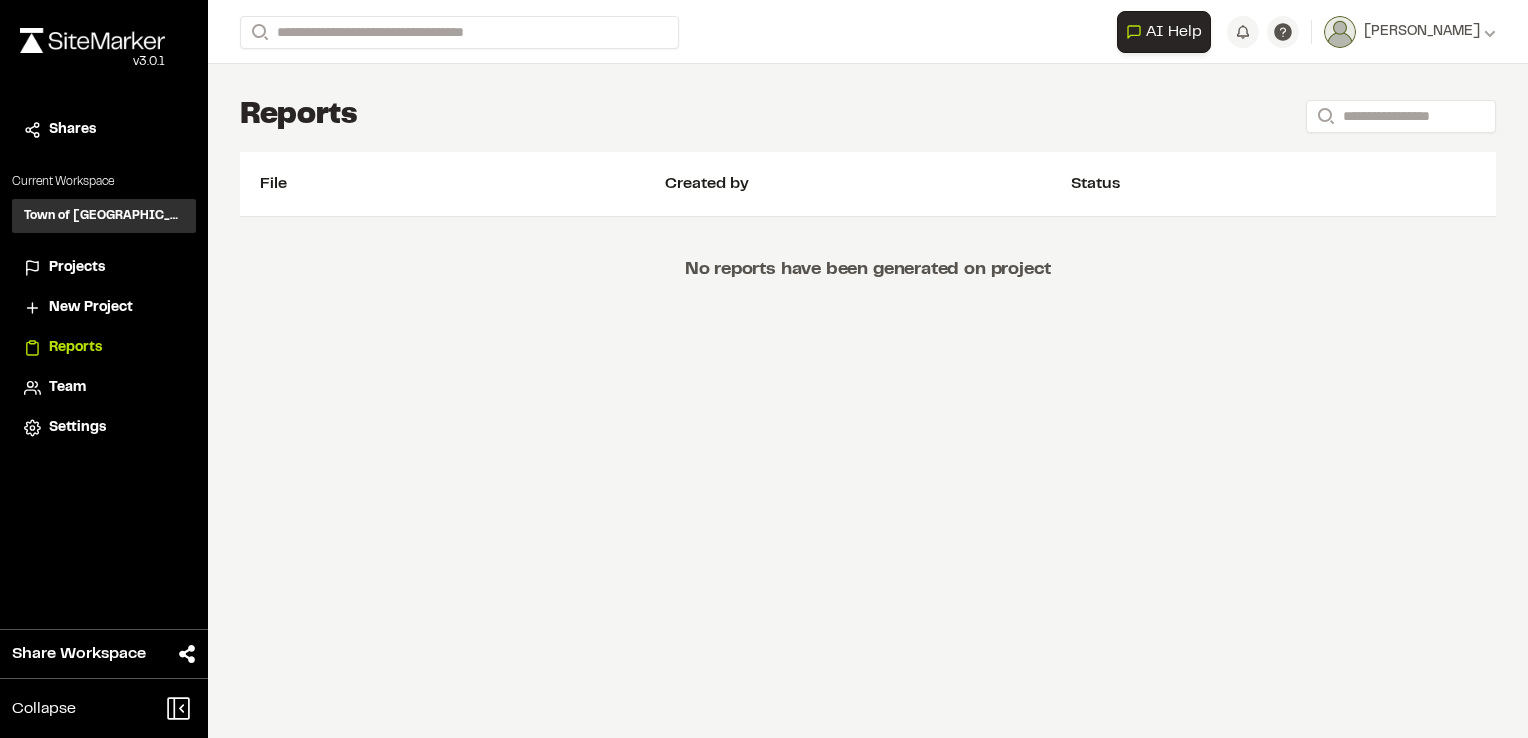 click on "Projects" at bounding box center [77, 268] 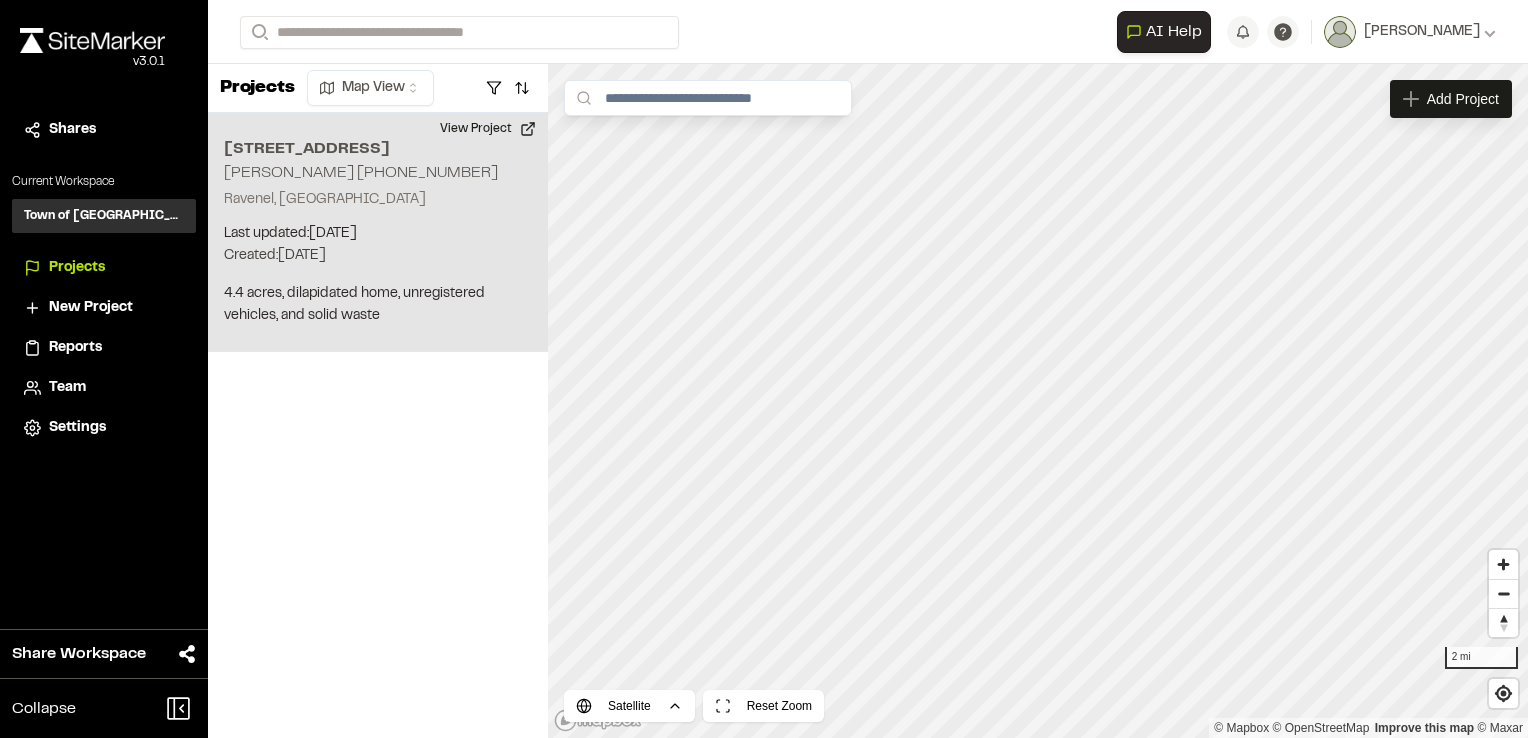 click on "[STREET_ADDRESS]" at bounding box center [378, 149] 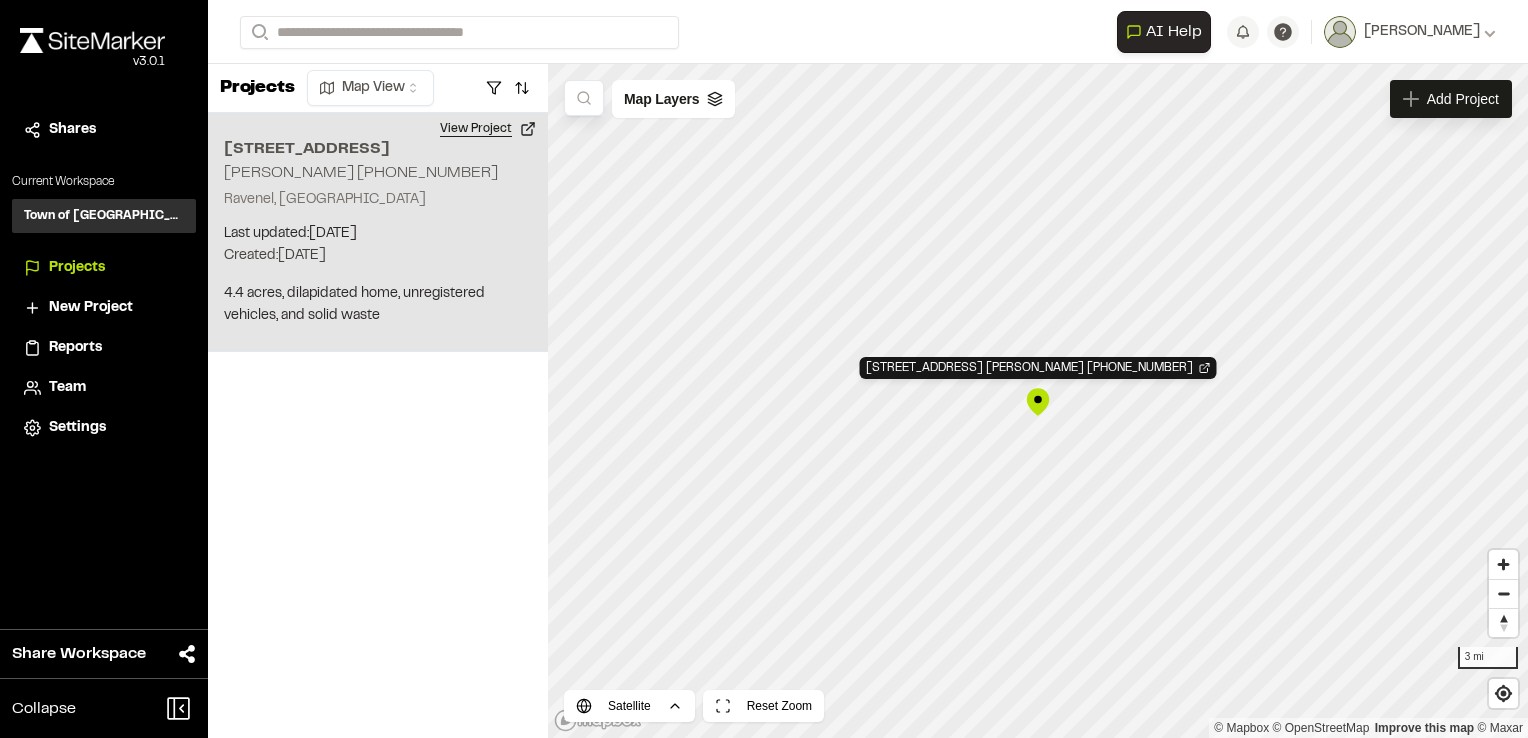 click on "View Project" at bounding box center (488, 129) 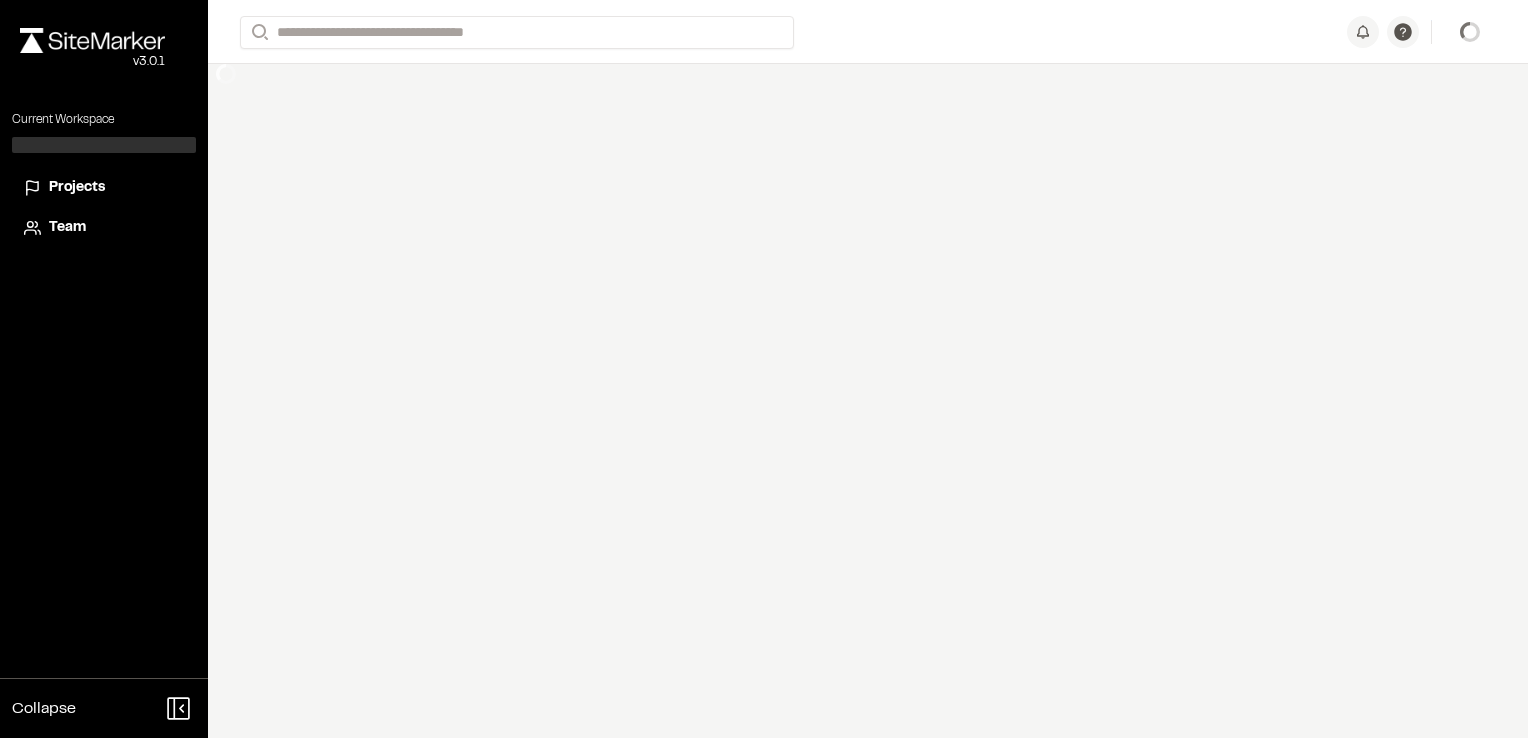 scroll, scrollTop: 0, scrollLeft: 0, axis: both 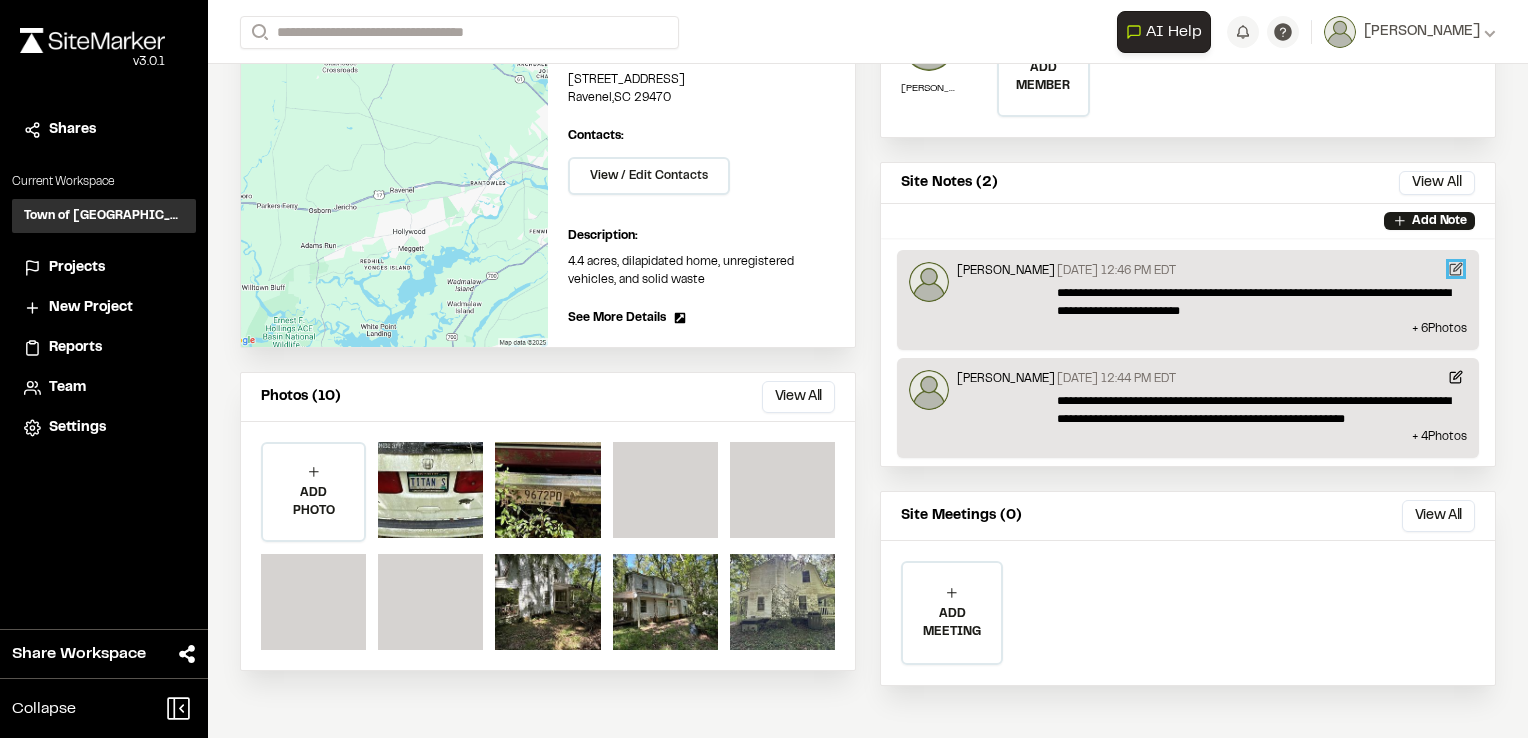 click 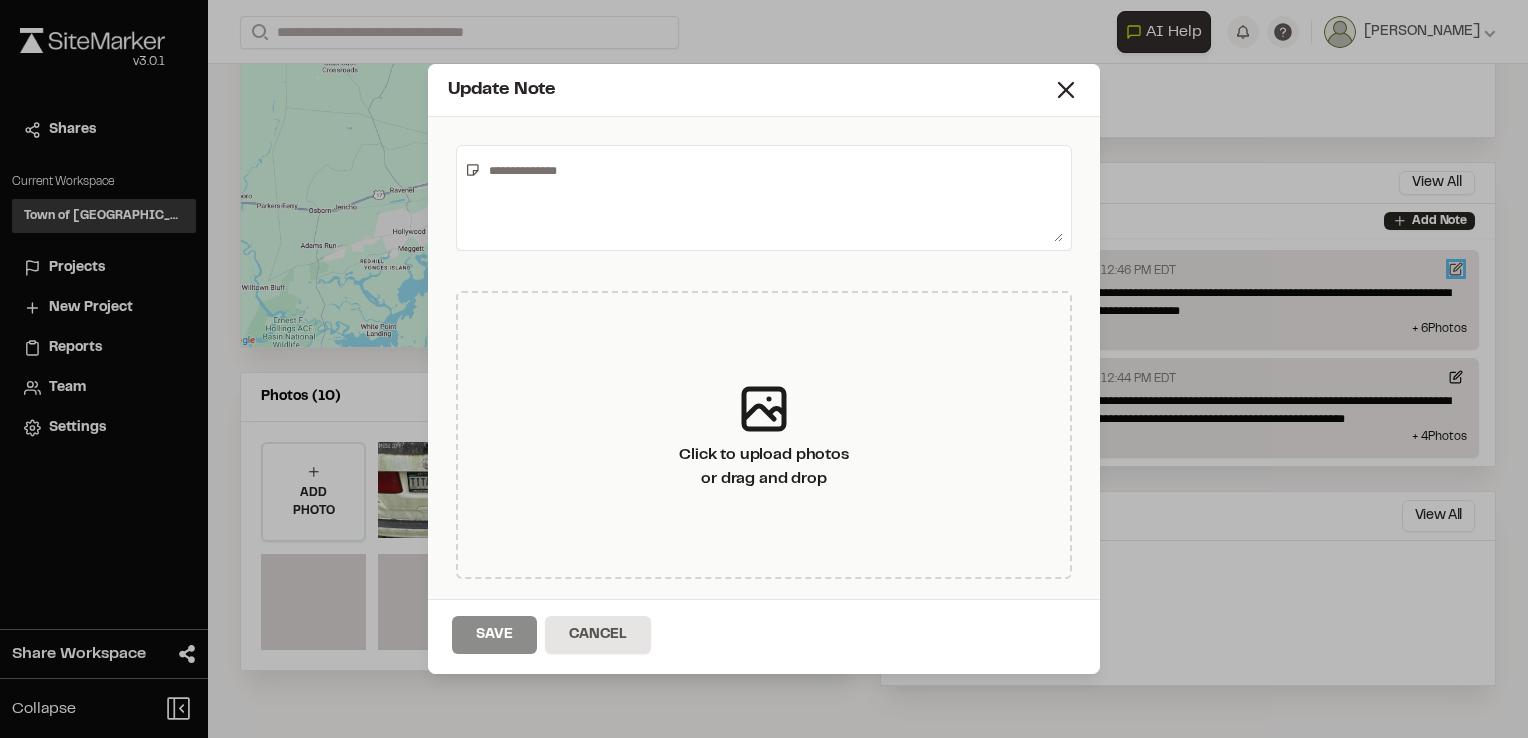 type on "**********" 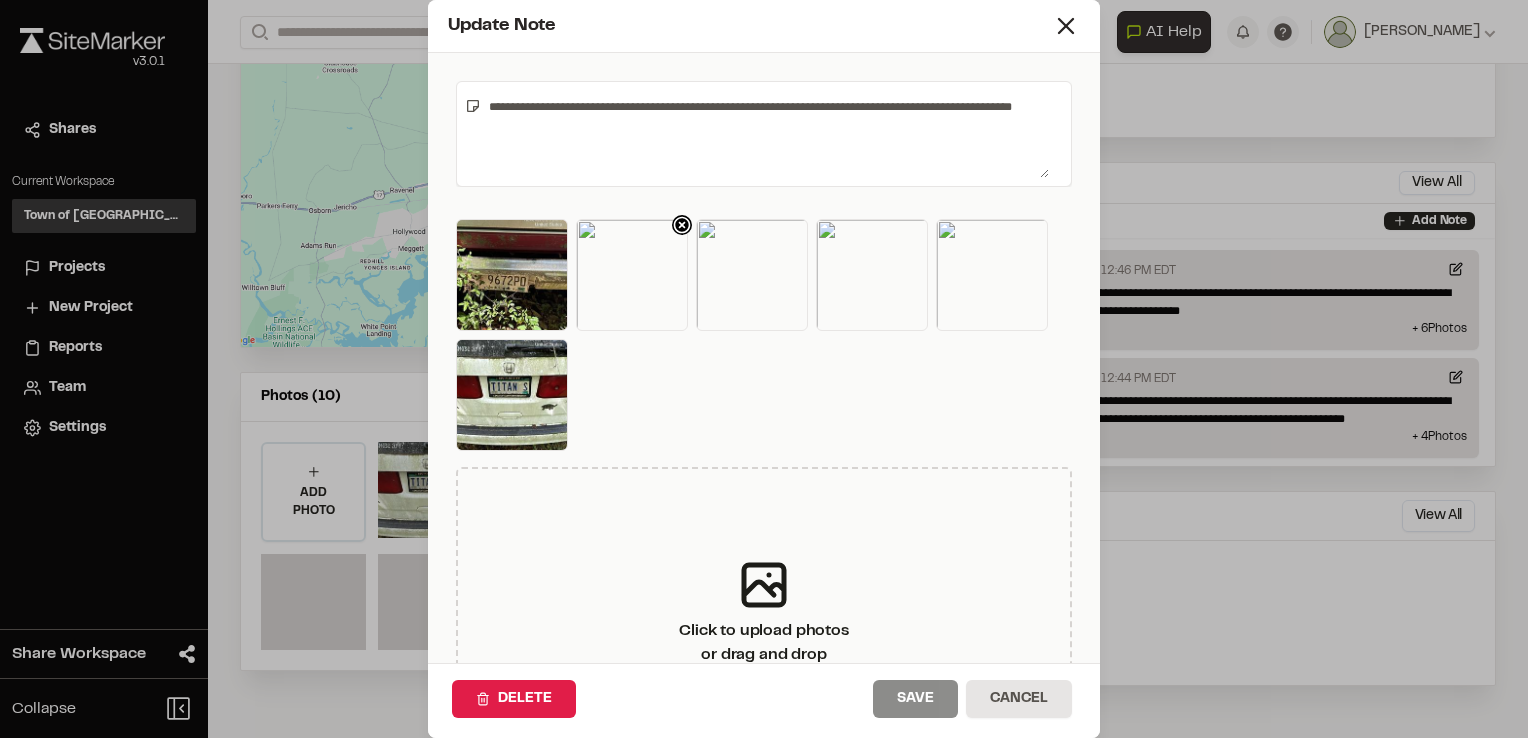 click at bounding box center (632, 275) 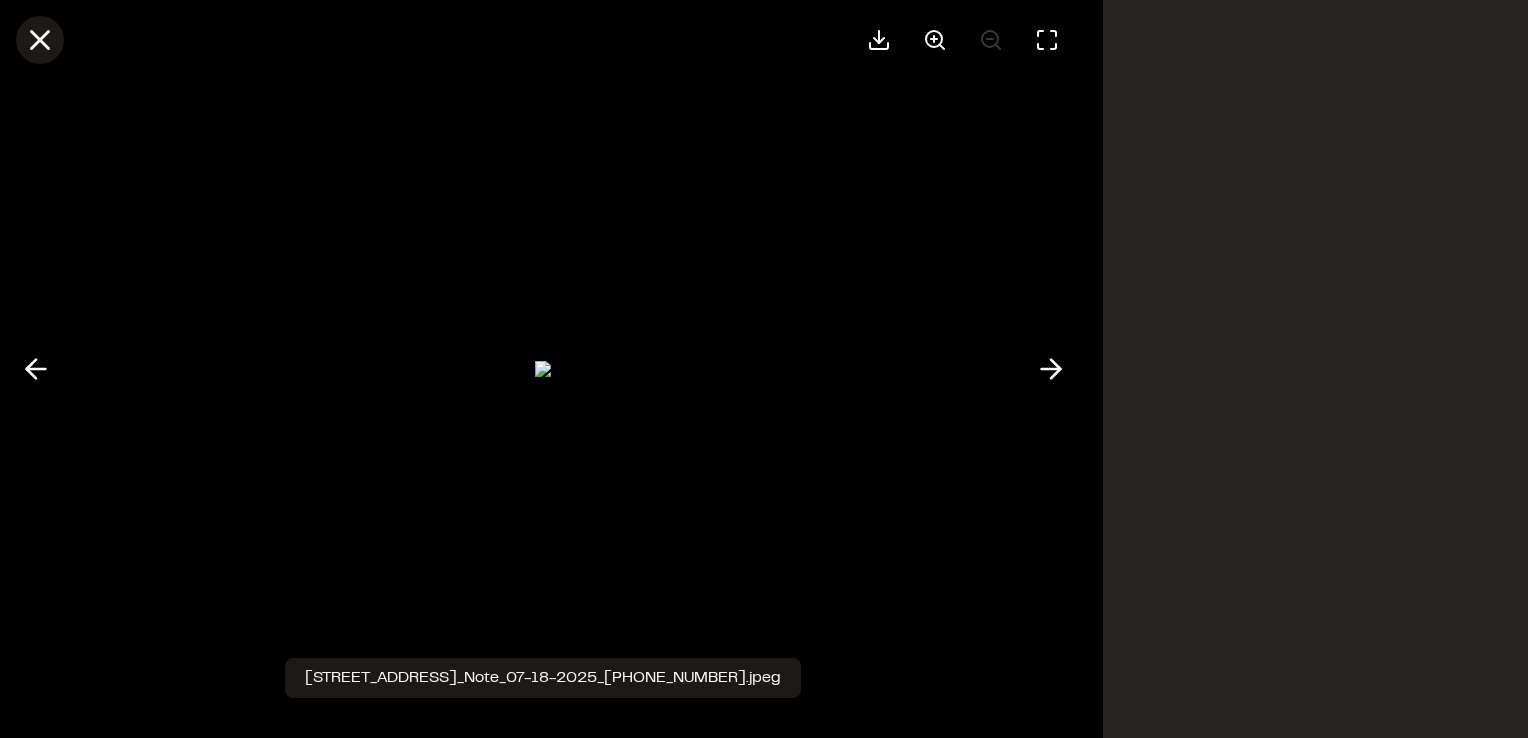 click 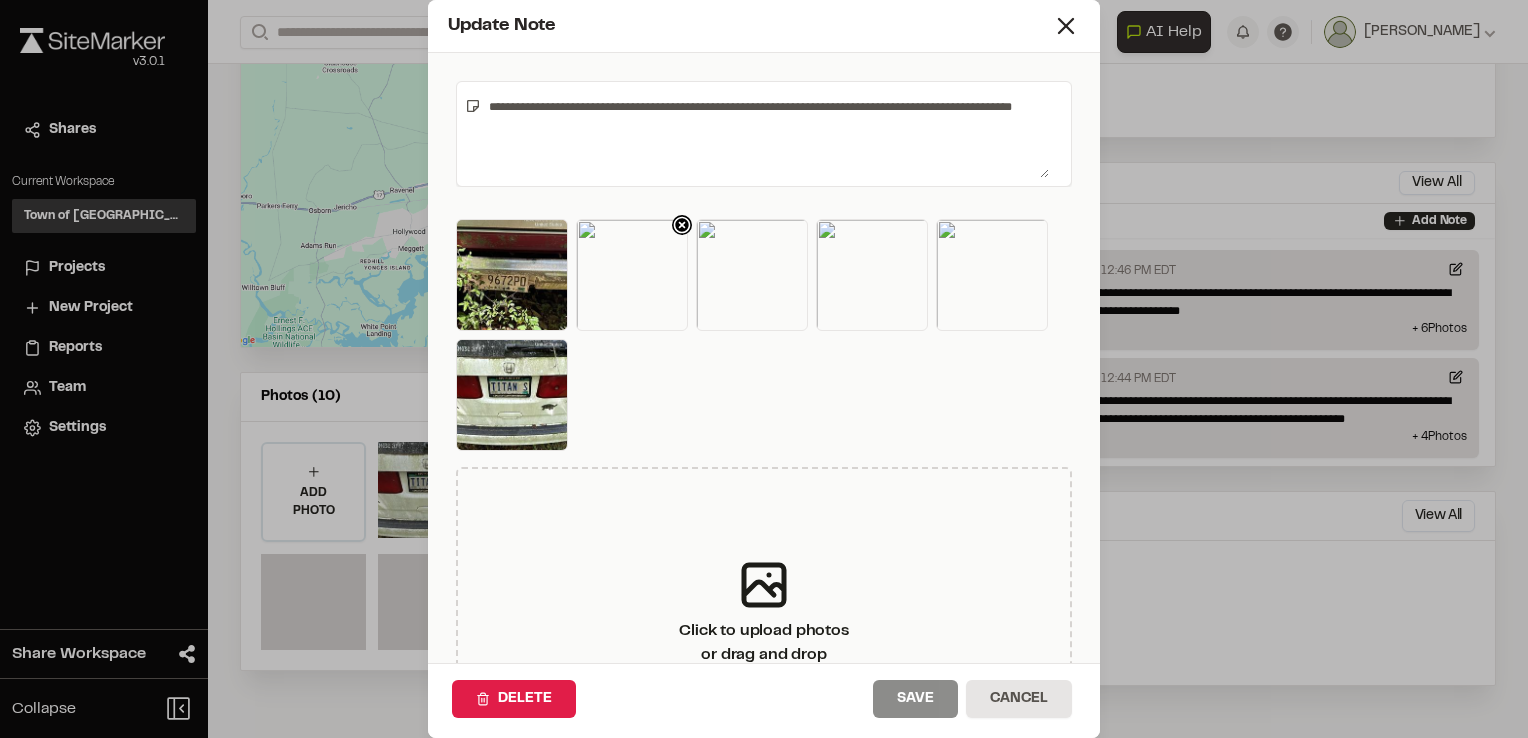 click at bounding box center (632, 275) 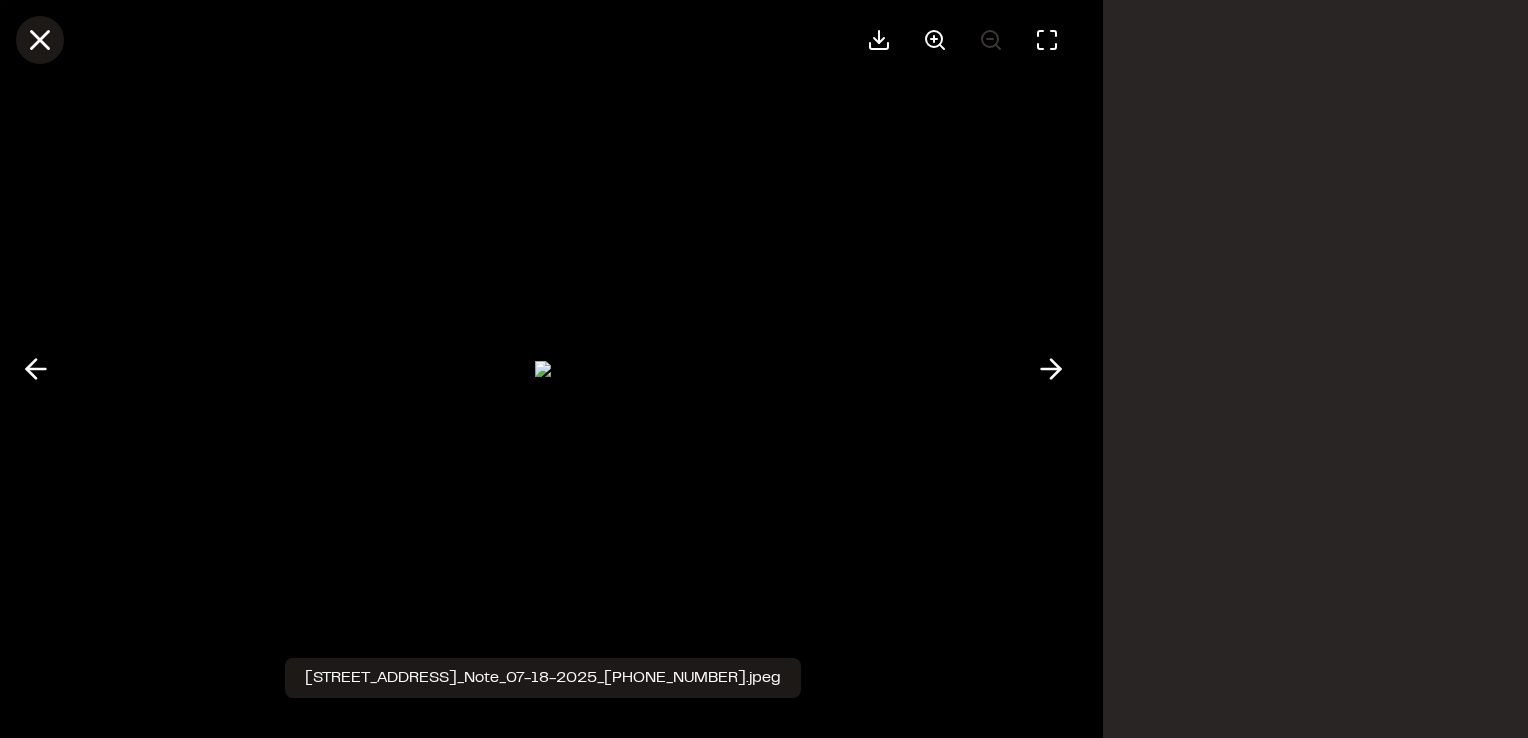 click 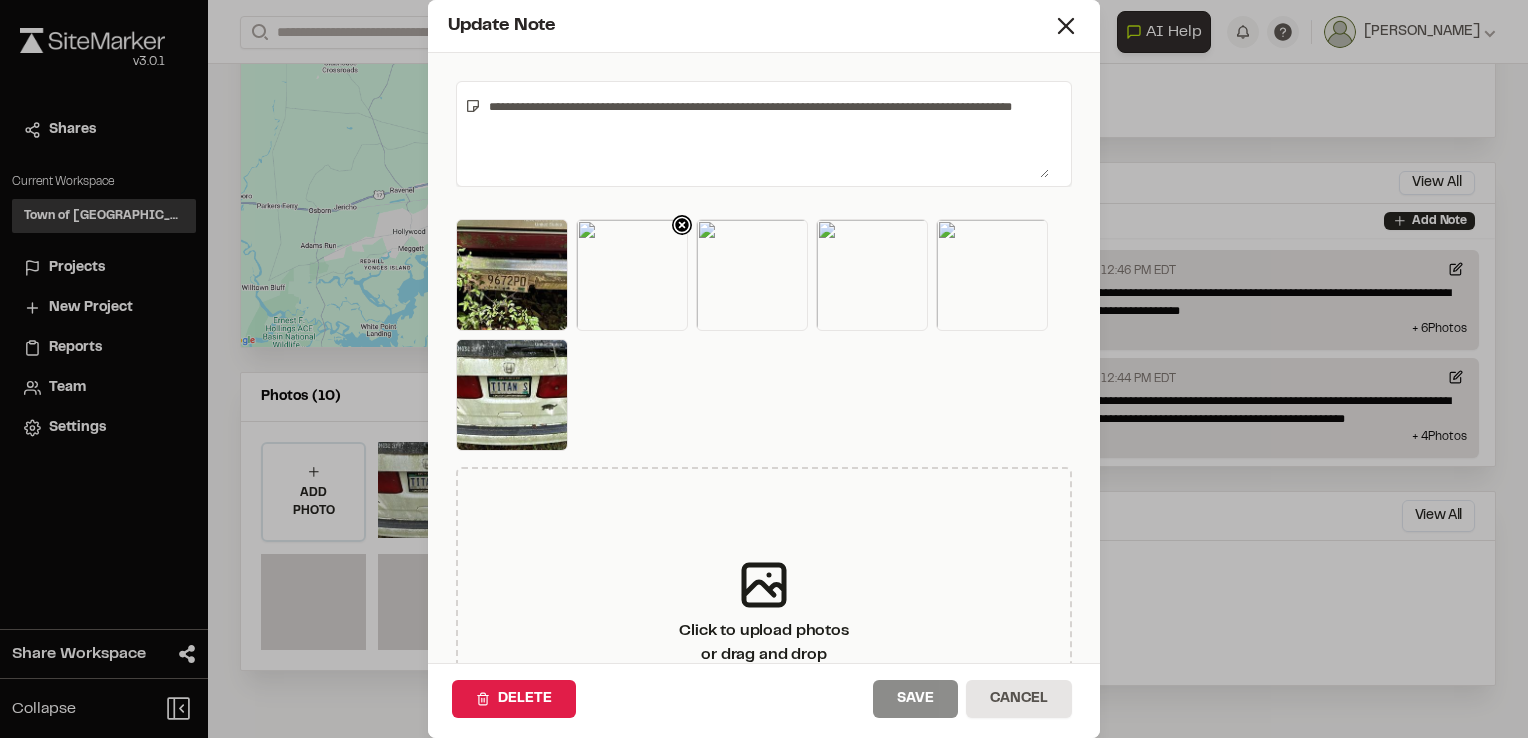 click 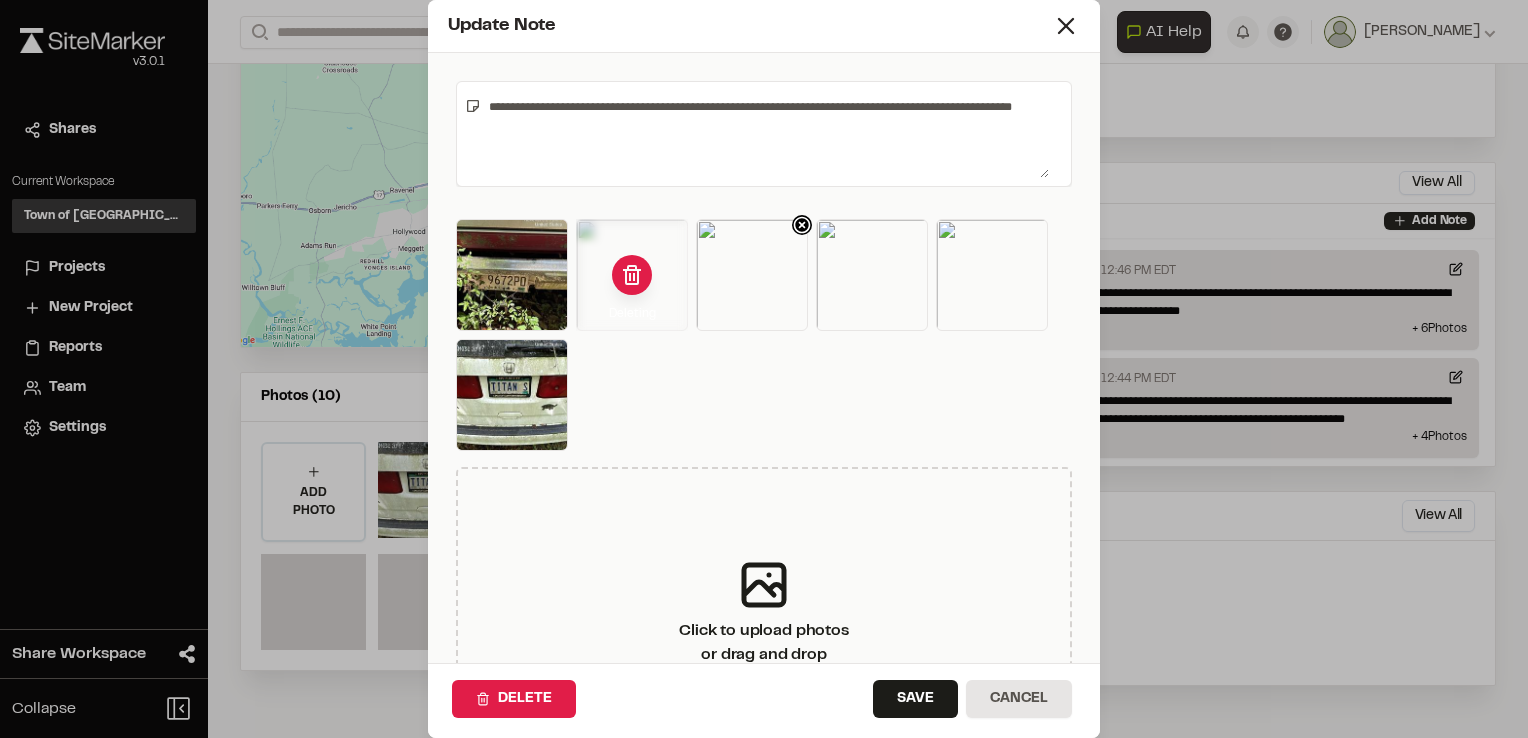 click 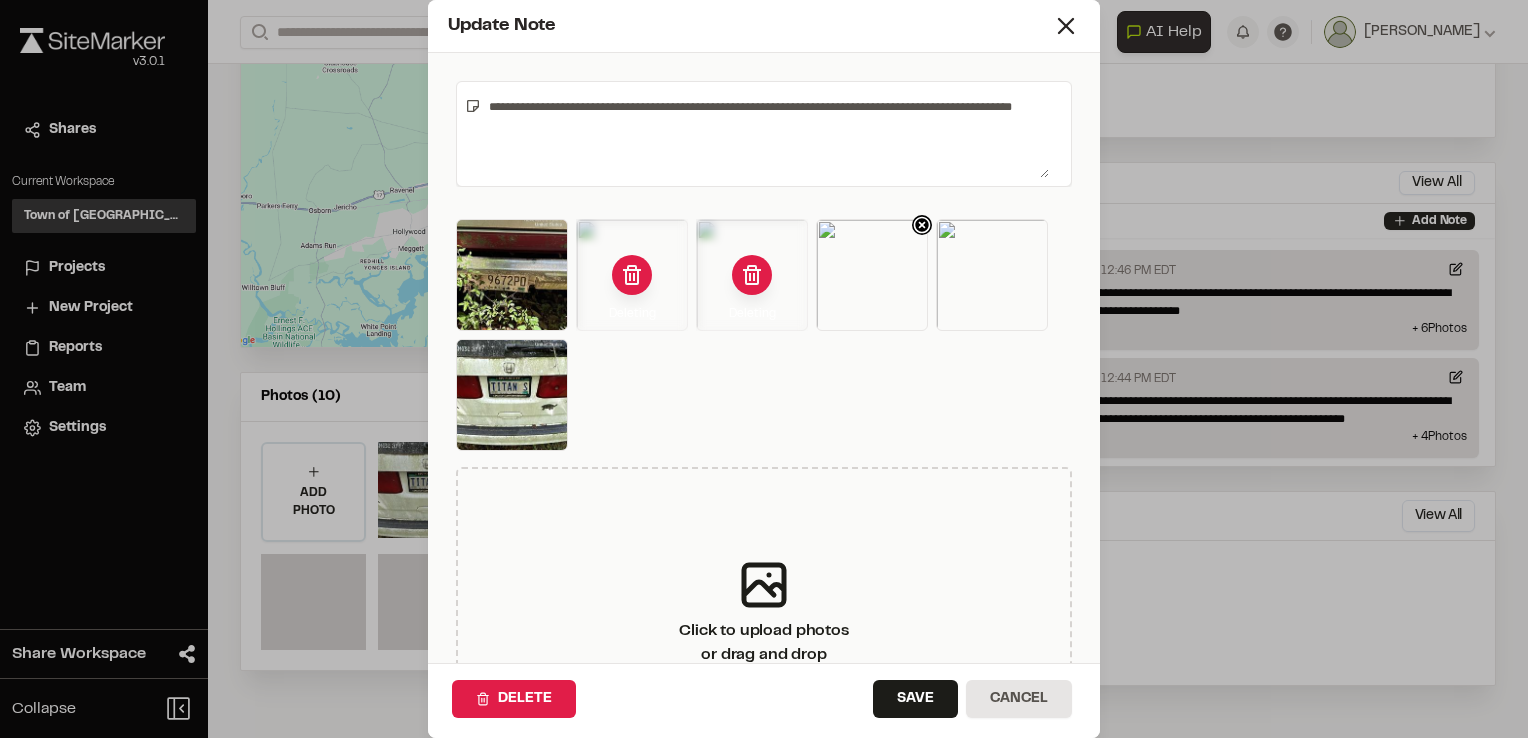 click 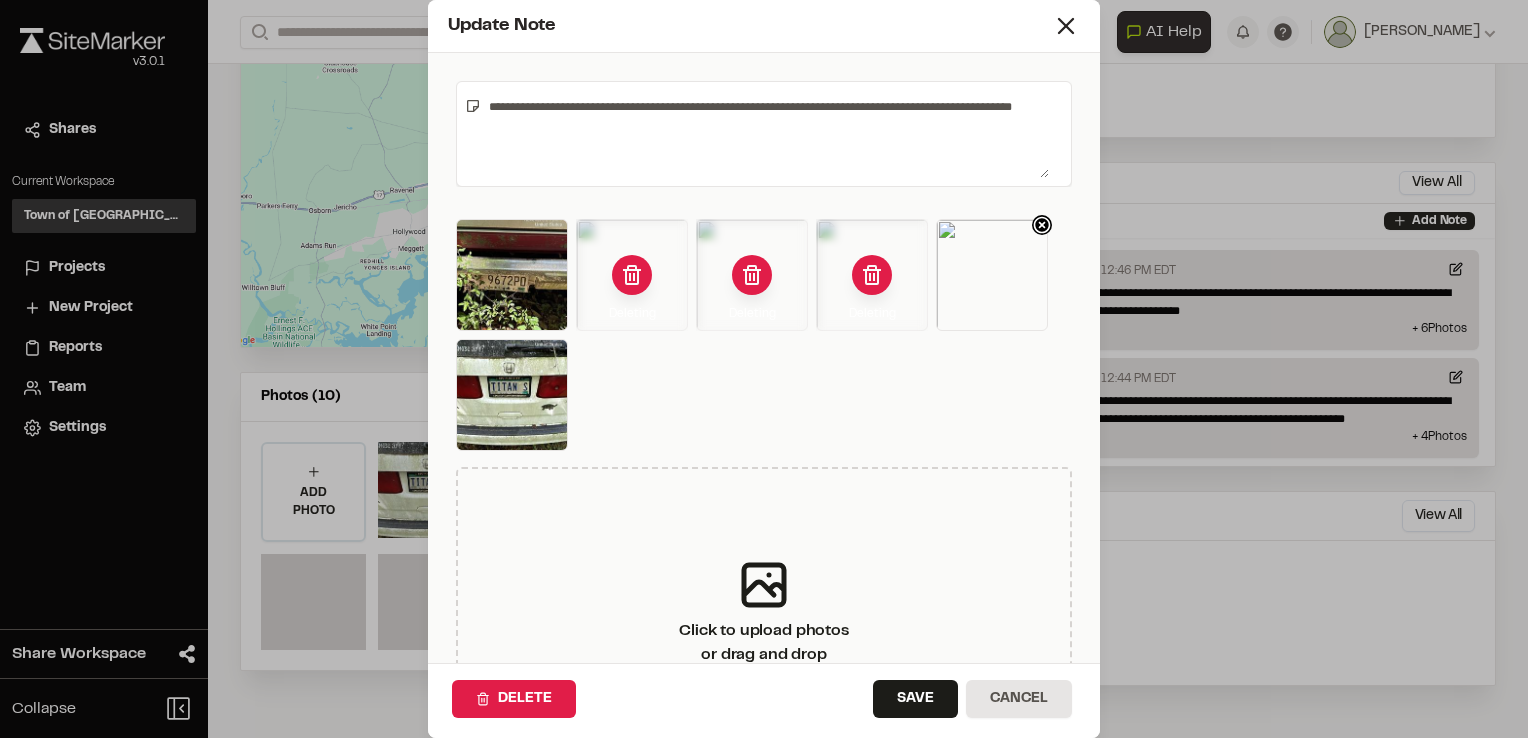 click 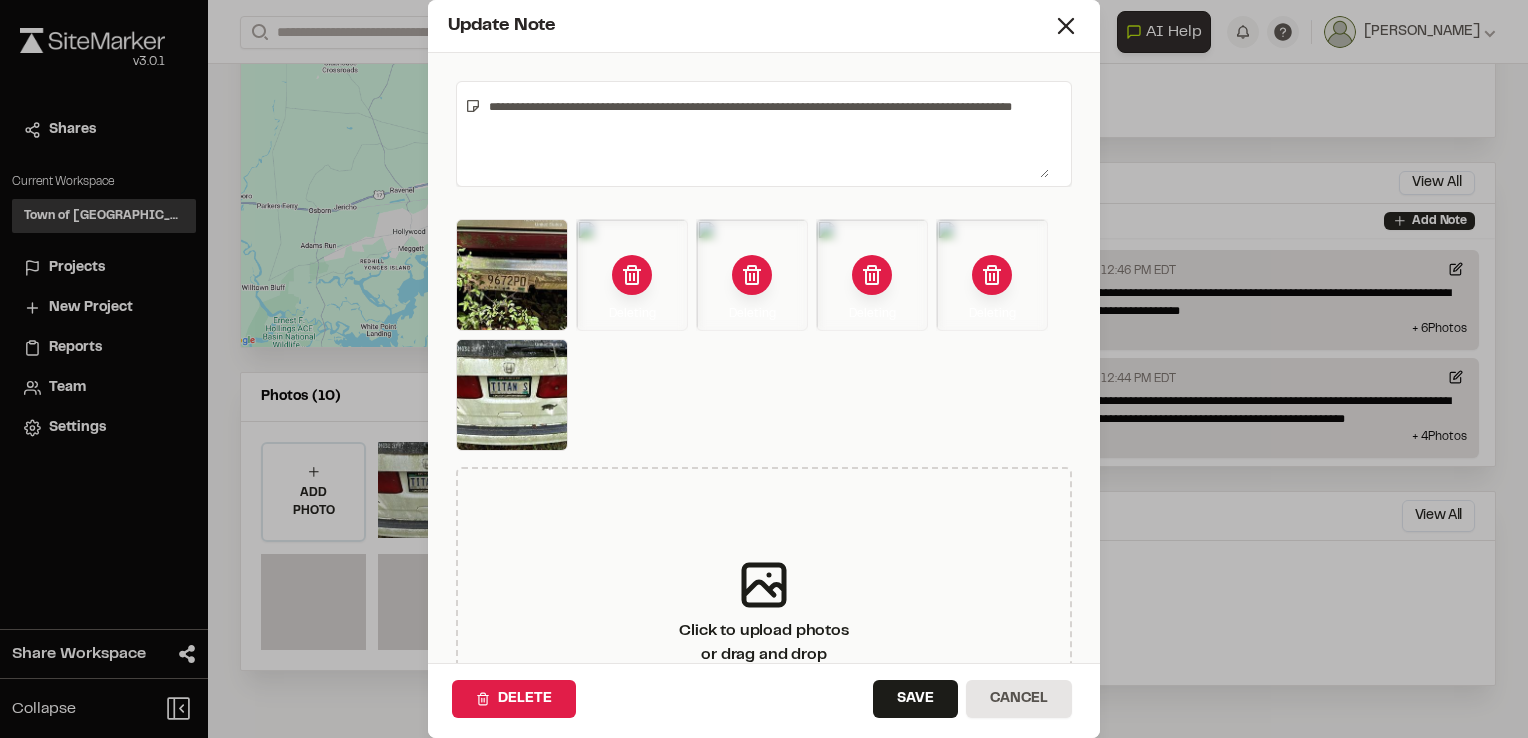 drag, startPoint x: 881, startPoint y: 12, endPoint x: 1102, endPoint y: 38, distance: 222.52415 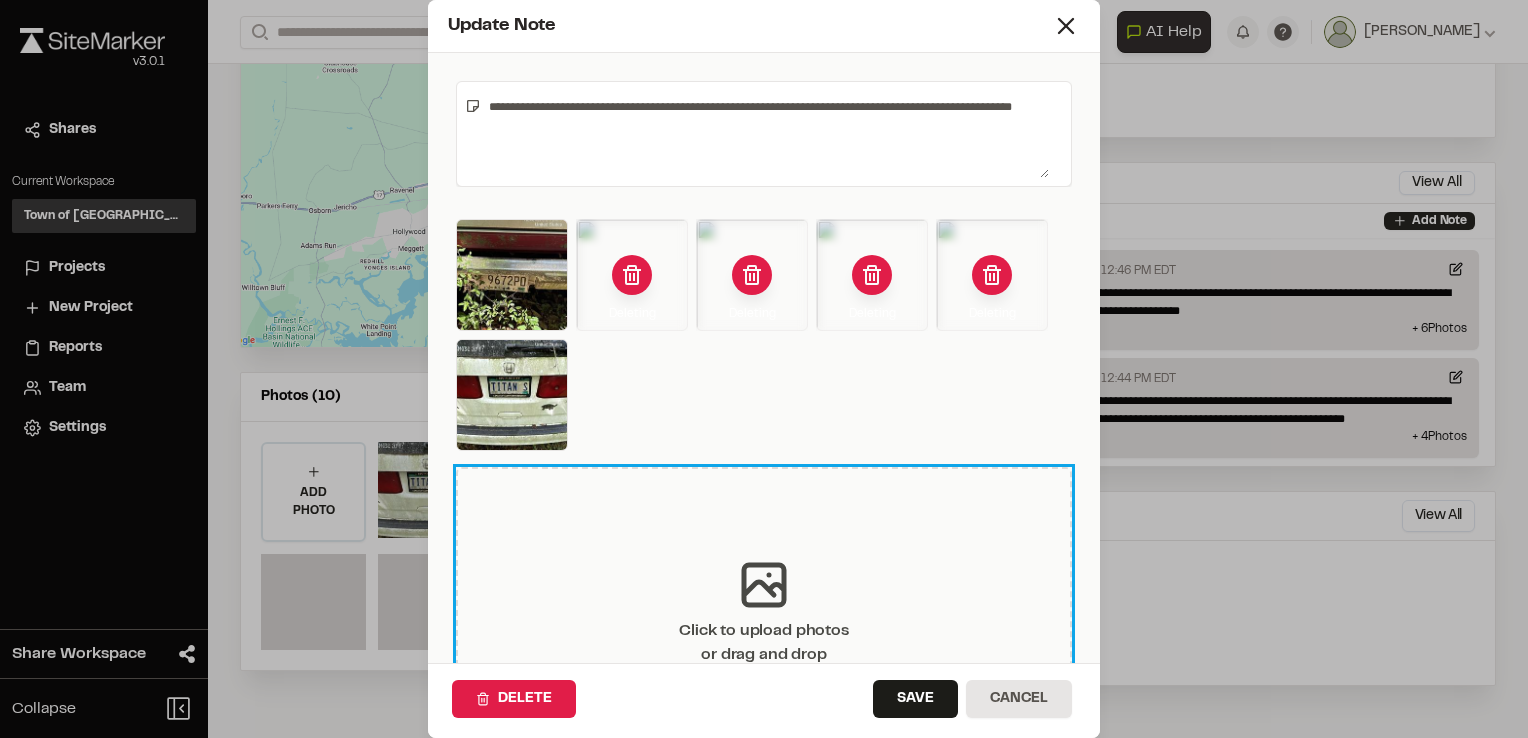 click 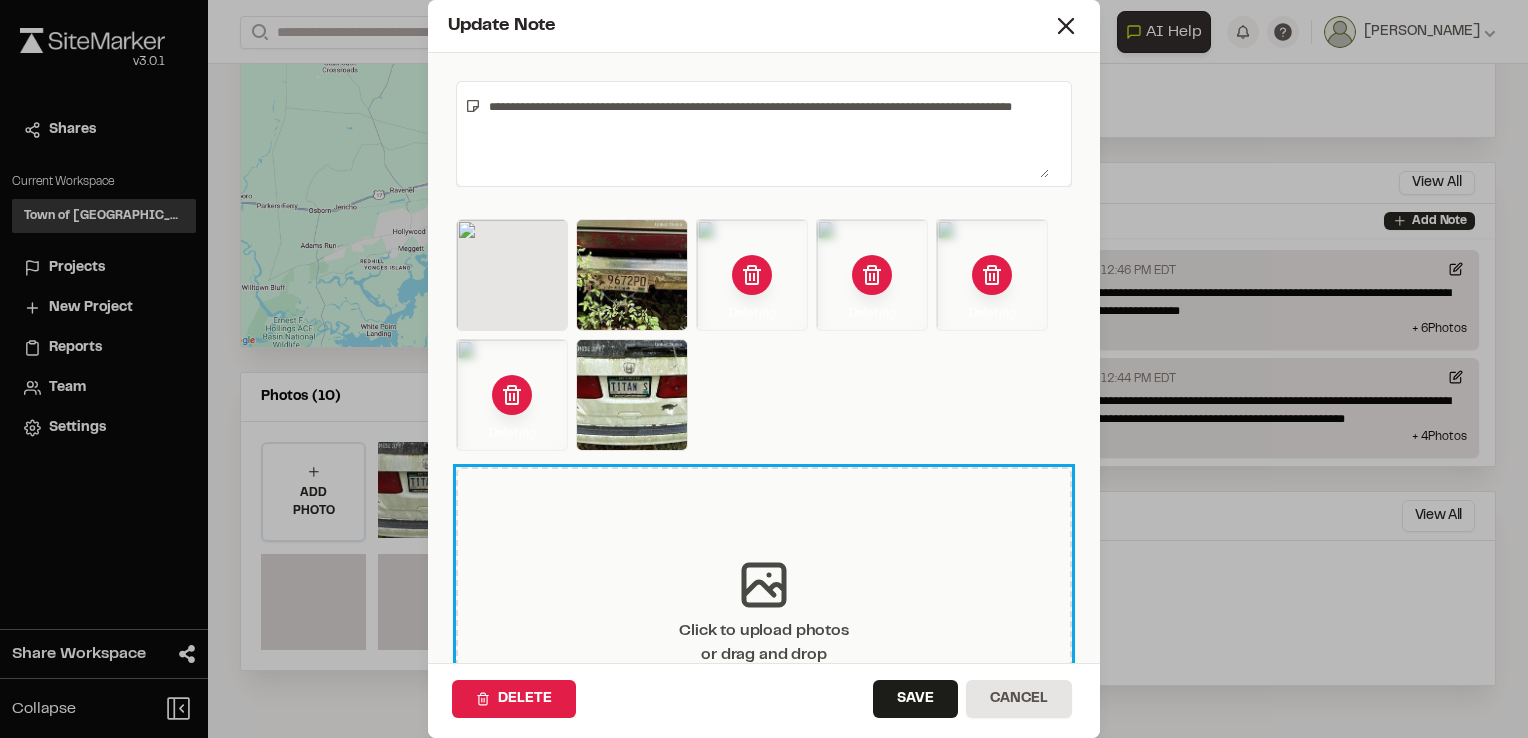 click 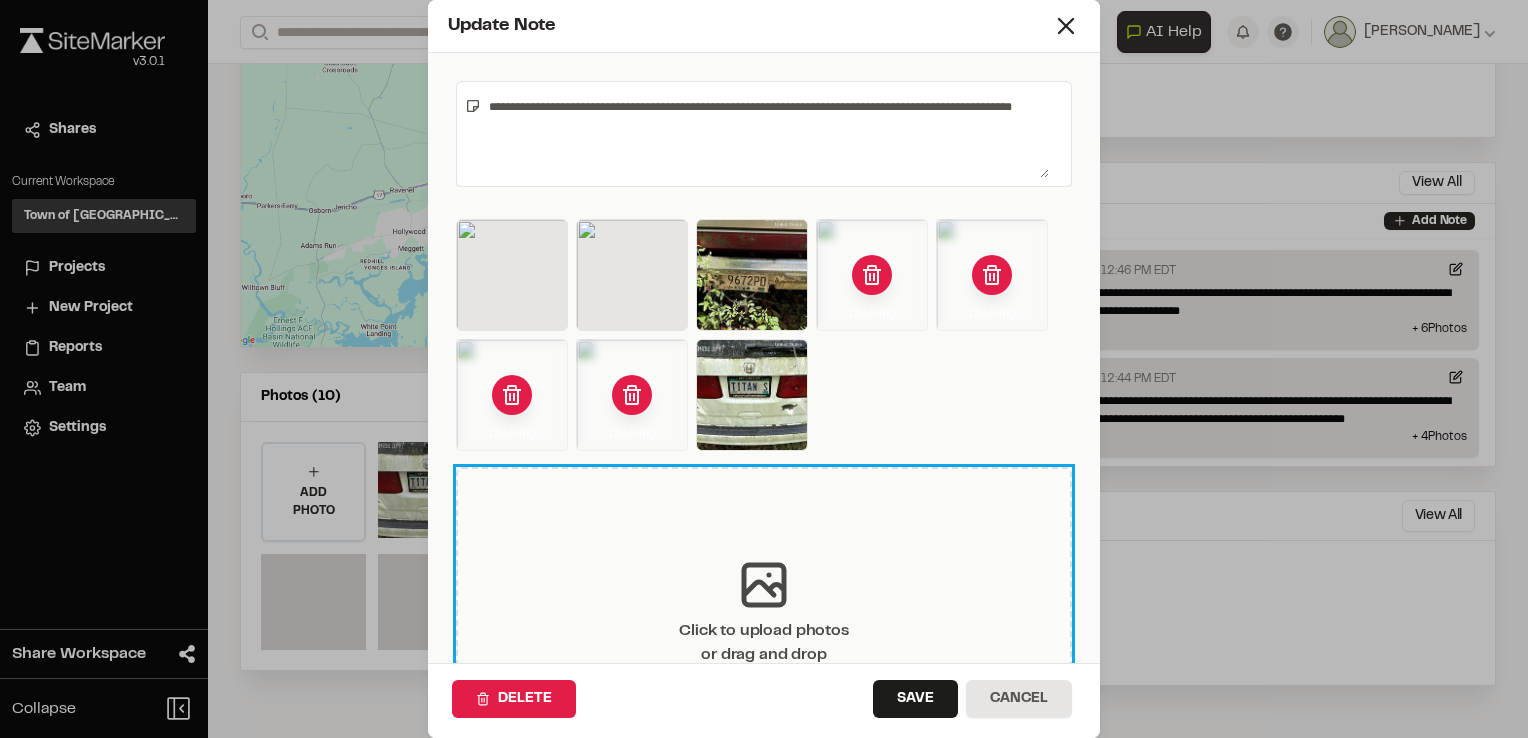 click 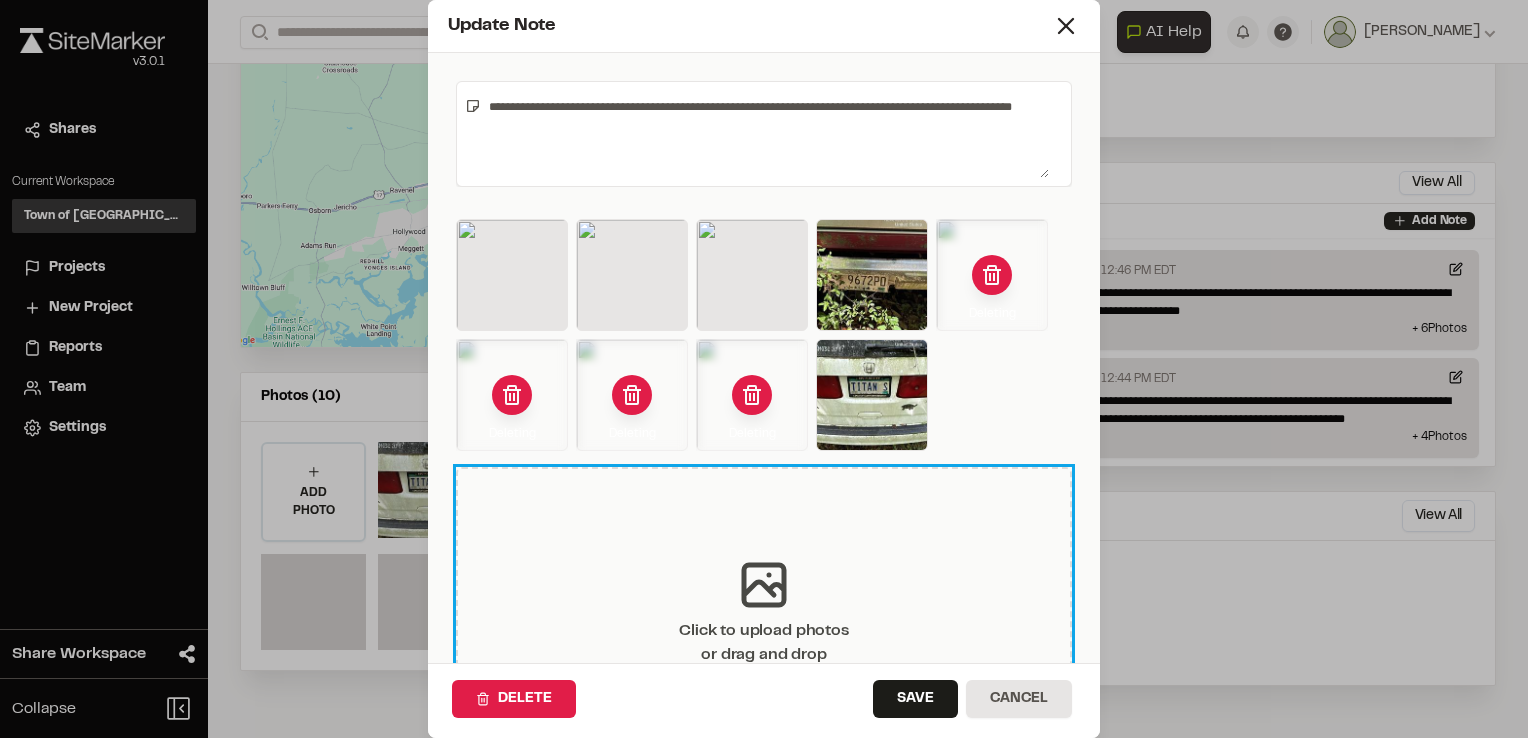 click 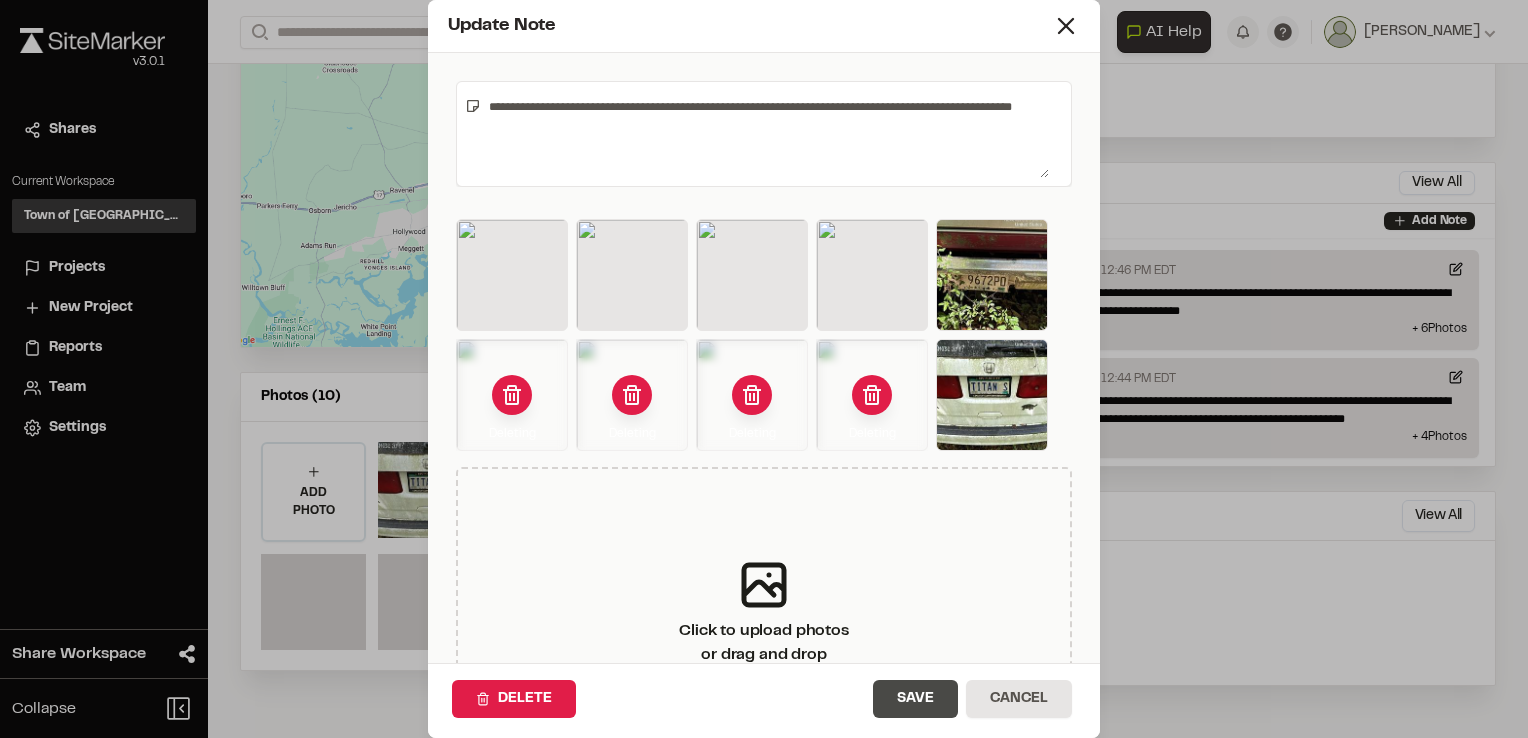 click on "Save" at bounding box center (915, 699) 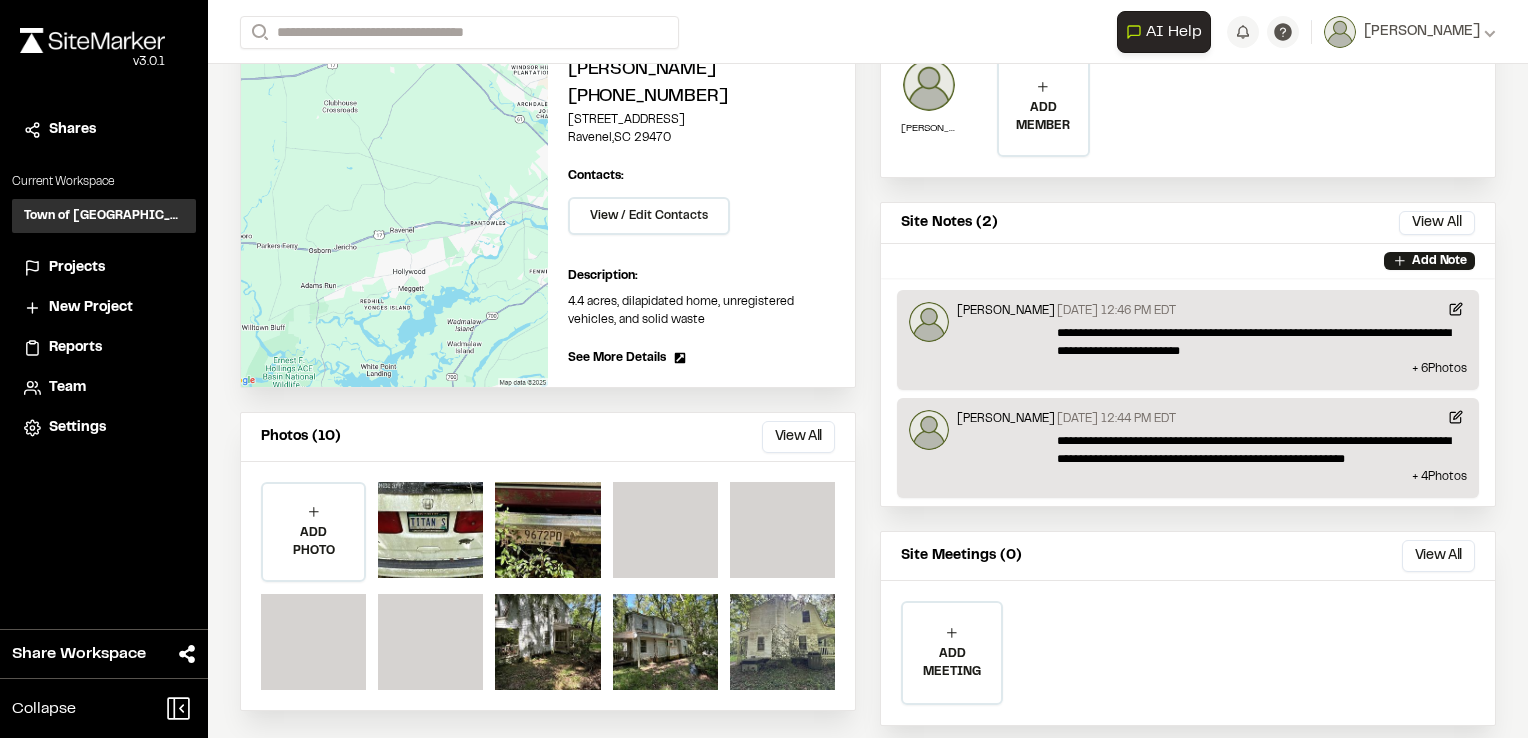 scroll, scrollTop: 283, scrollLeft: 0, axis: vertical 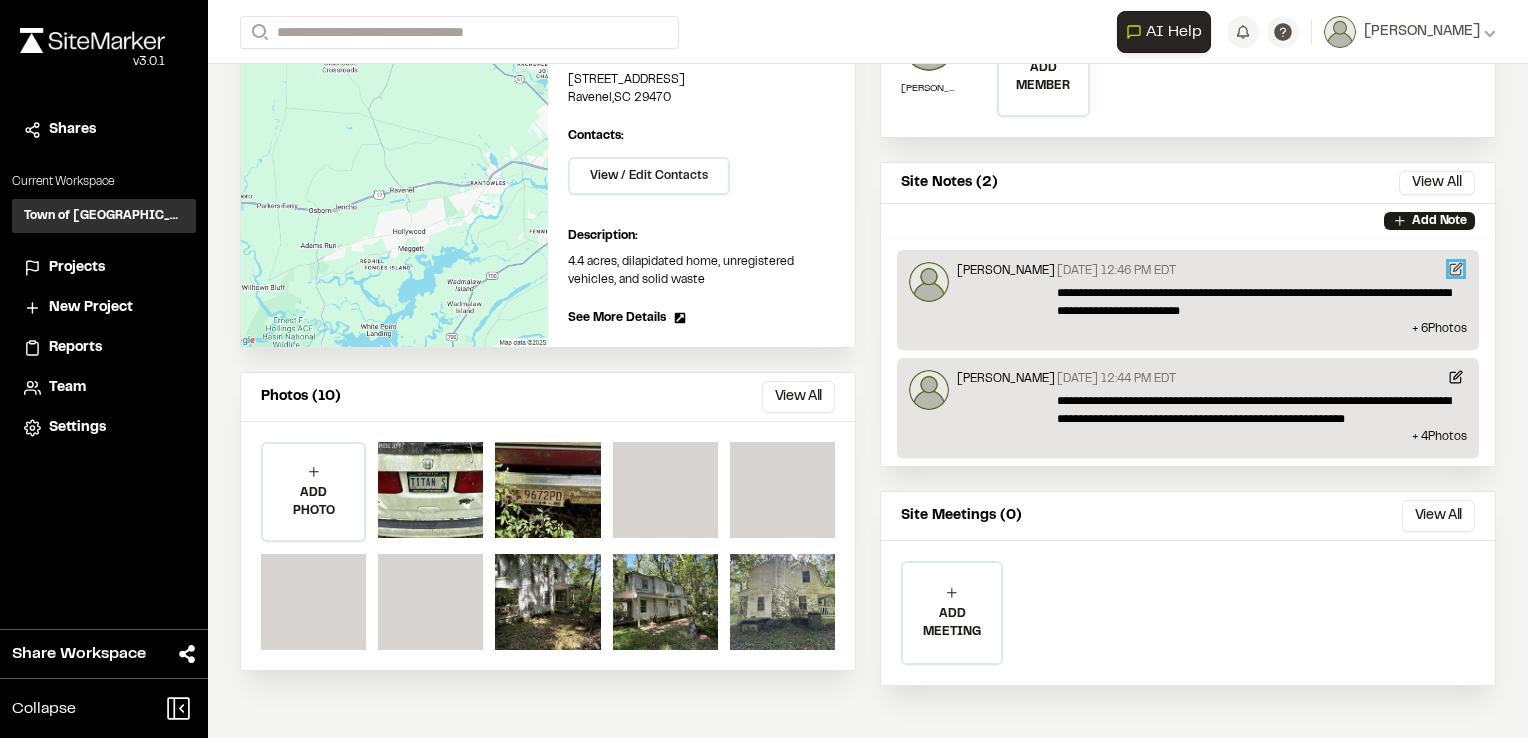 click 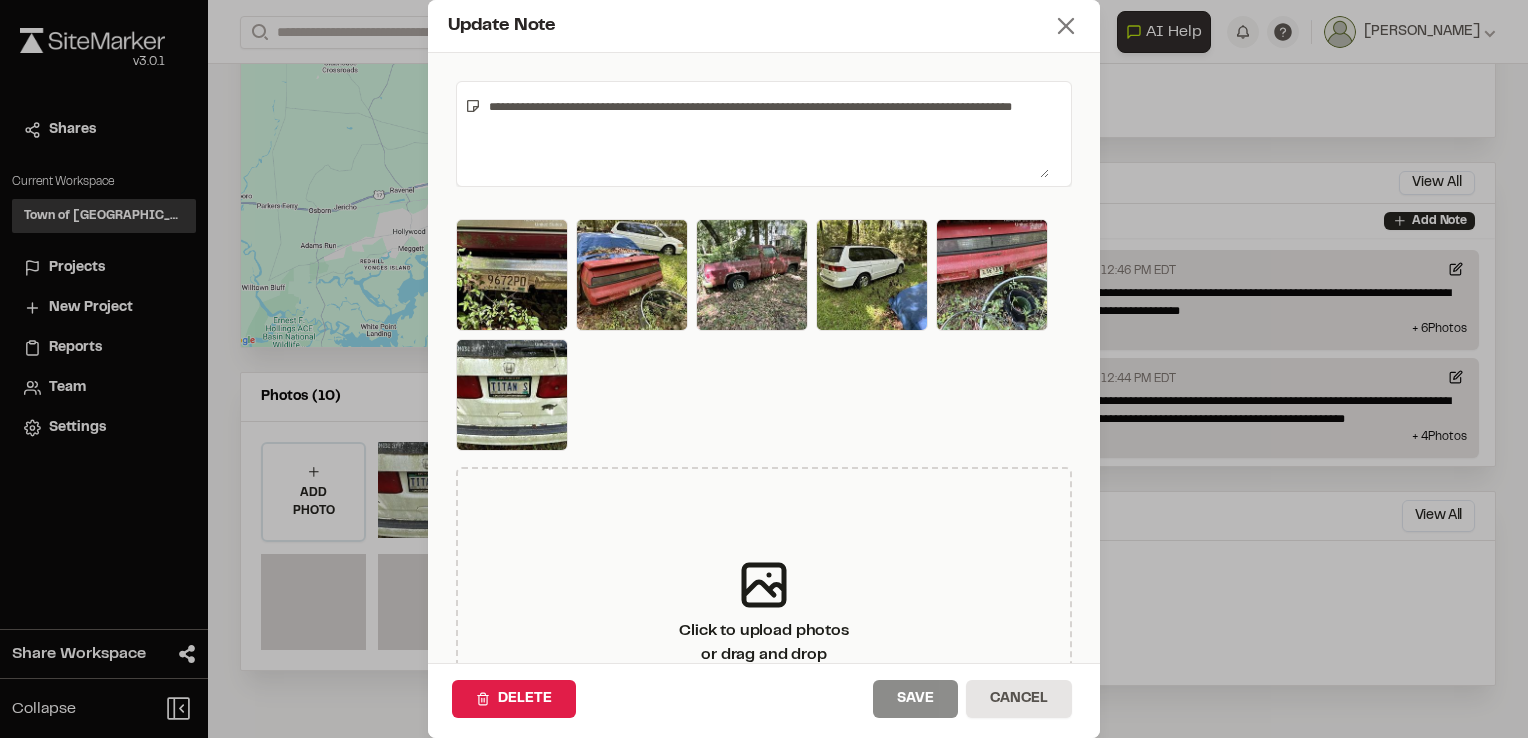 click 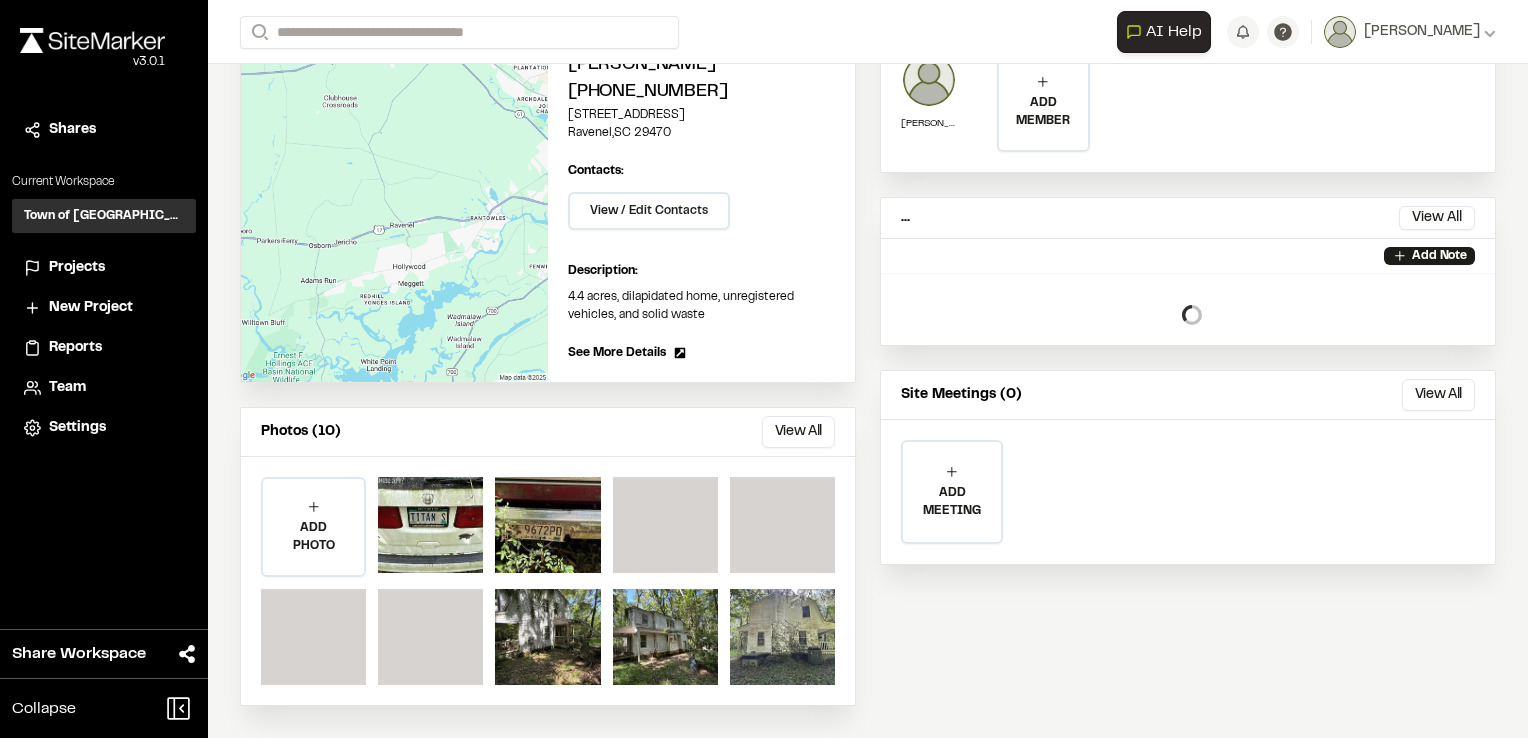scroll, scrollTop: 283, scrollLeft: 0, axis: vertical 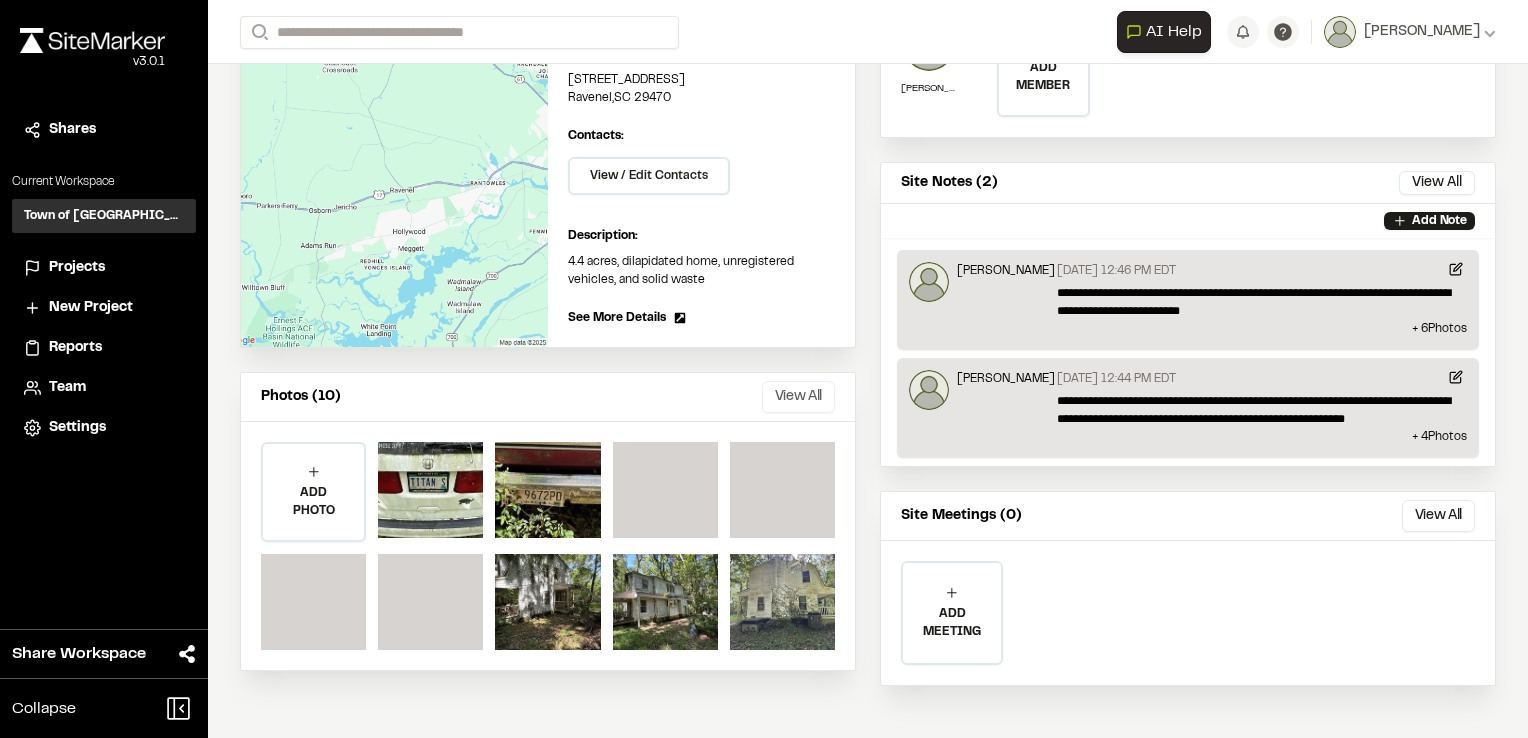 click on "View All" at bounding box center (798, 397) 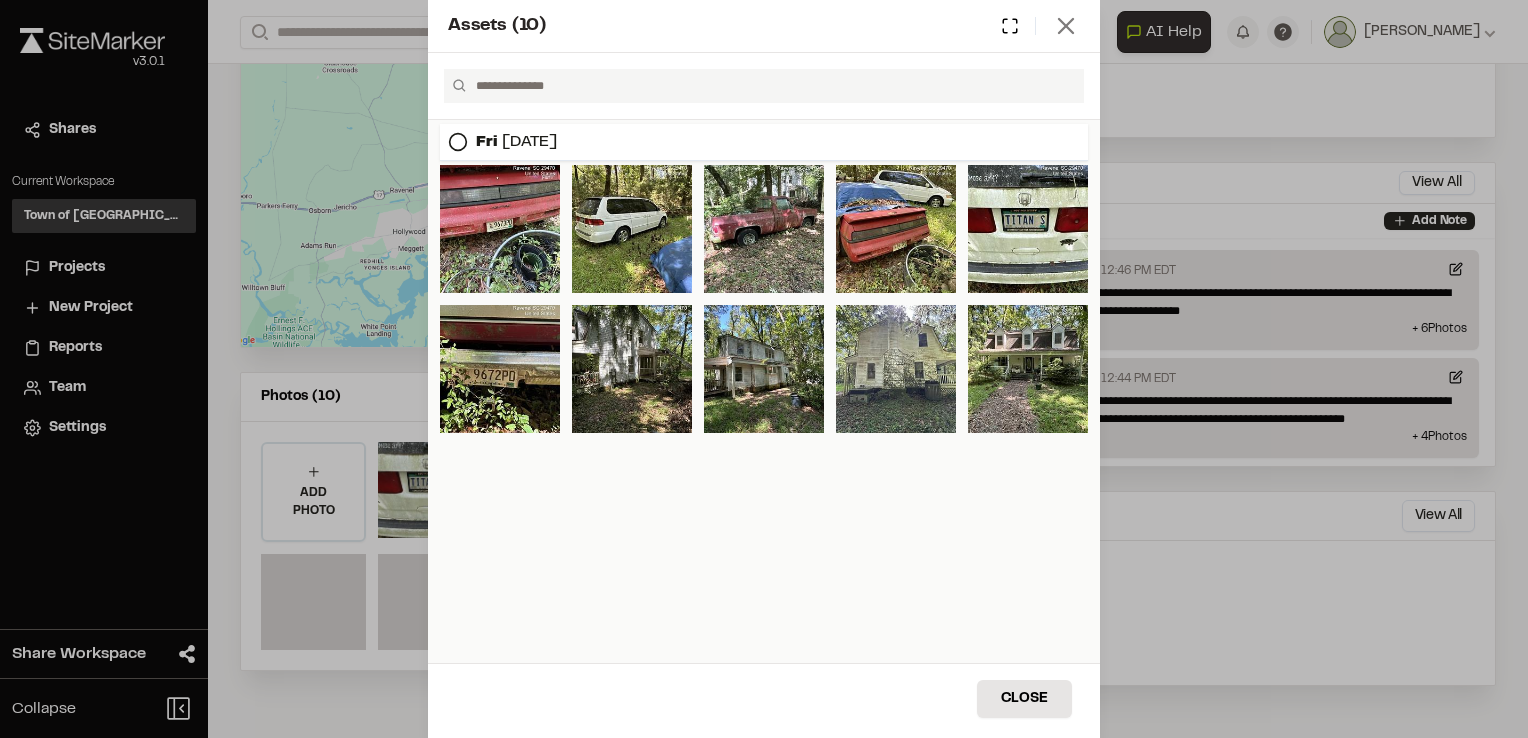 click 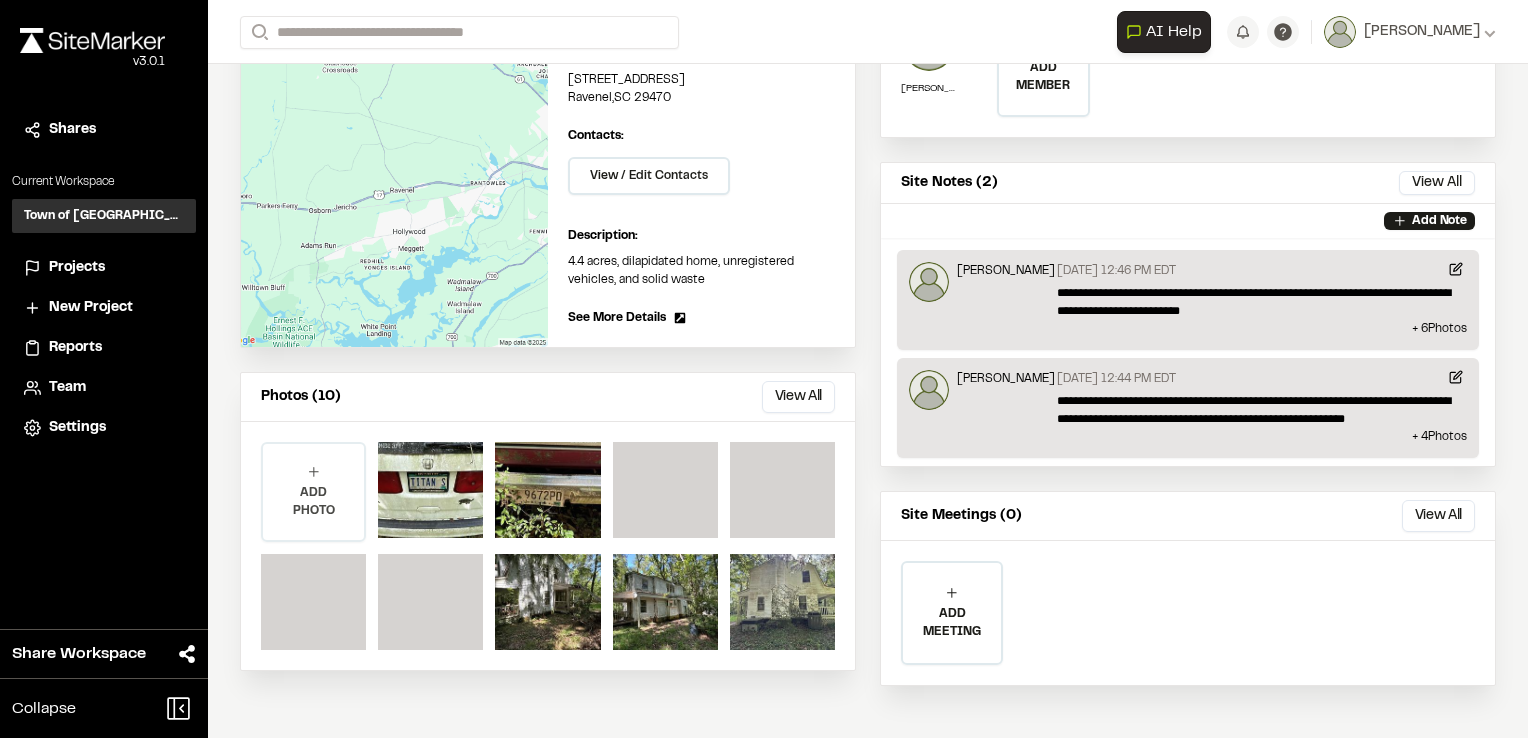 click on "ADD PHOTO" at bounding box center (313, 502) 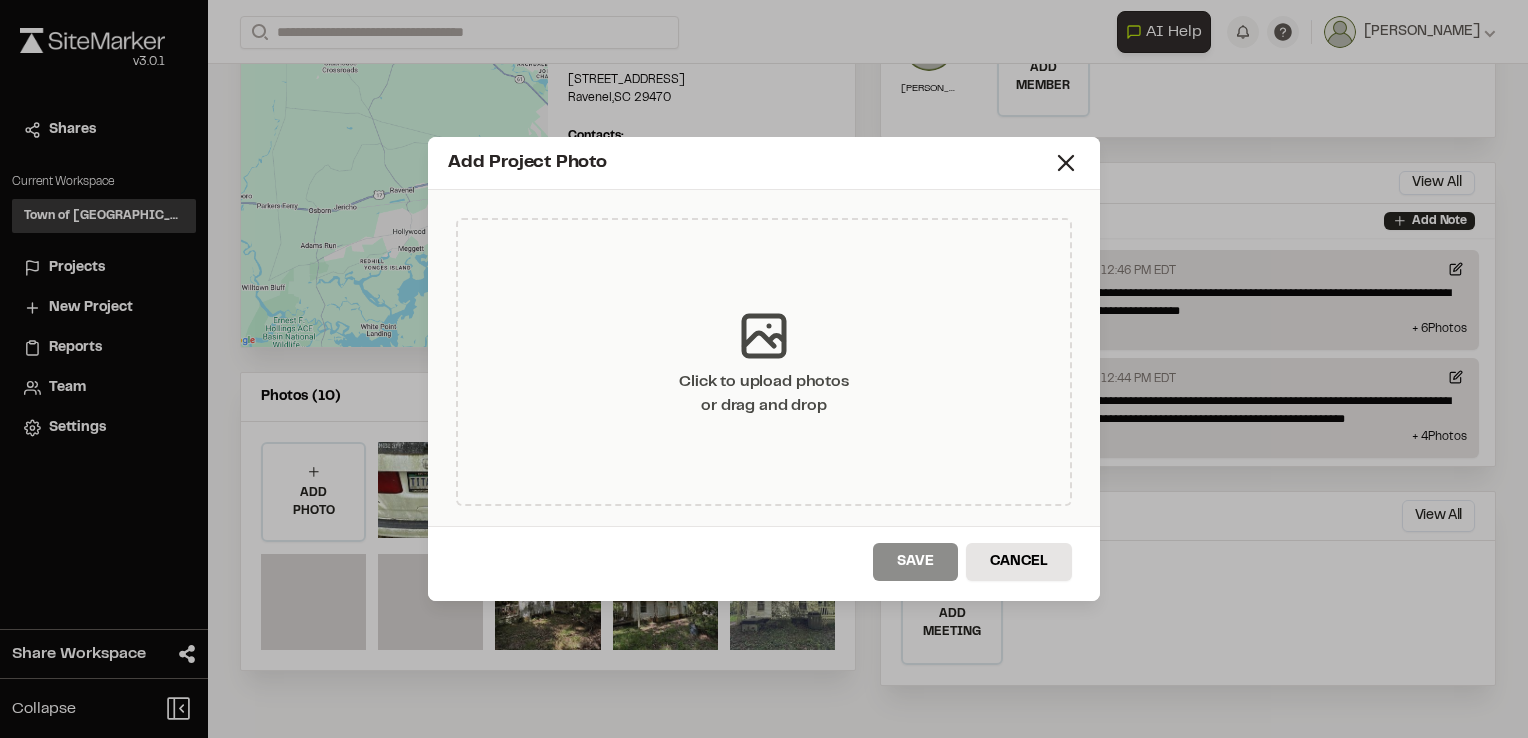 click 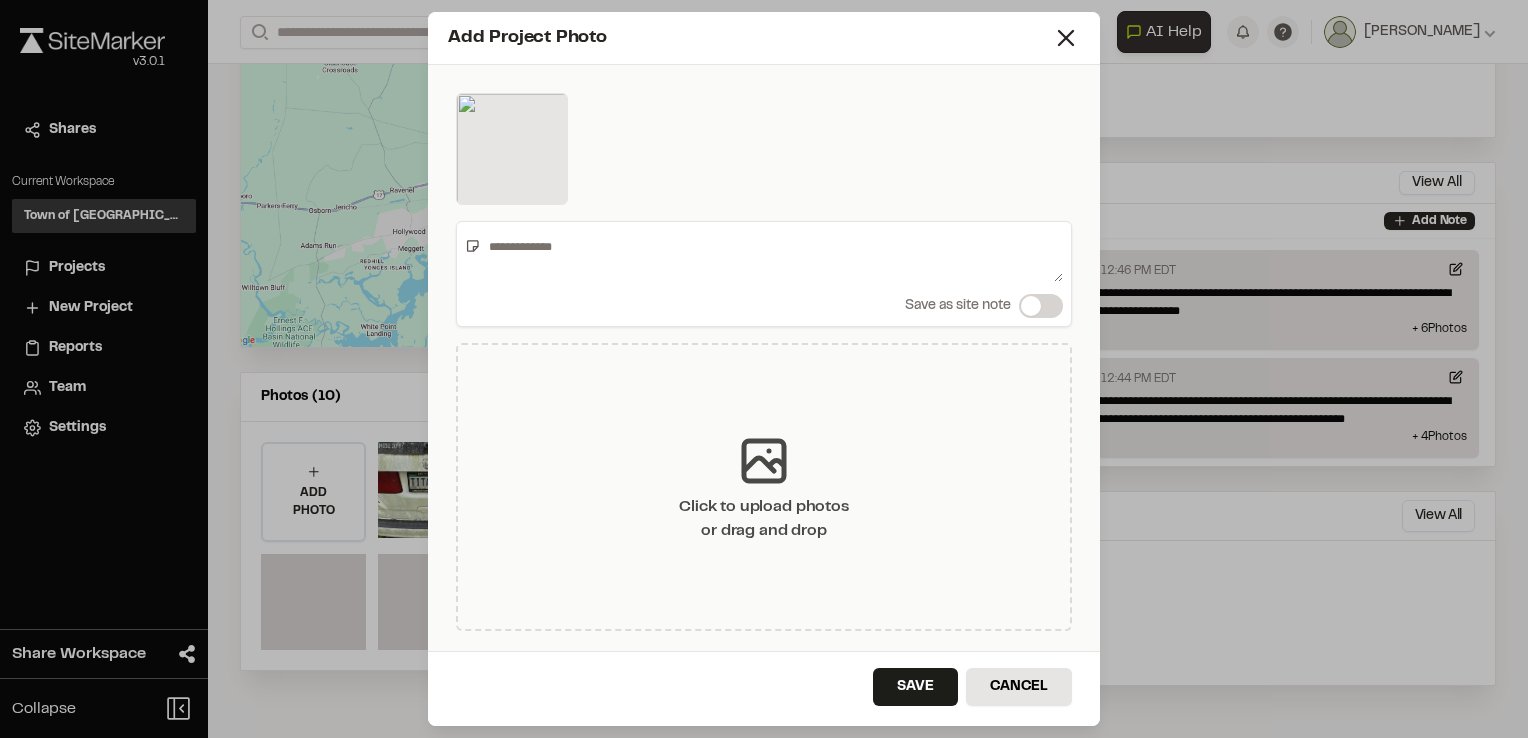 click 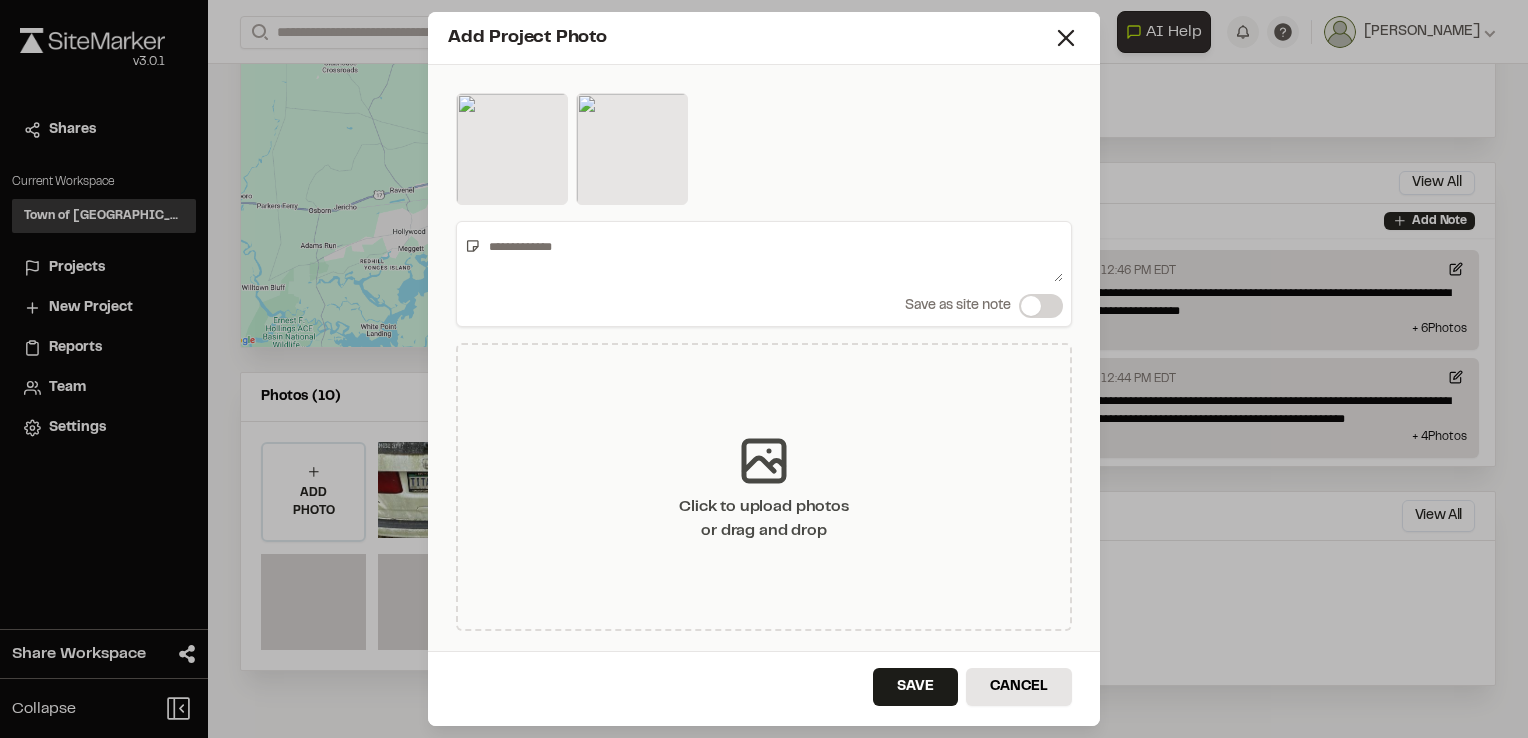 click 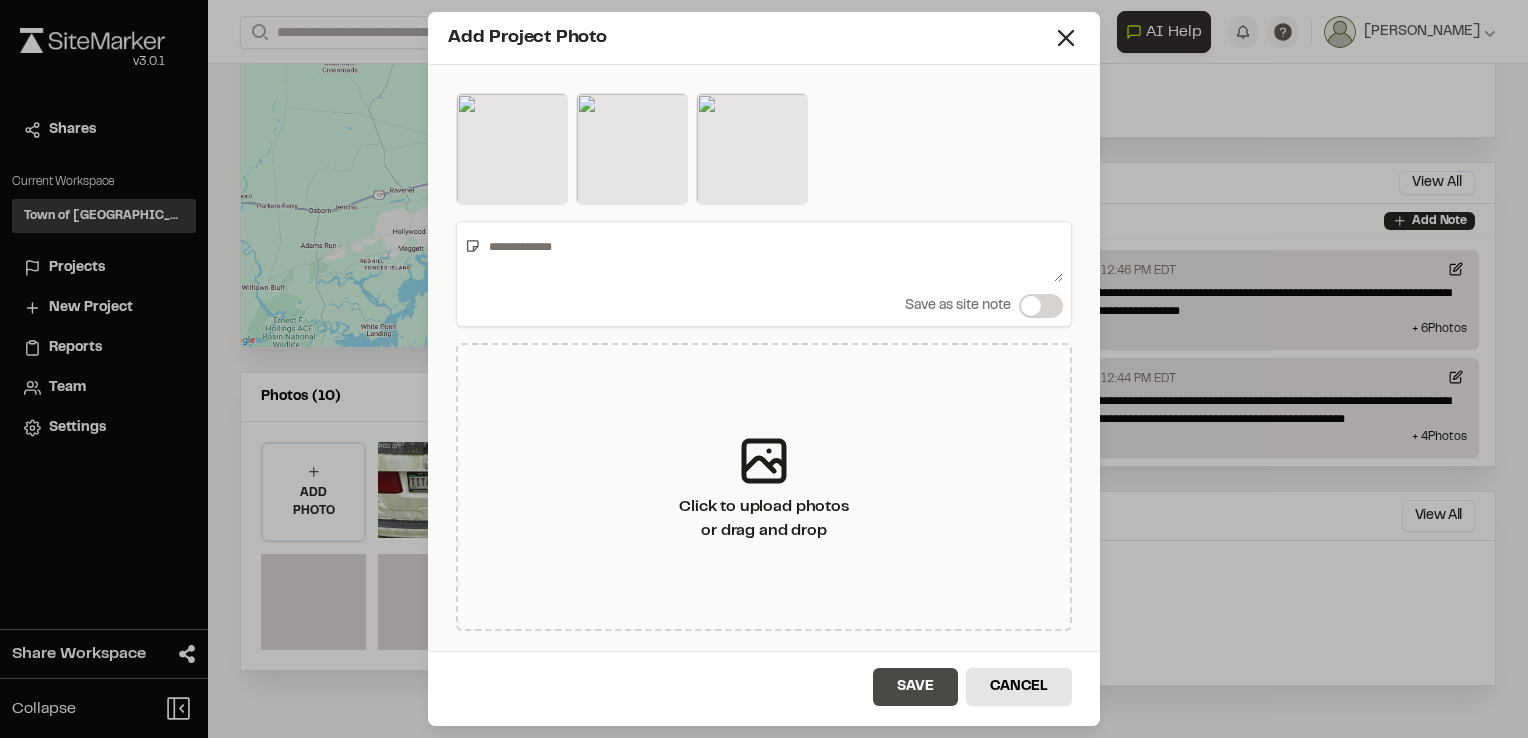 click on "Save" at bounding box center (915, 687) 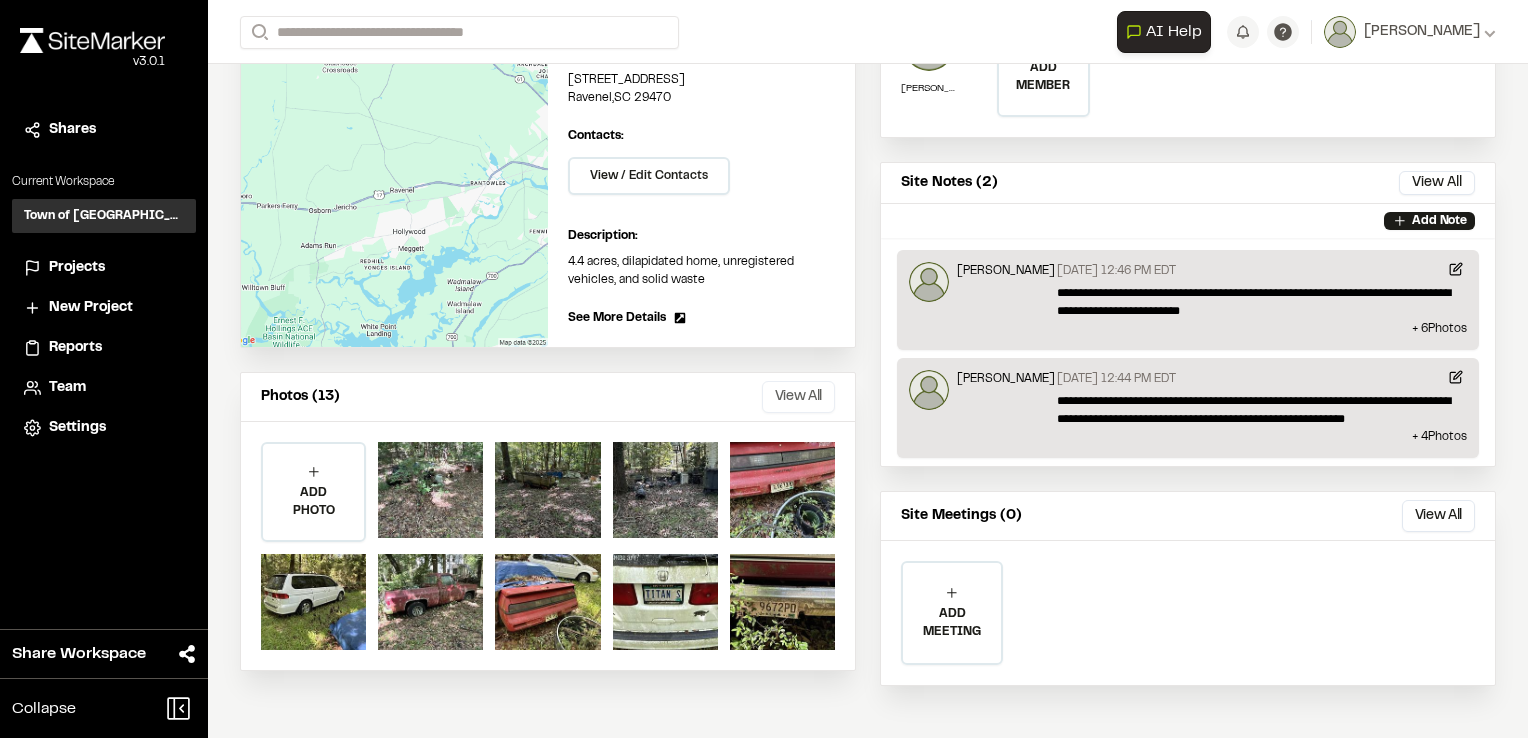 click on "View All" at bounding box center (798, 397) 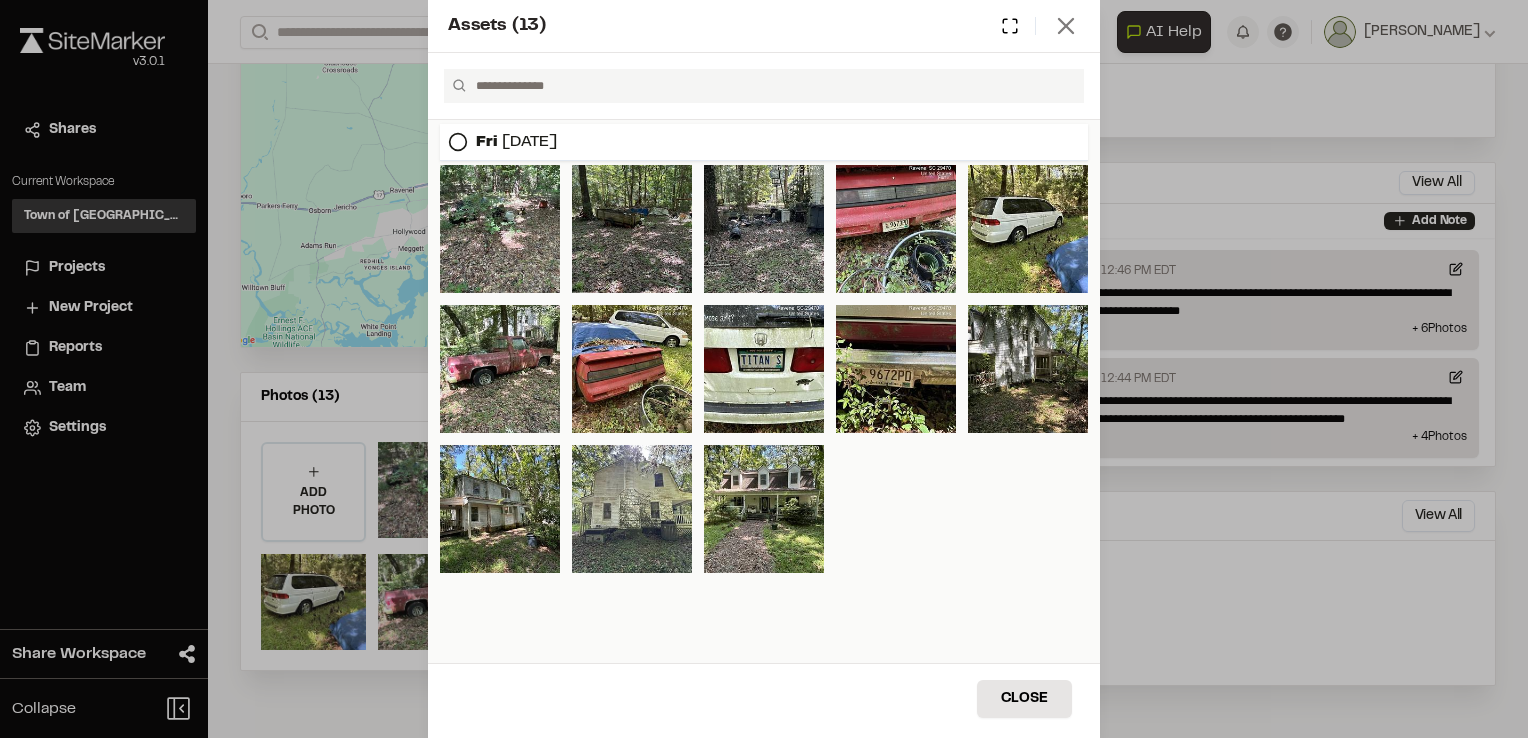 click 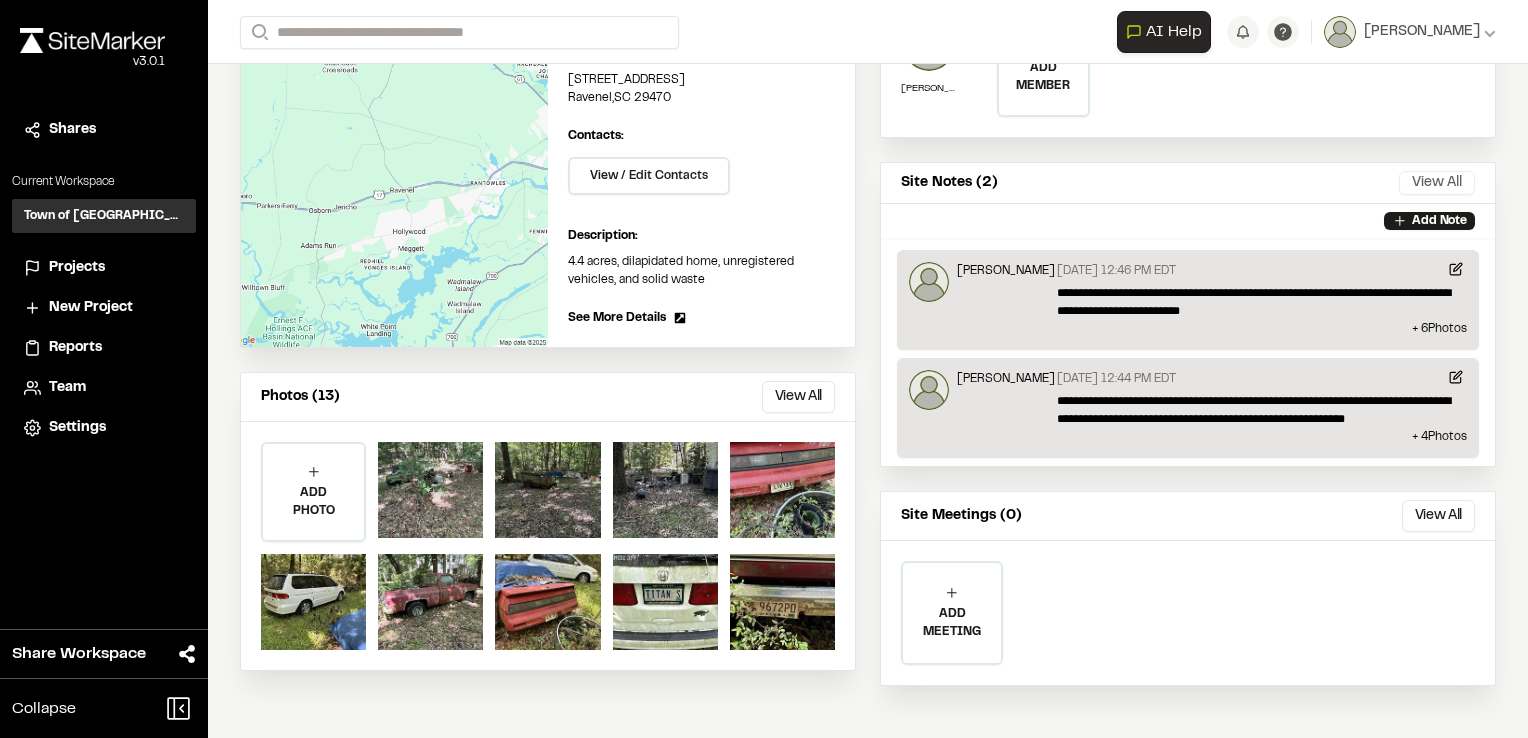 click on "View All" at bounding box center (1437, 183) 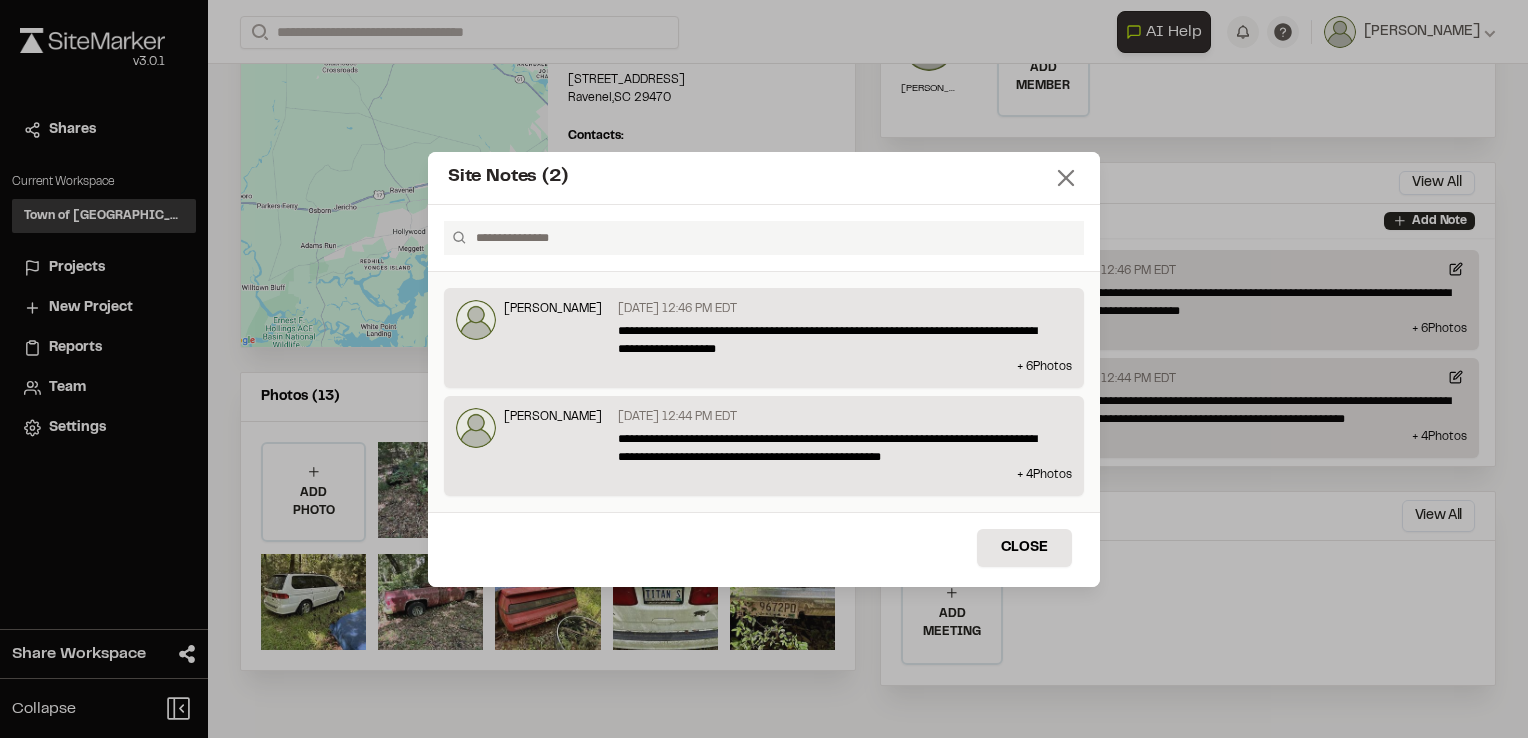 click 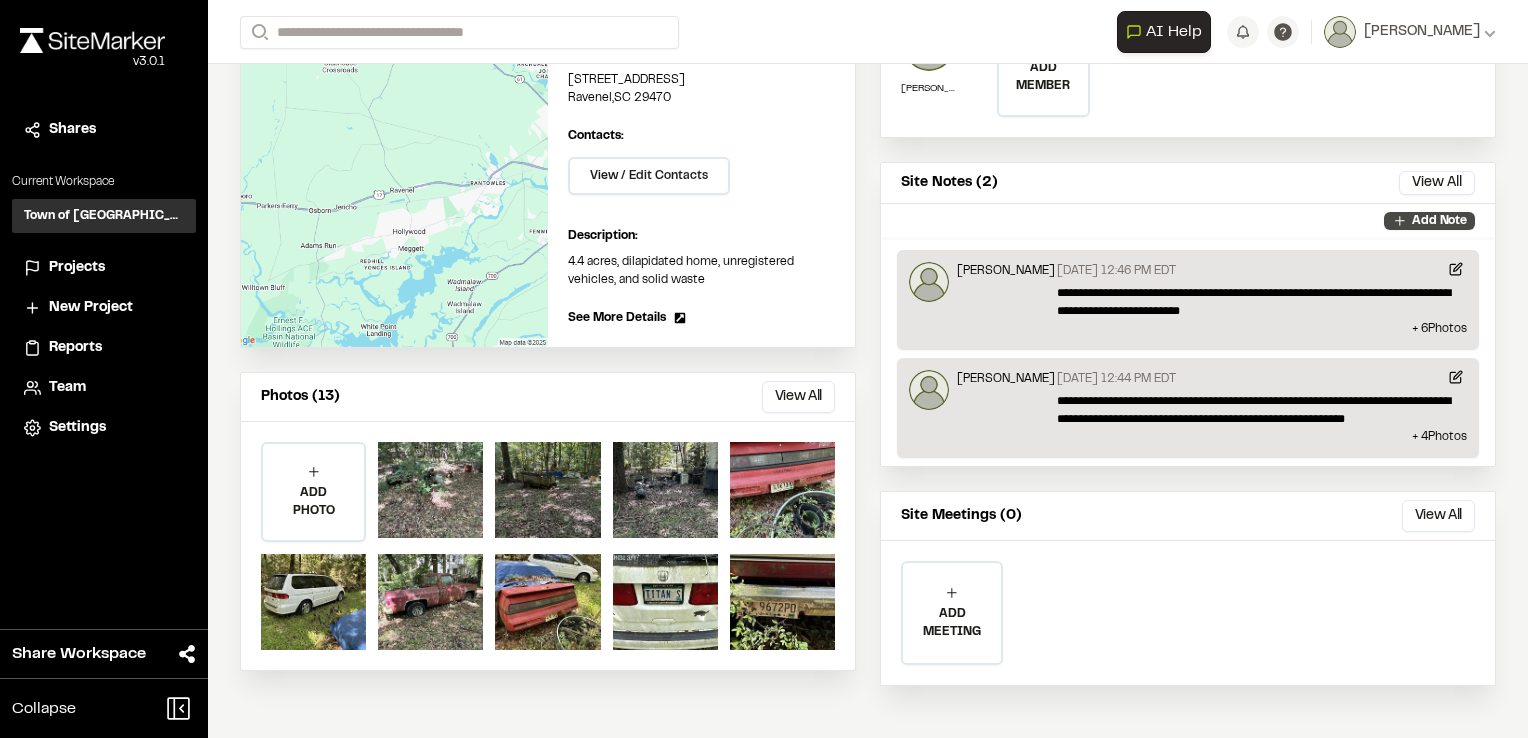 click 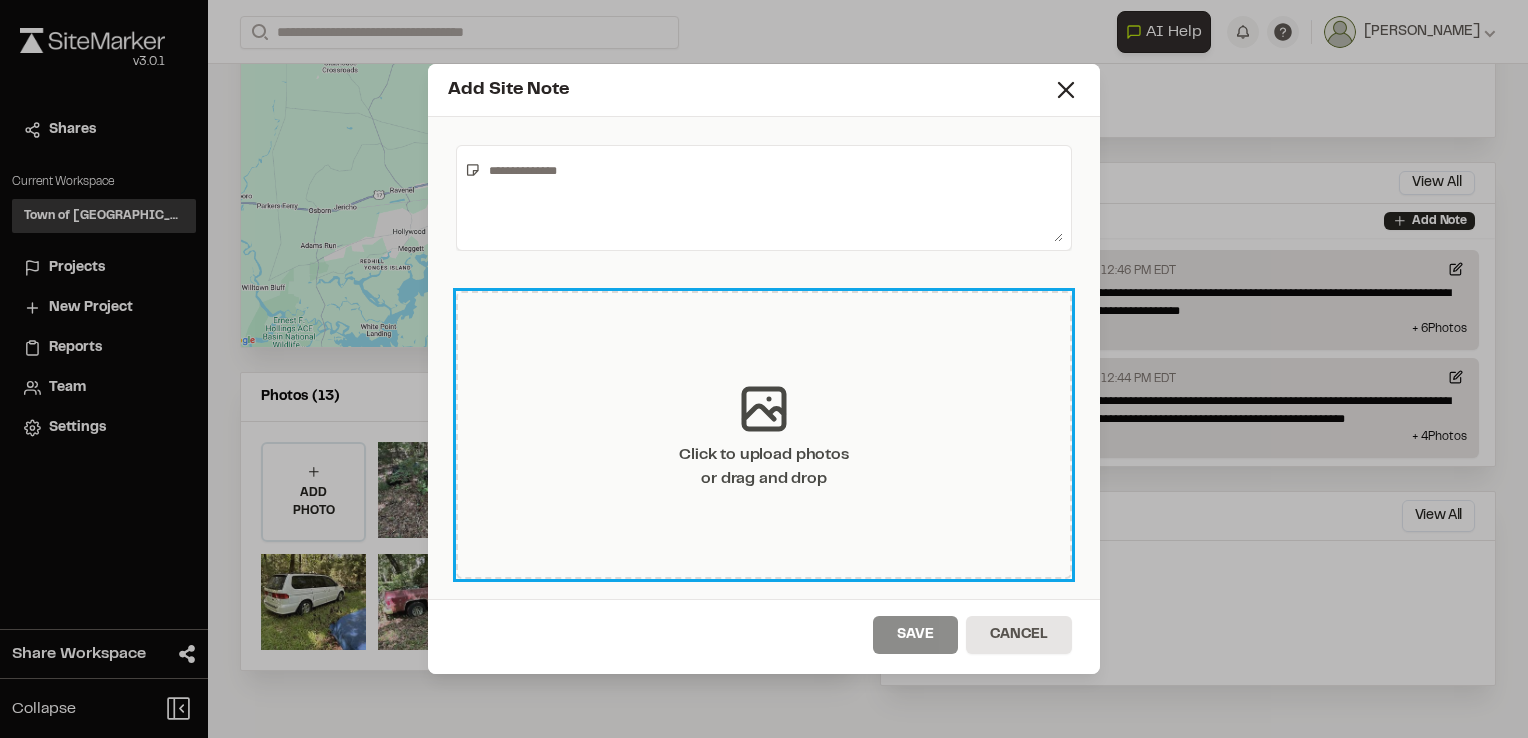 click 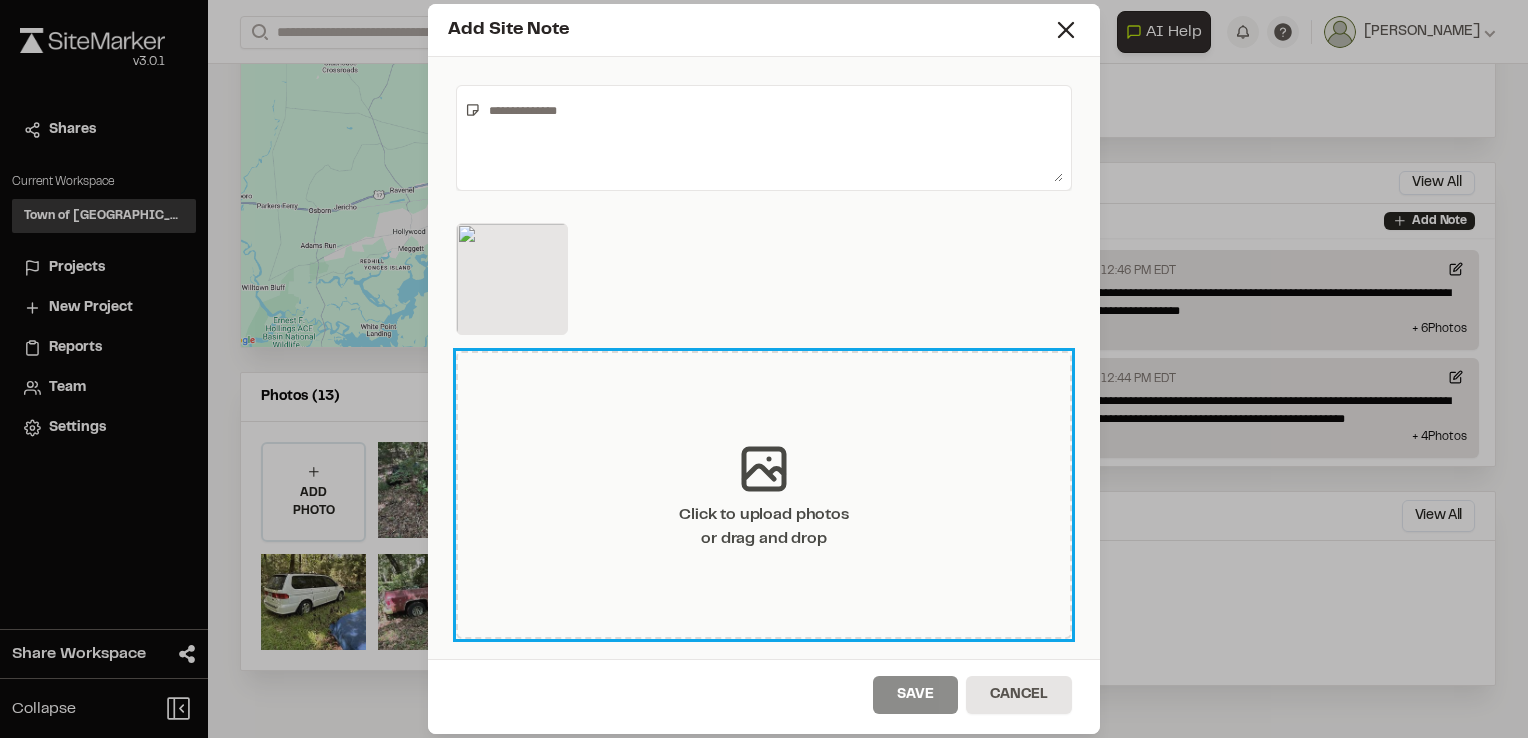 click 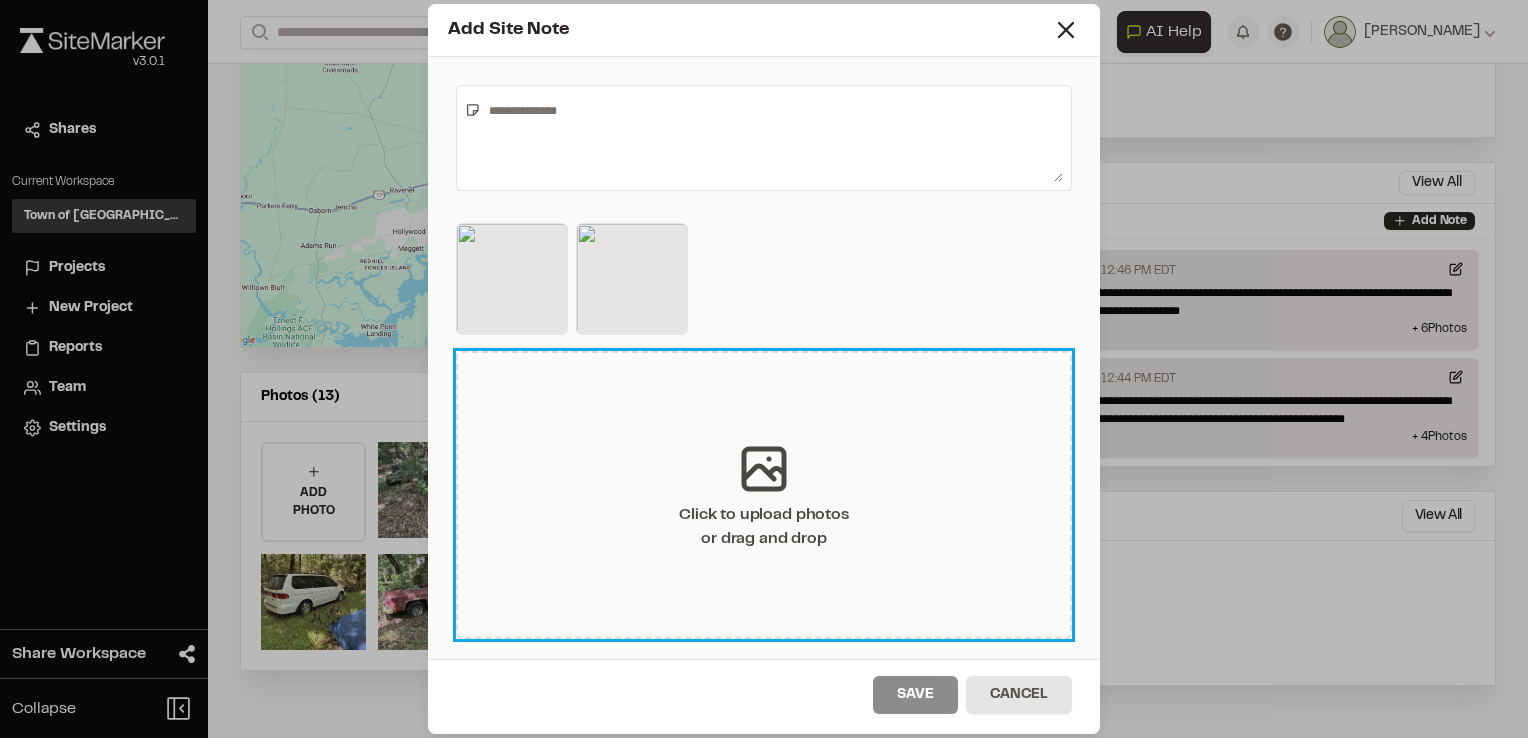 click 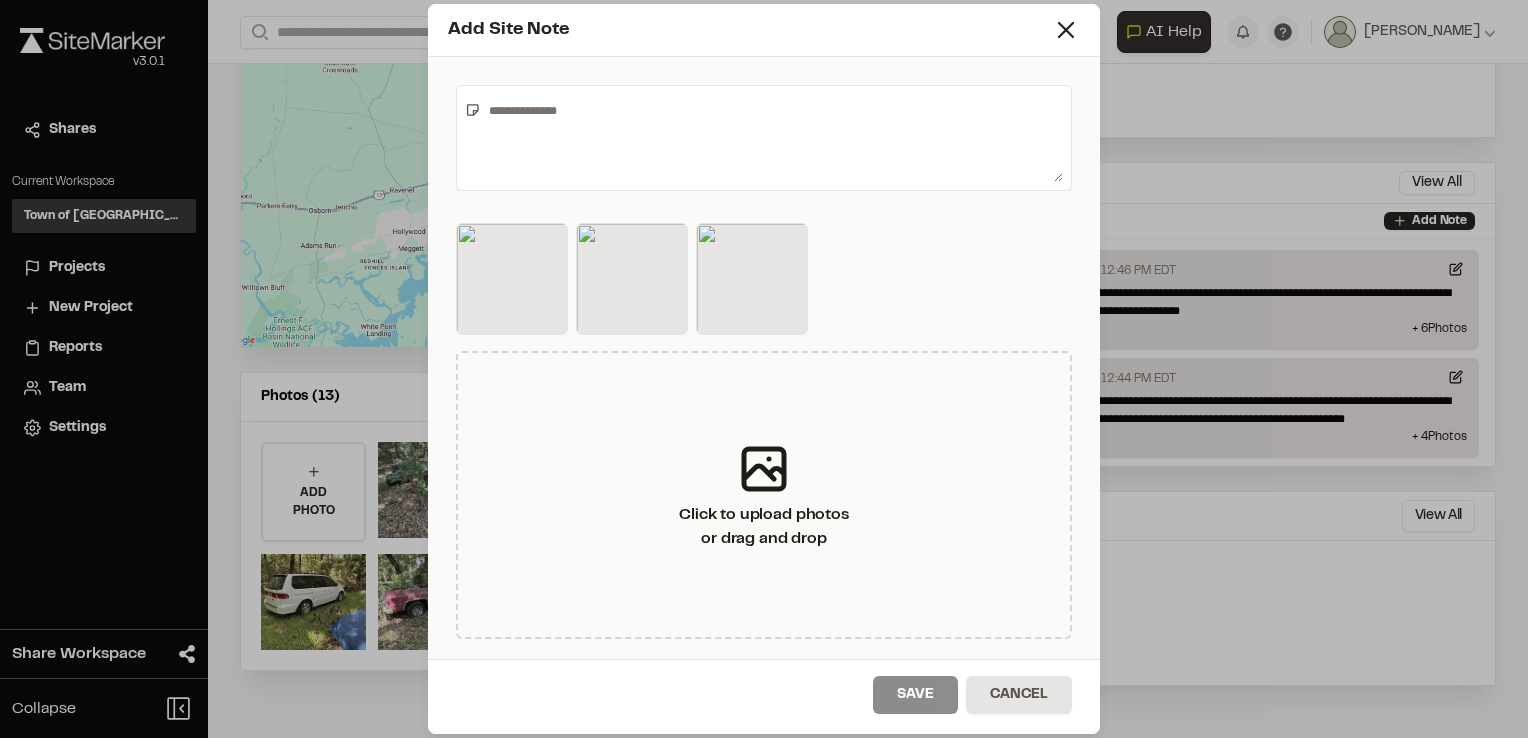 click at bounding box center [772, 138] 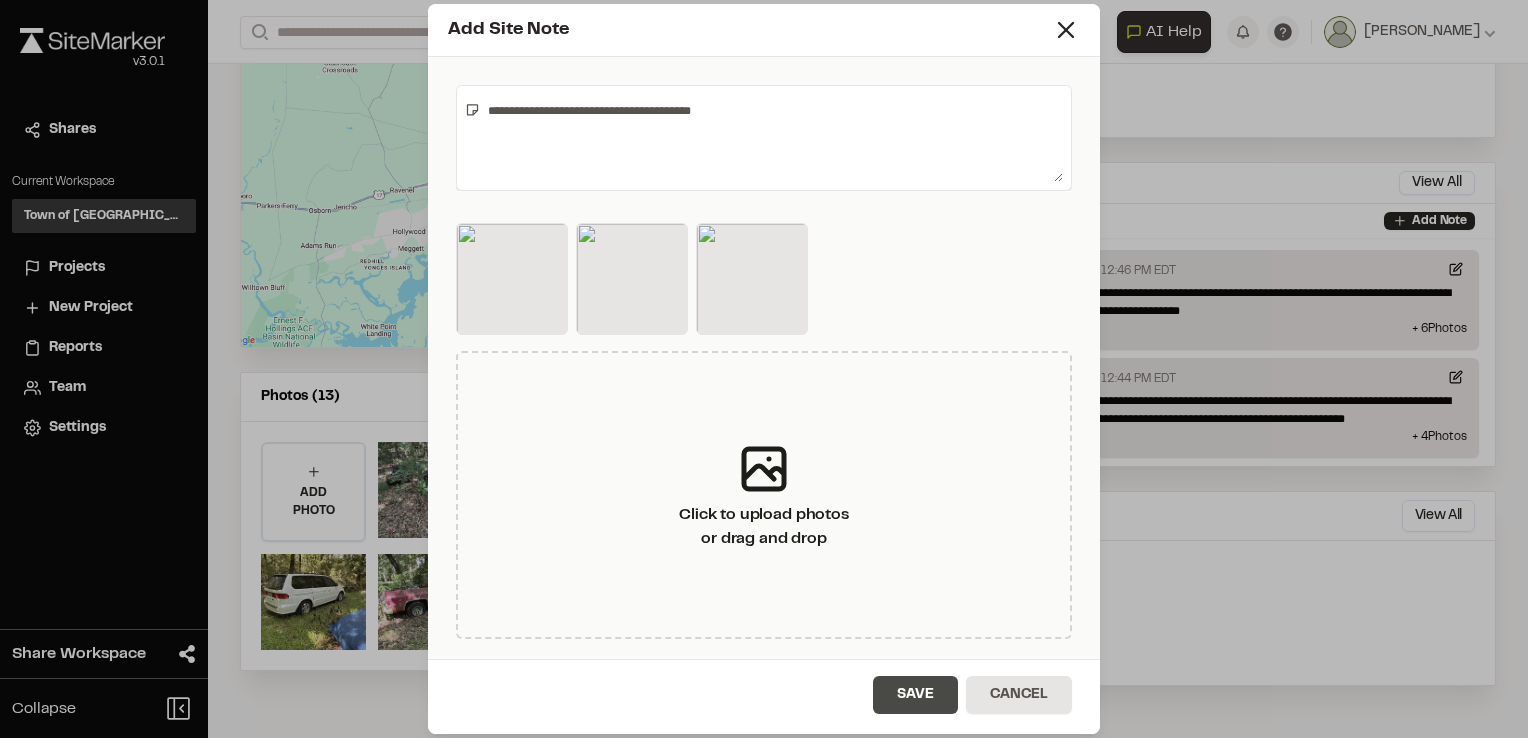 type on "**********" 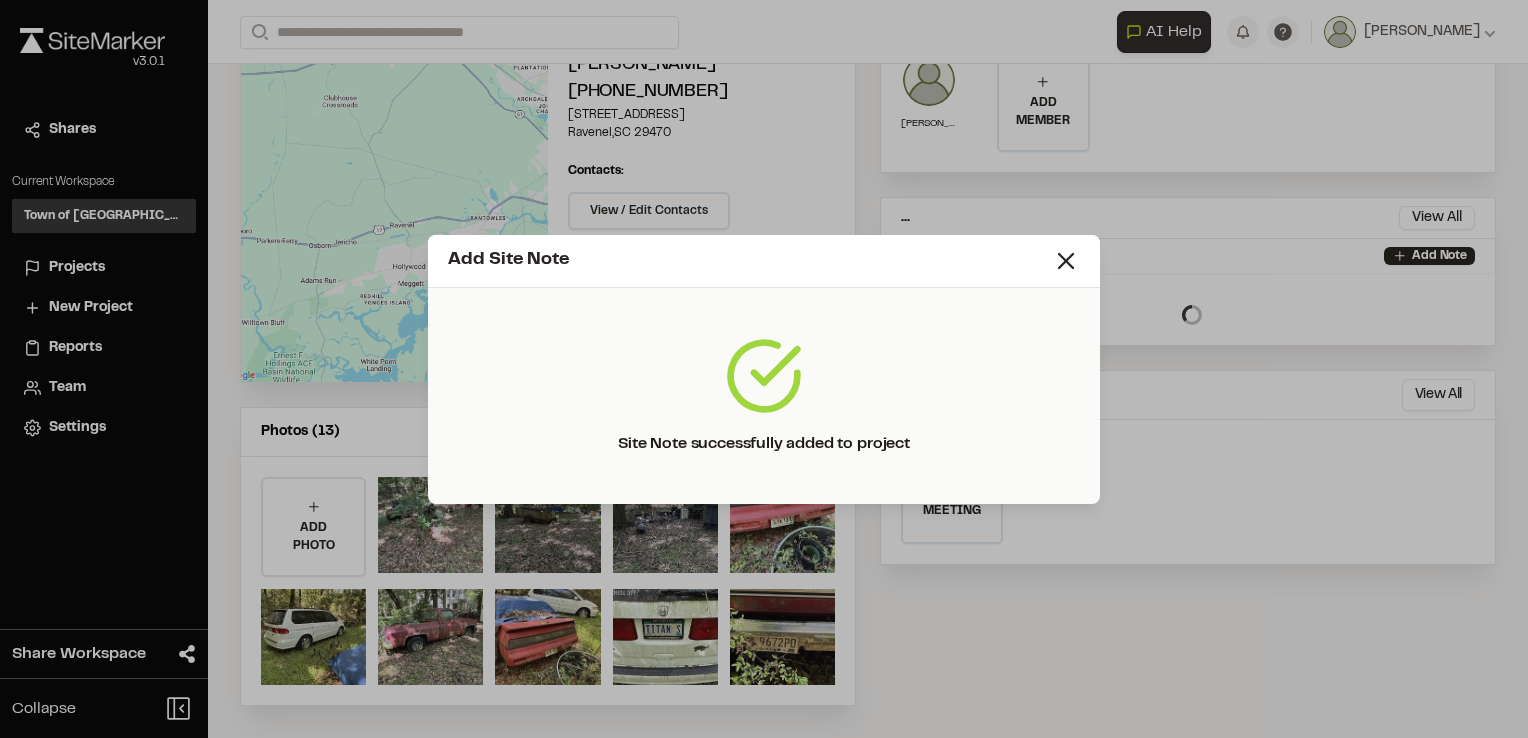 scroll, scrollTop: 283, scrollLeft: 0, axis: vertical 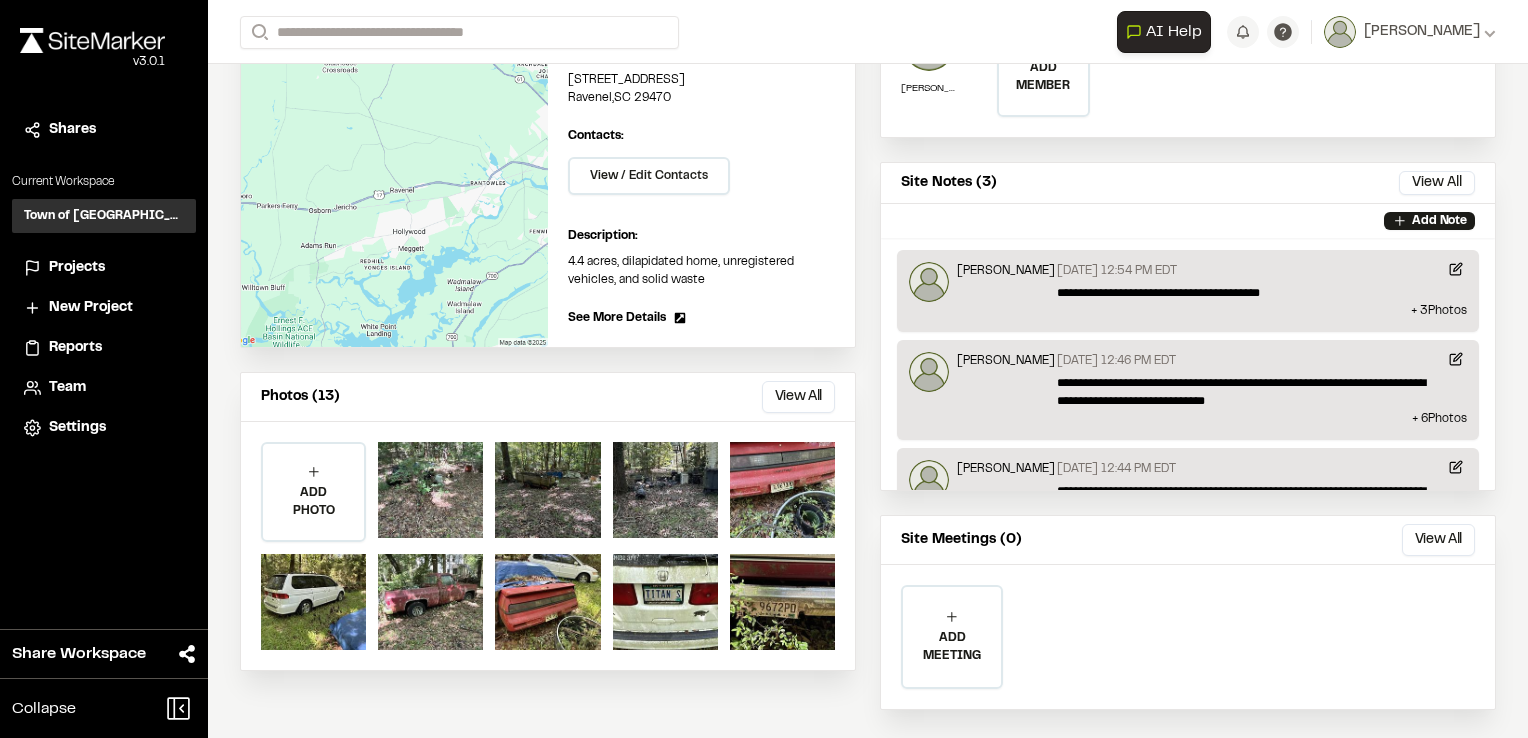 click on "Reports" at bounding box center (75, 348) 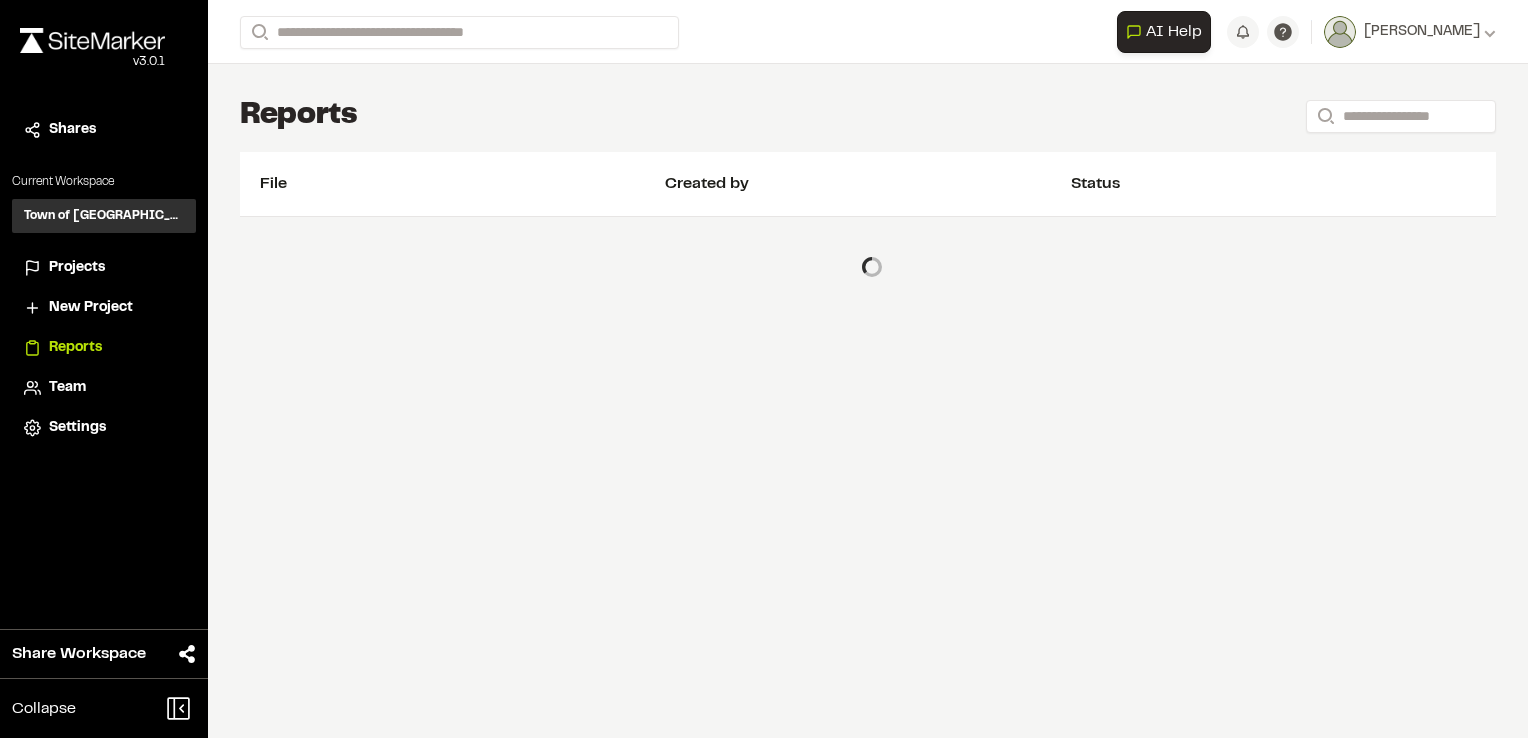 scroll, scrollTop: 0, scrollLeft: 0, axis: both 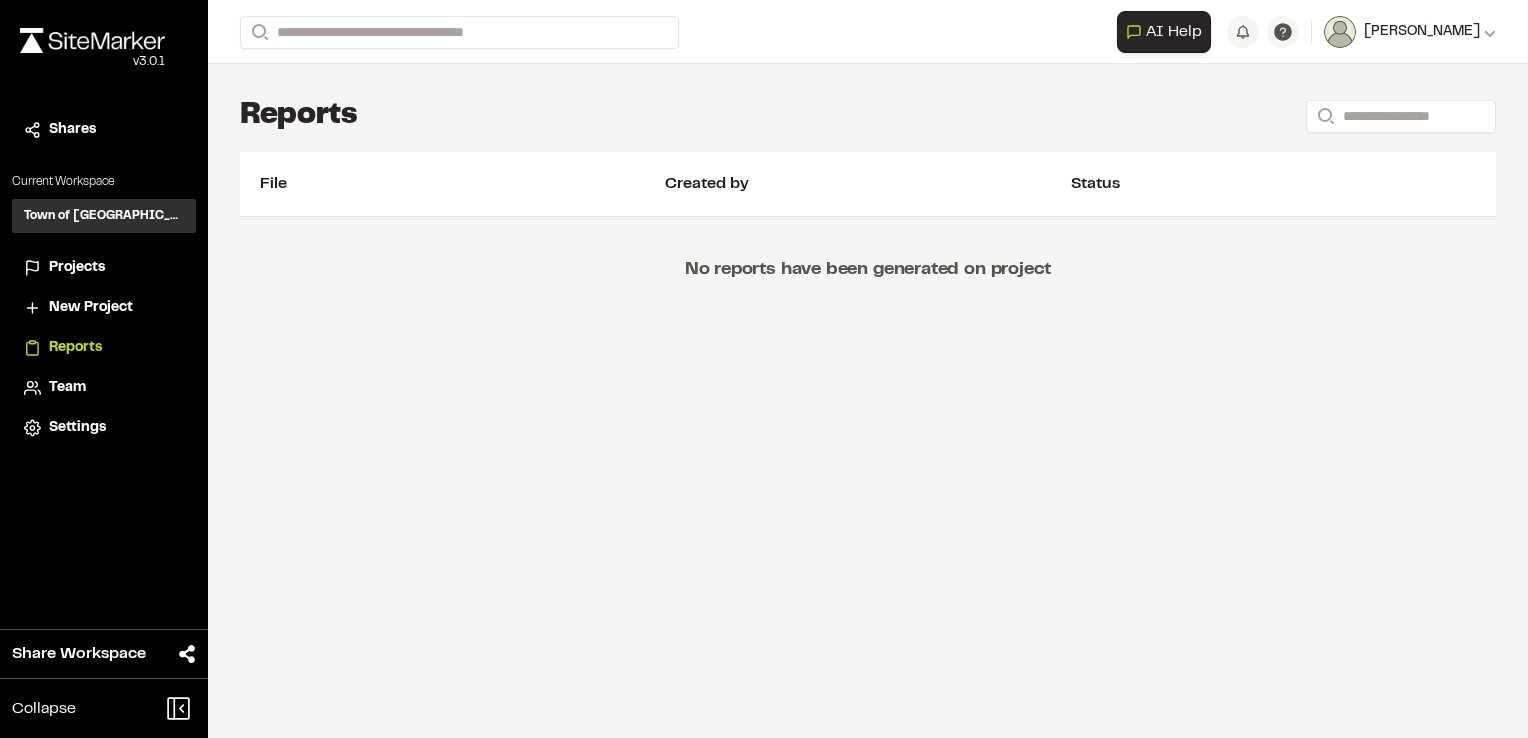 click on "[PERSON_NAME]" at bounding box center [1422, 32] 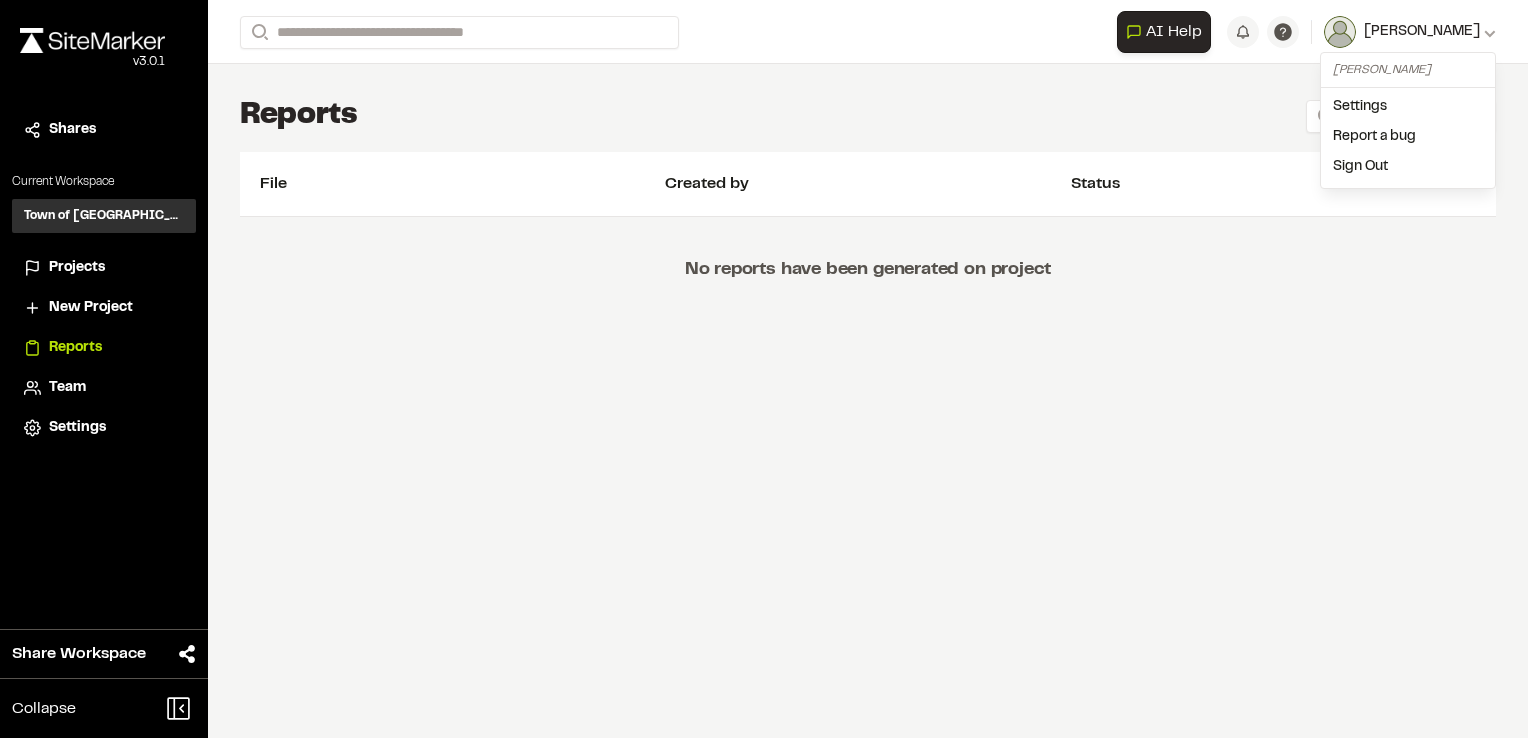 click on "[PERSON_NAME]" at bounding box center [1422, 32] 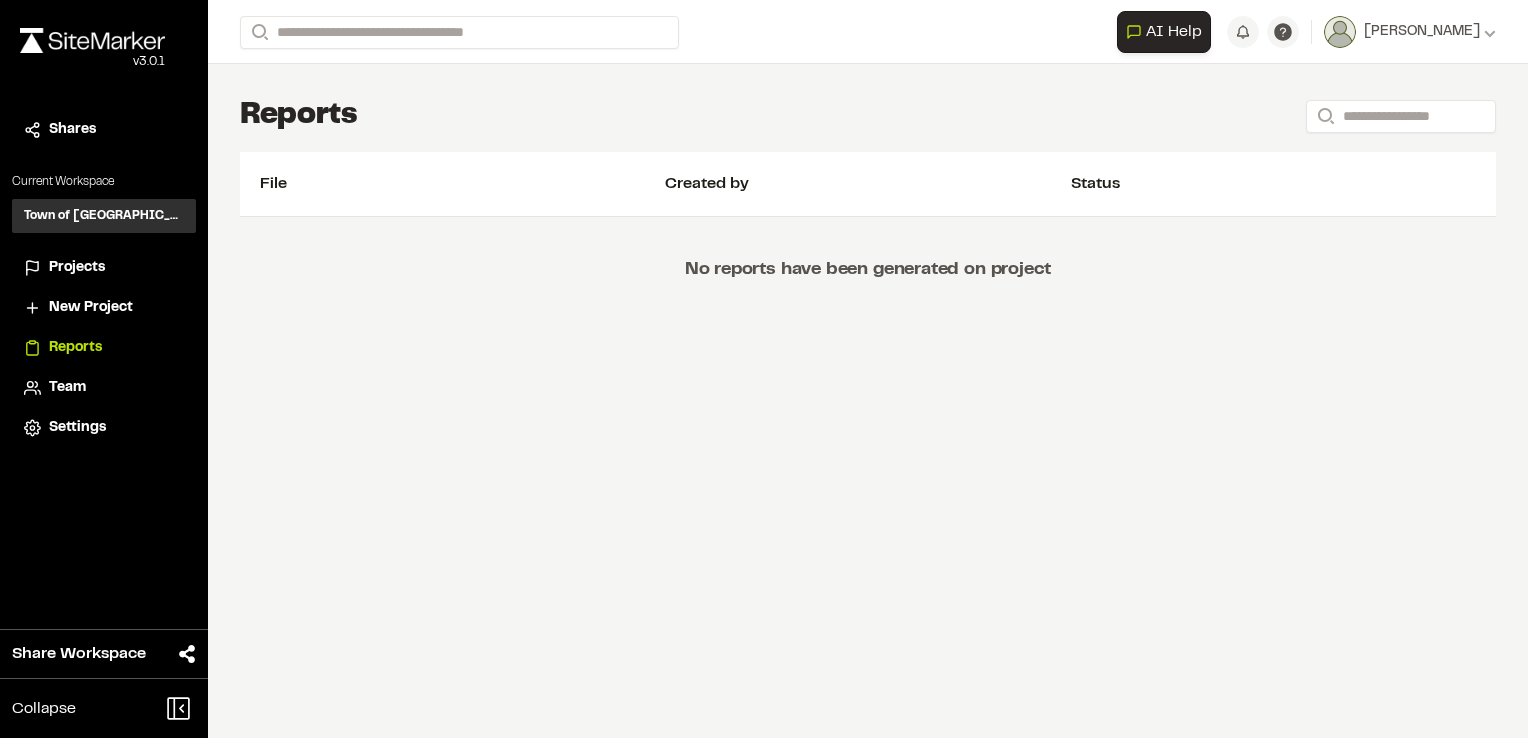 click on "Projects" at bounding box center [77, 268] 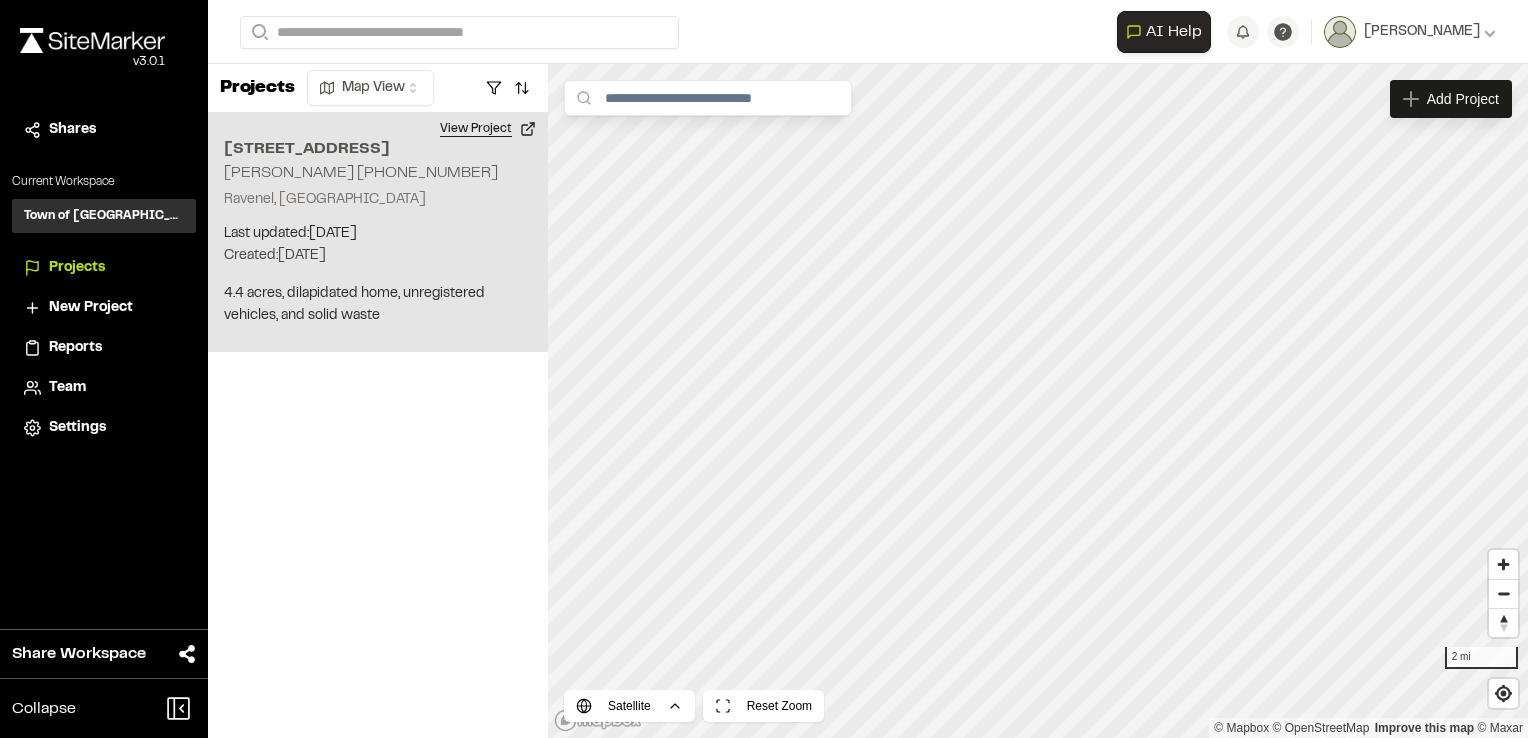 click on "View Project" at bounding box center (488, 129) 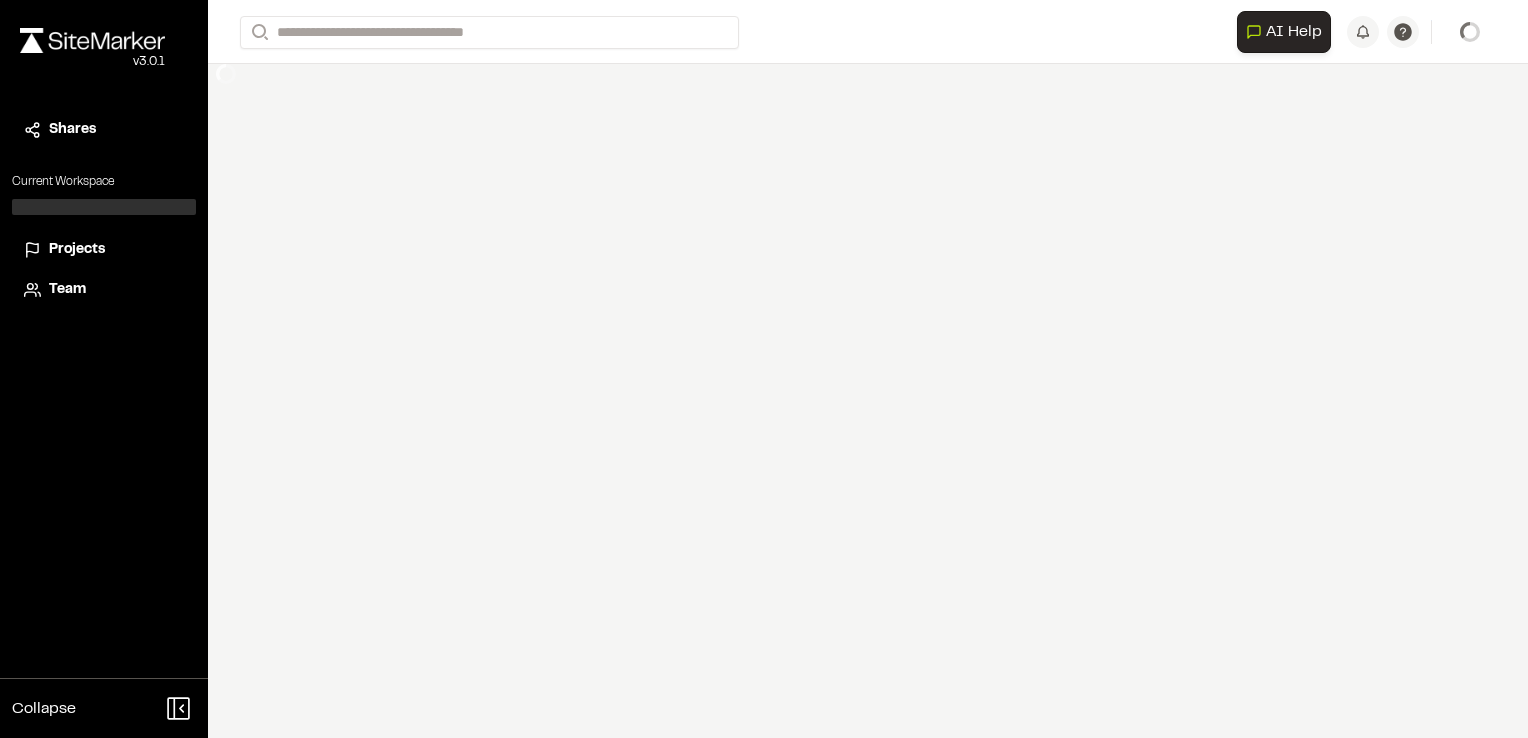 scroll, scrollTop: 0, scrollLeft: 0, axis: both 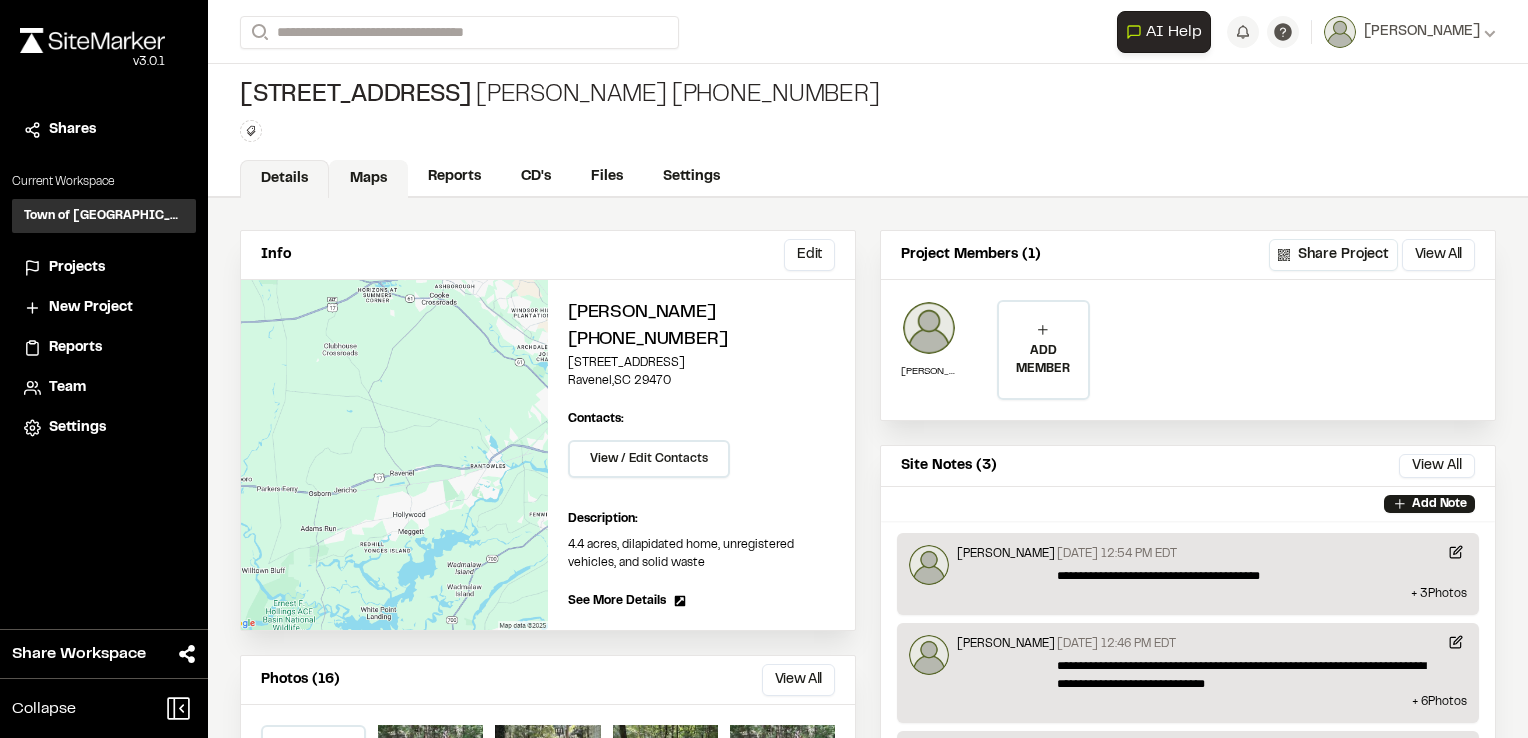 click on "Maps" at bounding box center [368, 179] 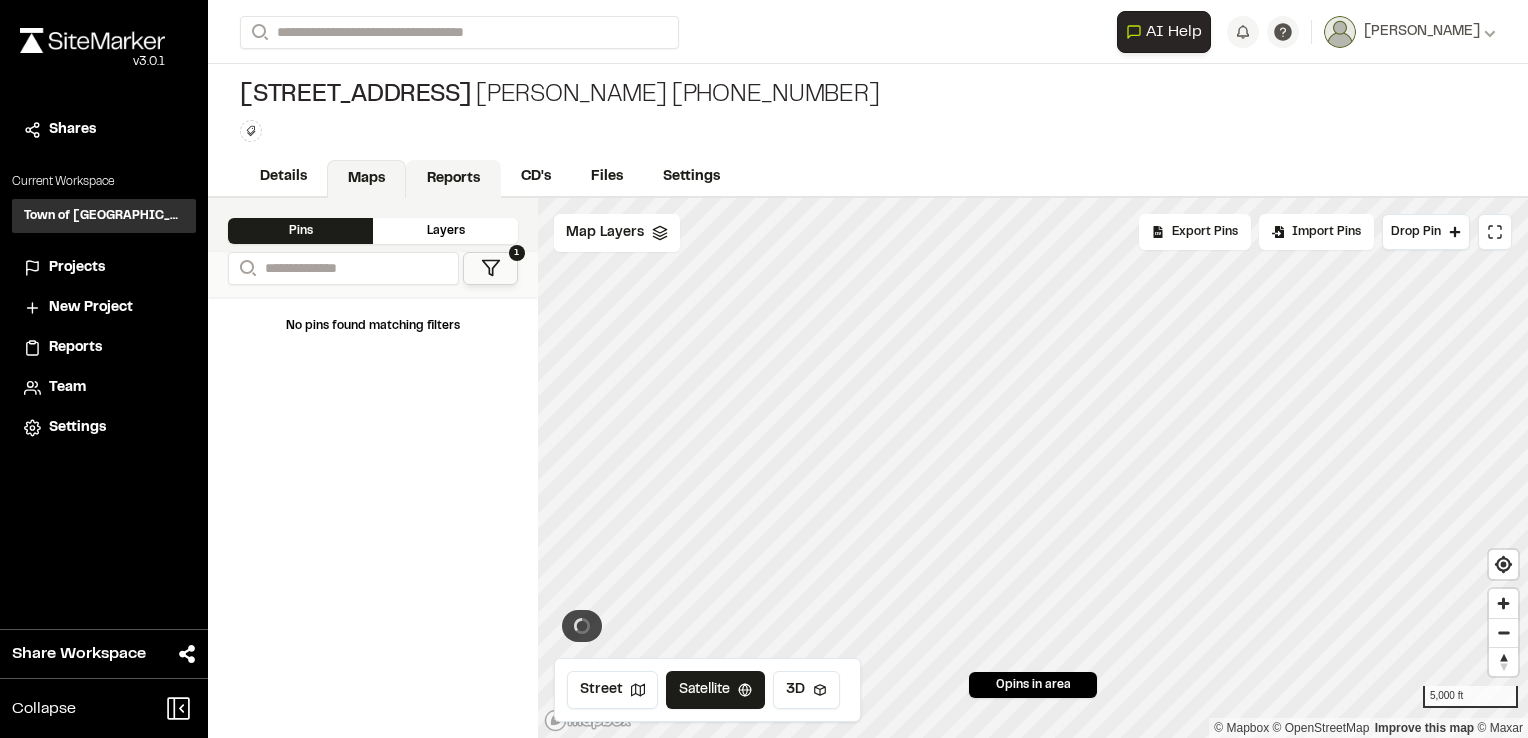 click on "Reports" at bounding box center (453, 179) 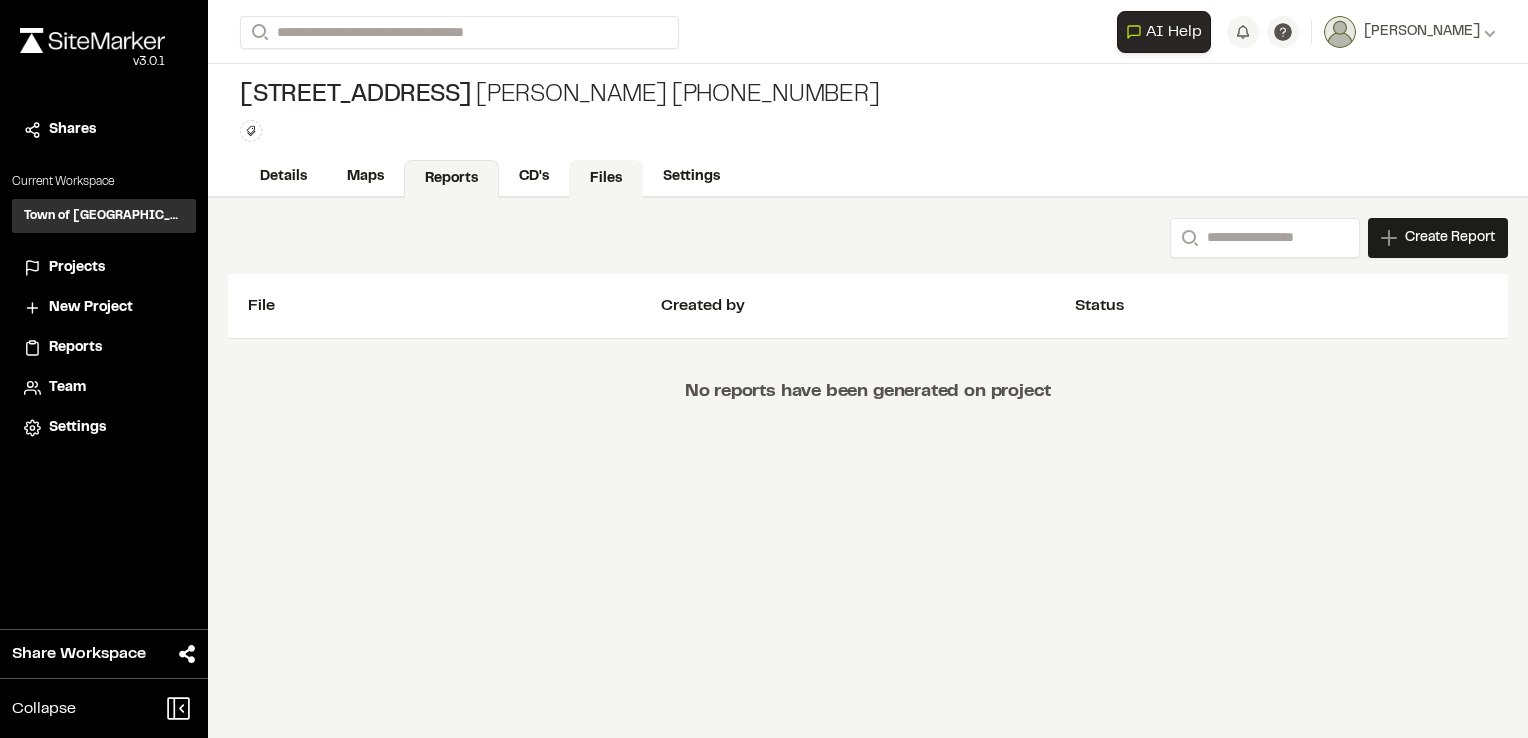 click on "Files" at bounding box center (606, 179) 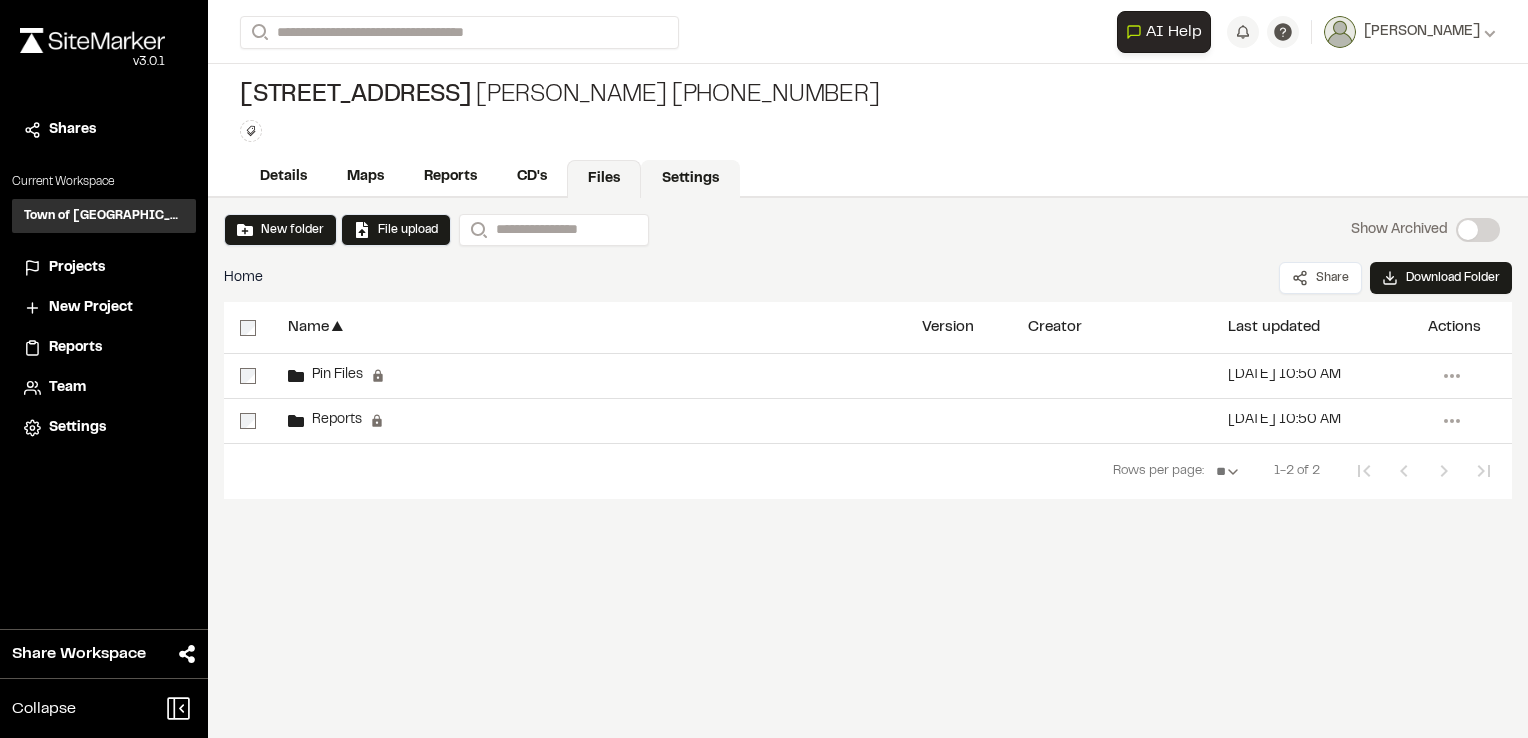 click on "Settings" at bounding box center (690, 179) 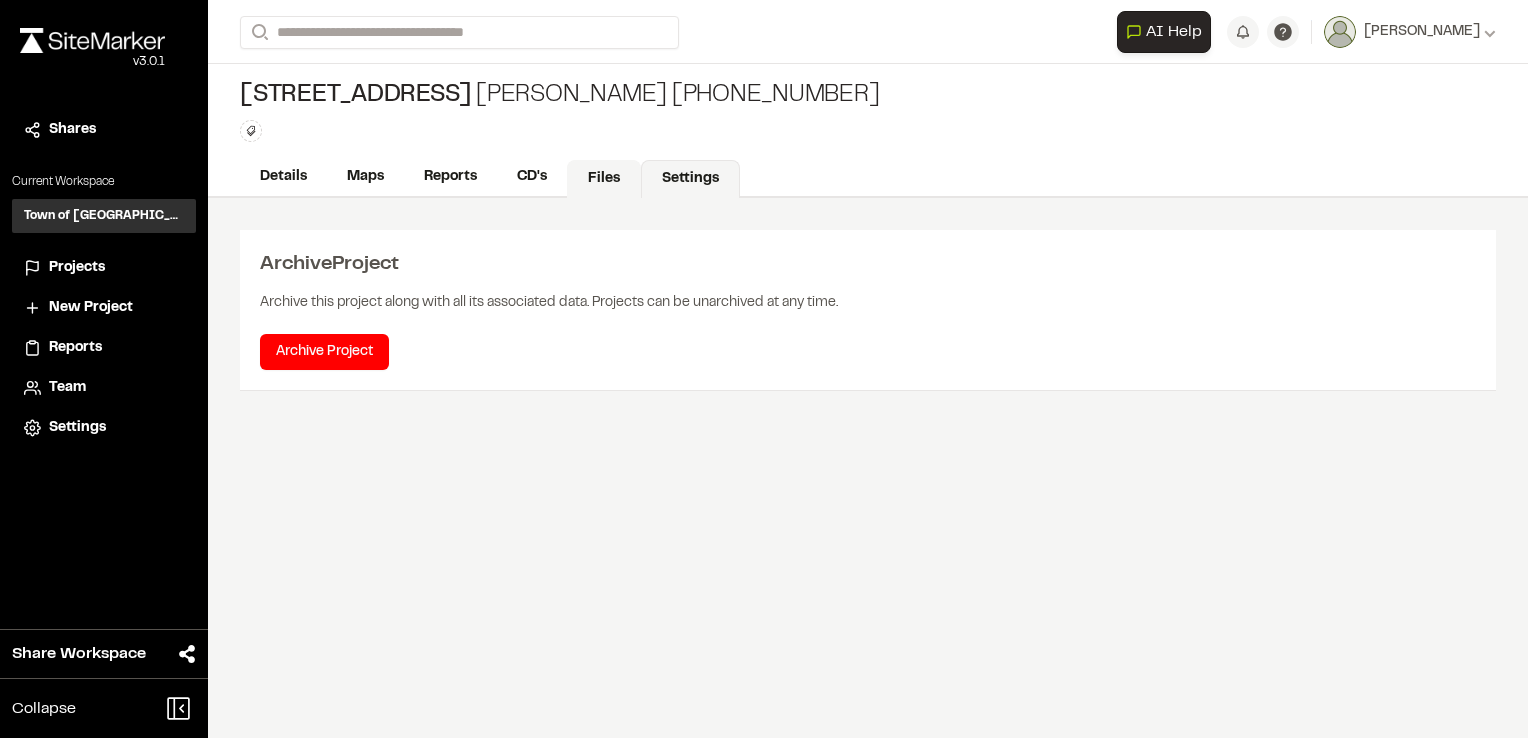 click on "Files" at bounding box center [604, 179] 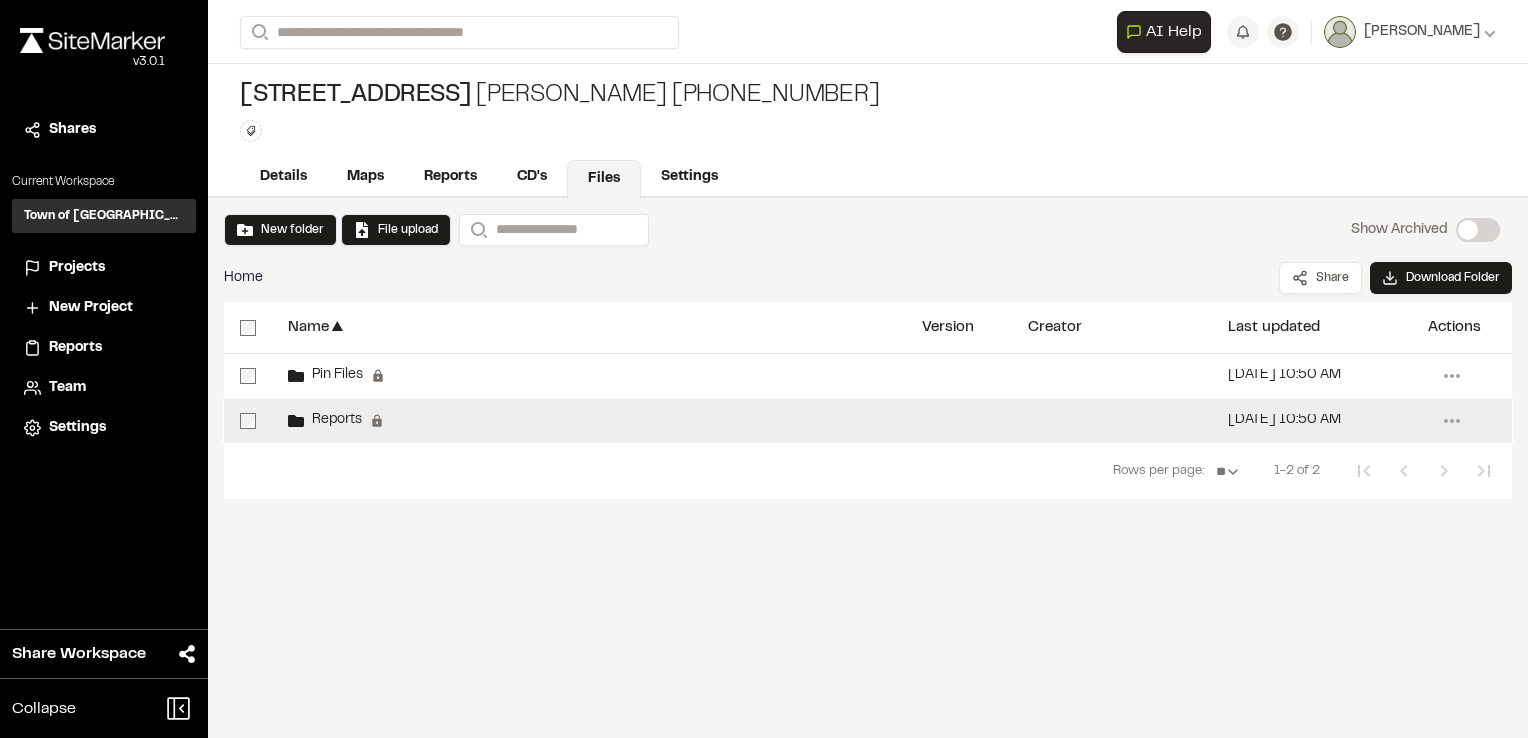 click on "[DATE] 10:50 AM" at bounding box center (1284, 420) 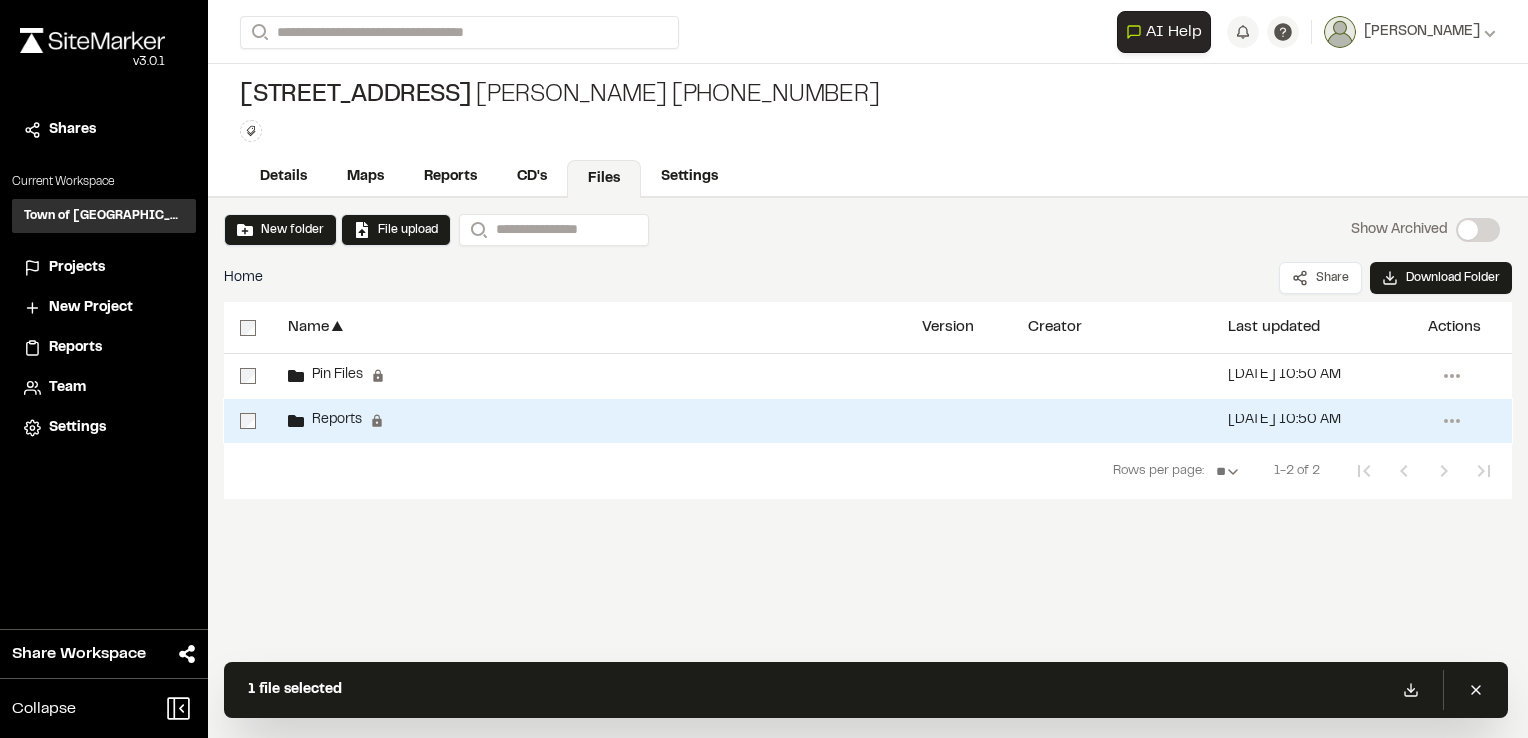 click on "[DATE] 10:50 AM" at bounding box center [1284, 420] 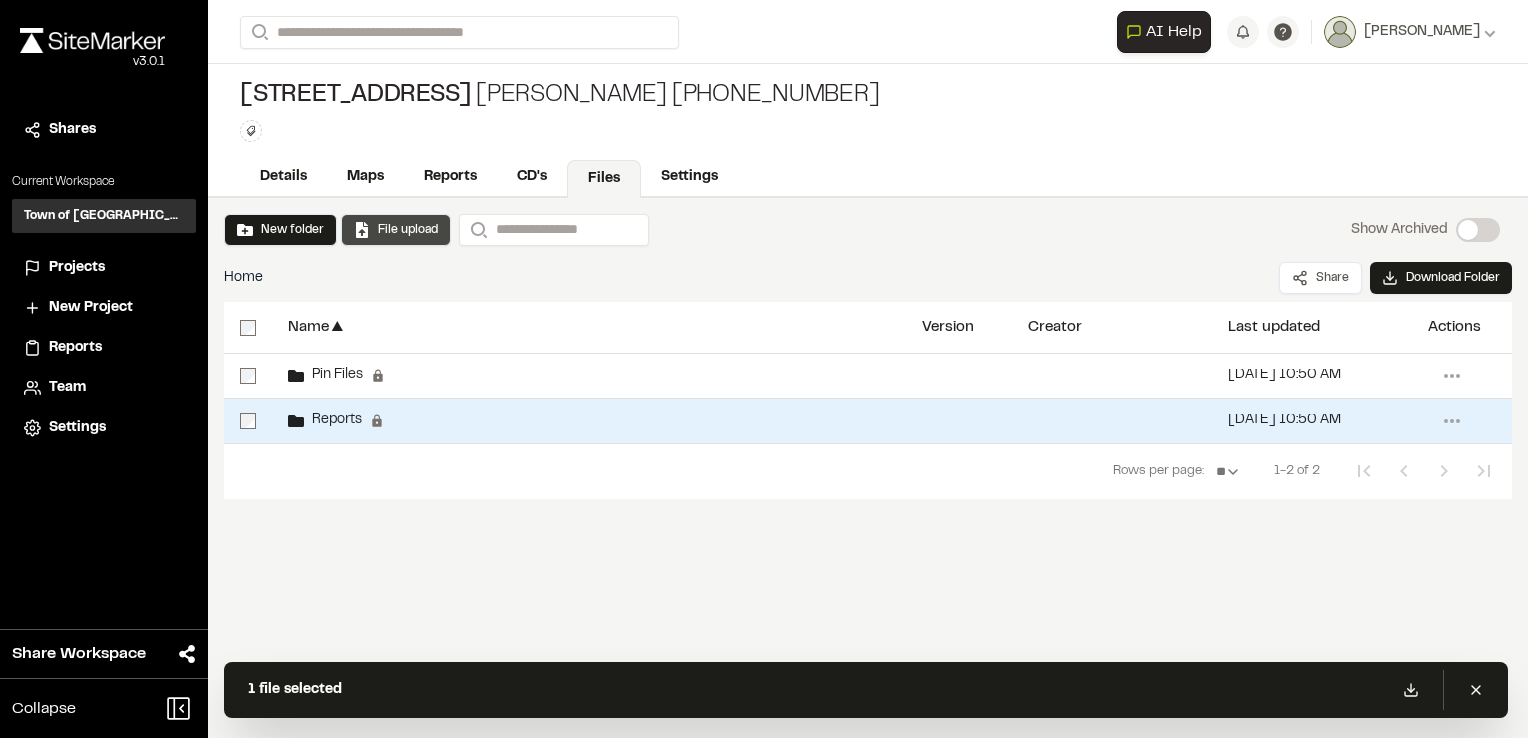 click on "File upload" at bounding box center [396, 230] 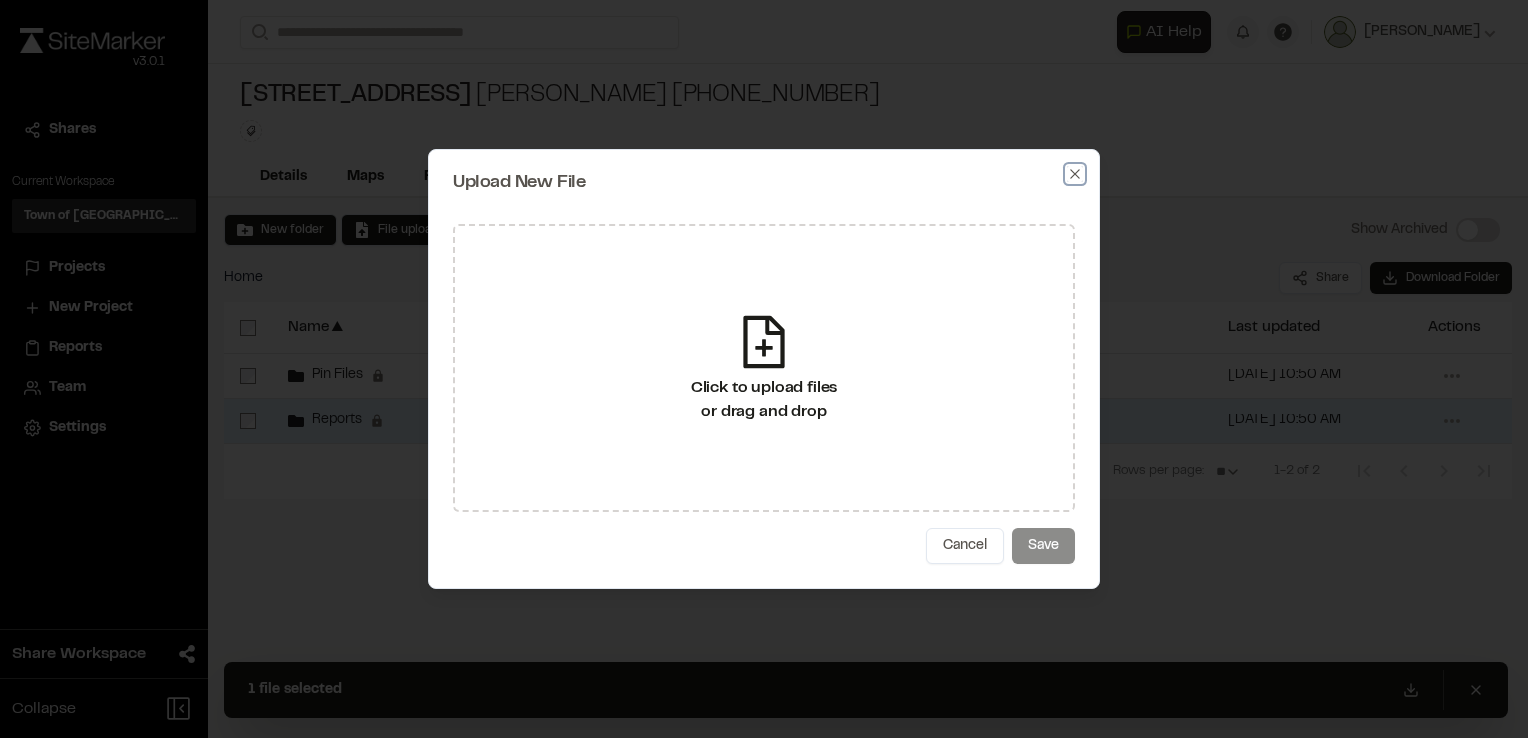 click 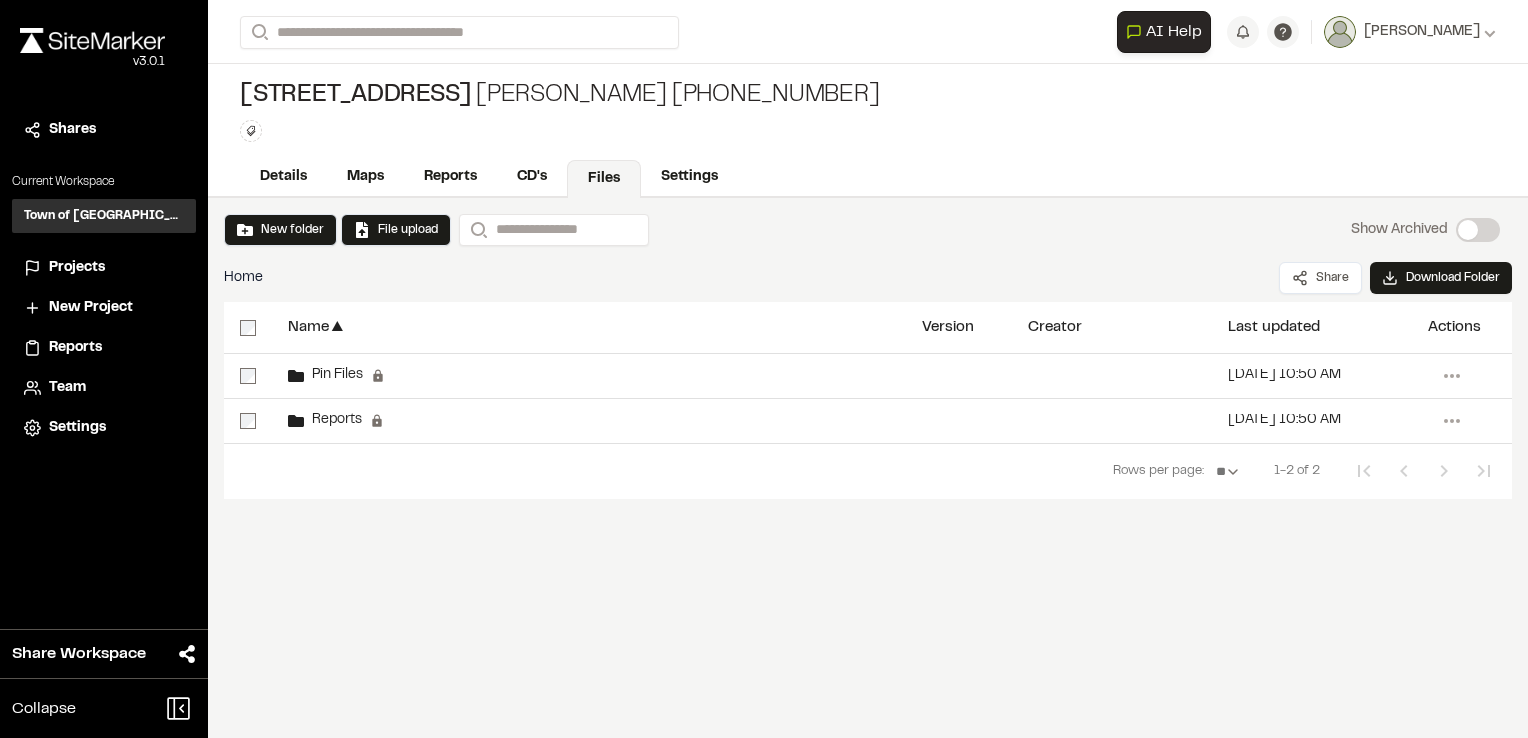 click 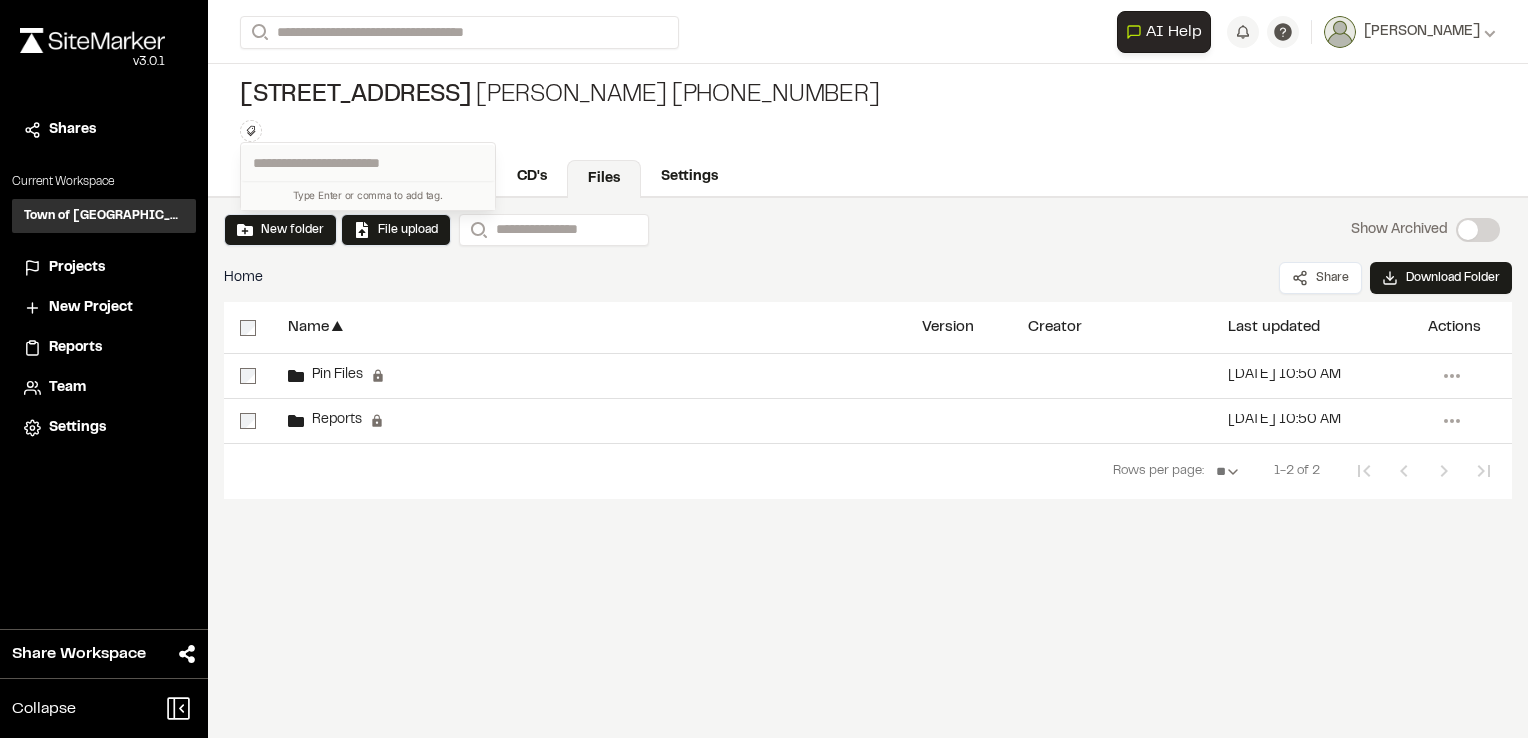 click at bounding box center [764, 369] 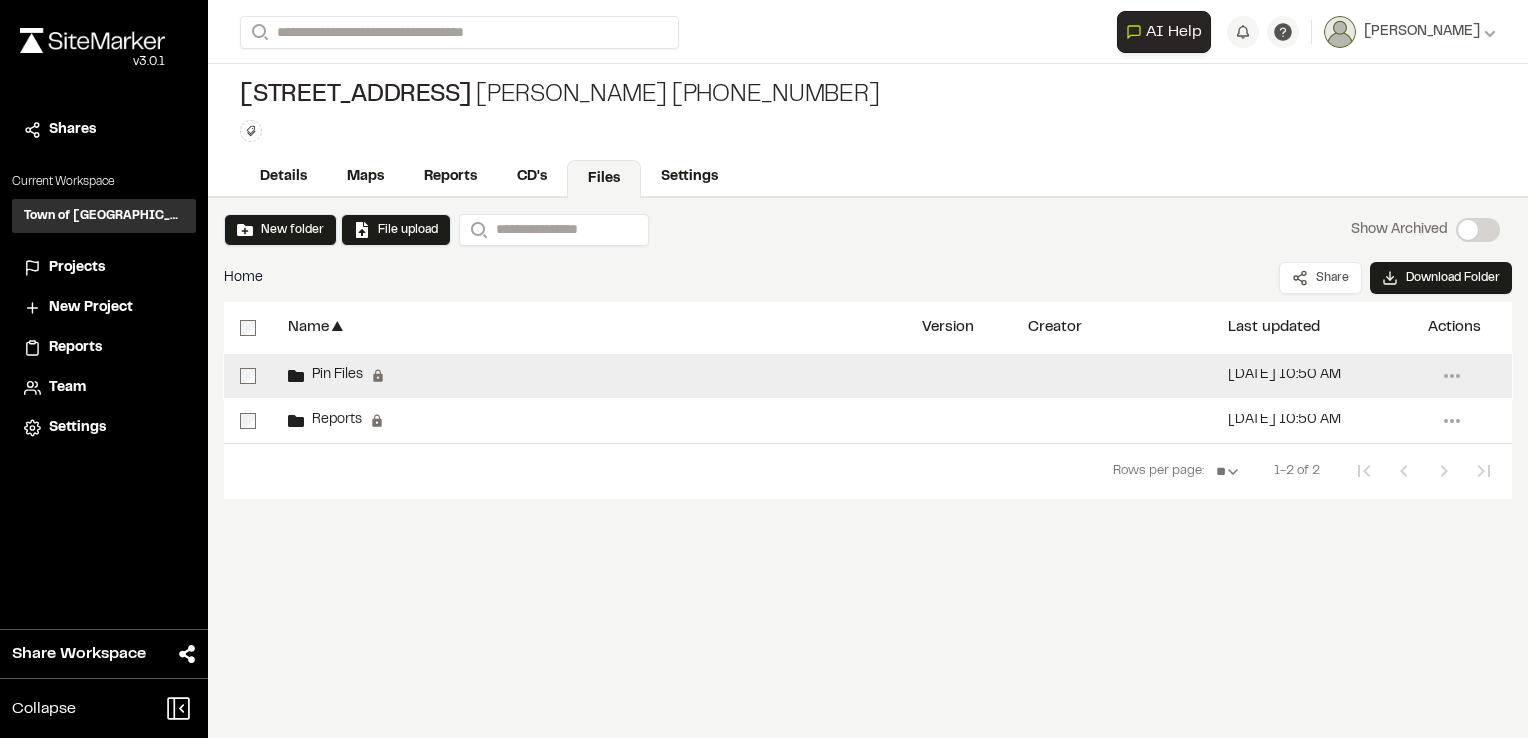 click on "Pin Files Permanent folders aren't editable. All pin files will be automatically added to this folder." at bounding box center (589, 376) 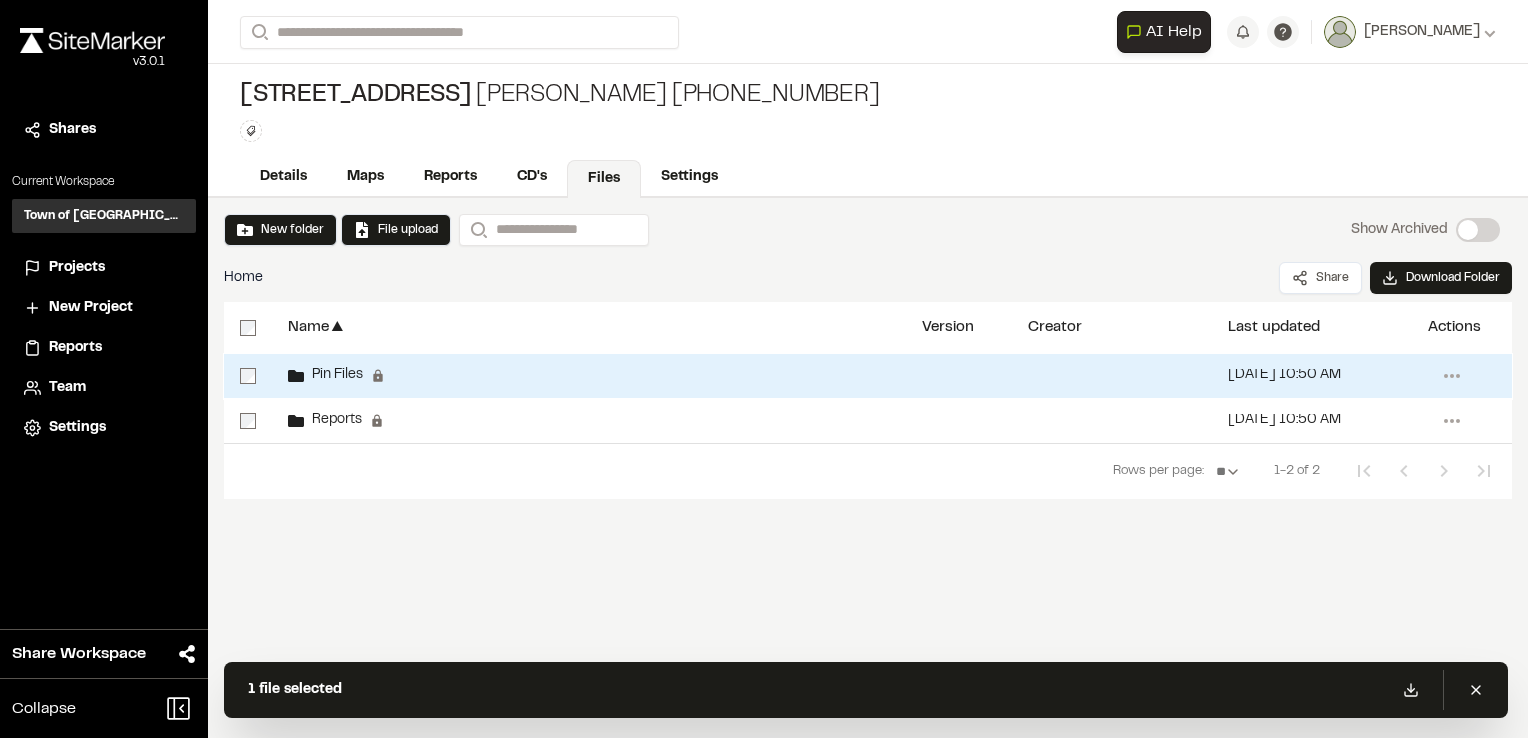 click on "[DATE] 10:50 AM" at bounding box center [1284, 375] 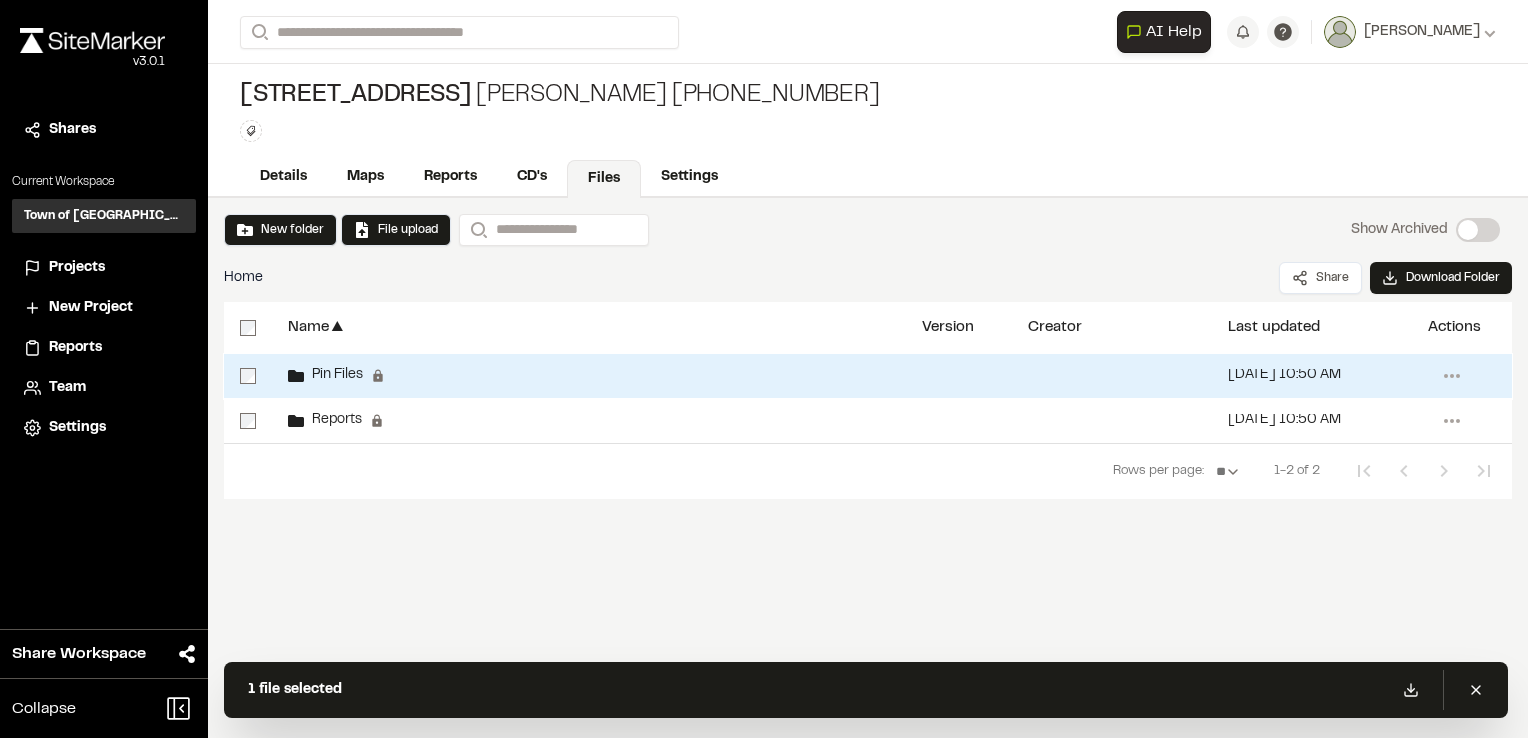 click on "Pin Files" at bounding box center [333, 375] 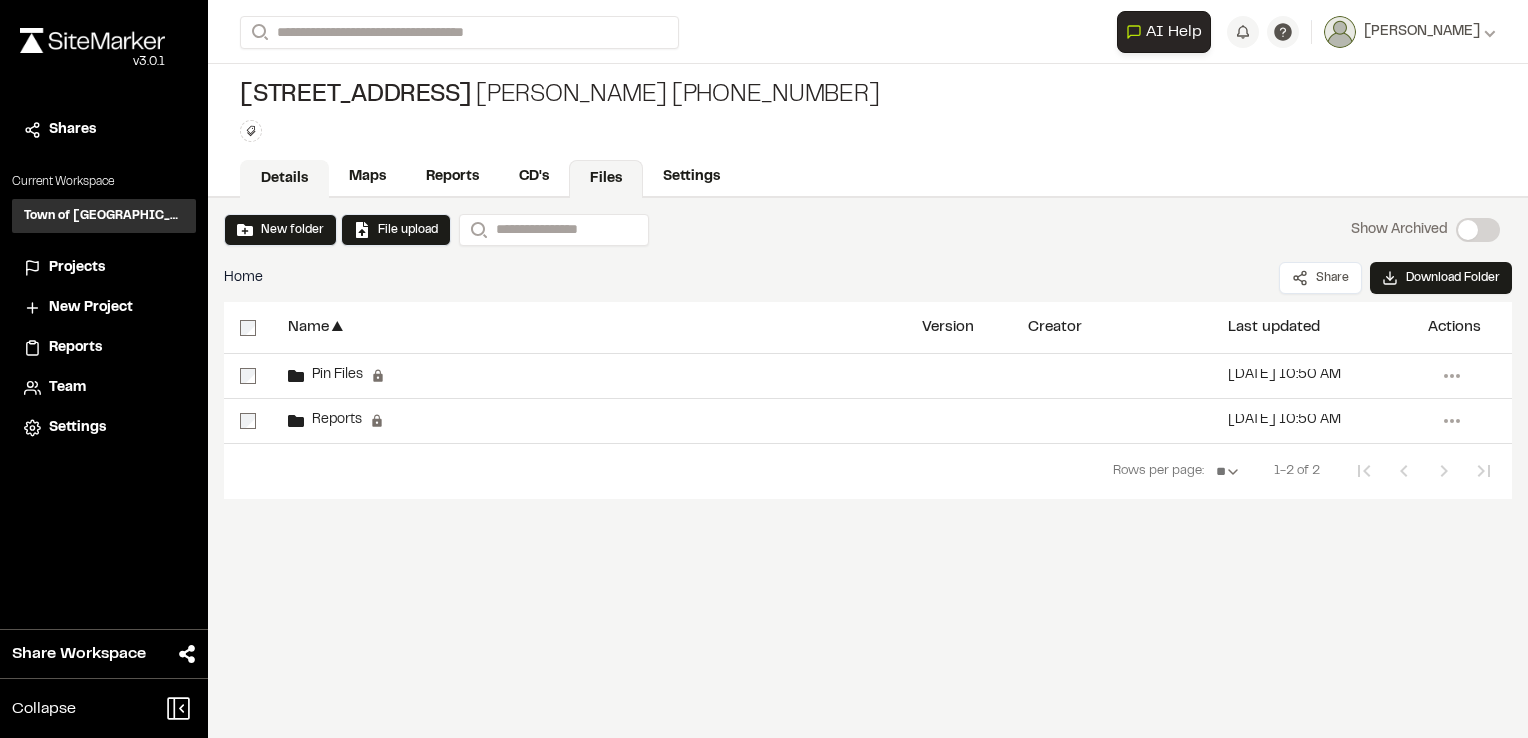 click on "Details" at bounding box center [284, 179] 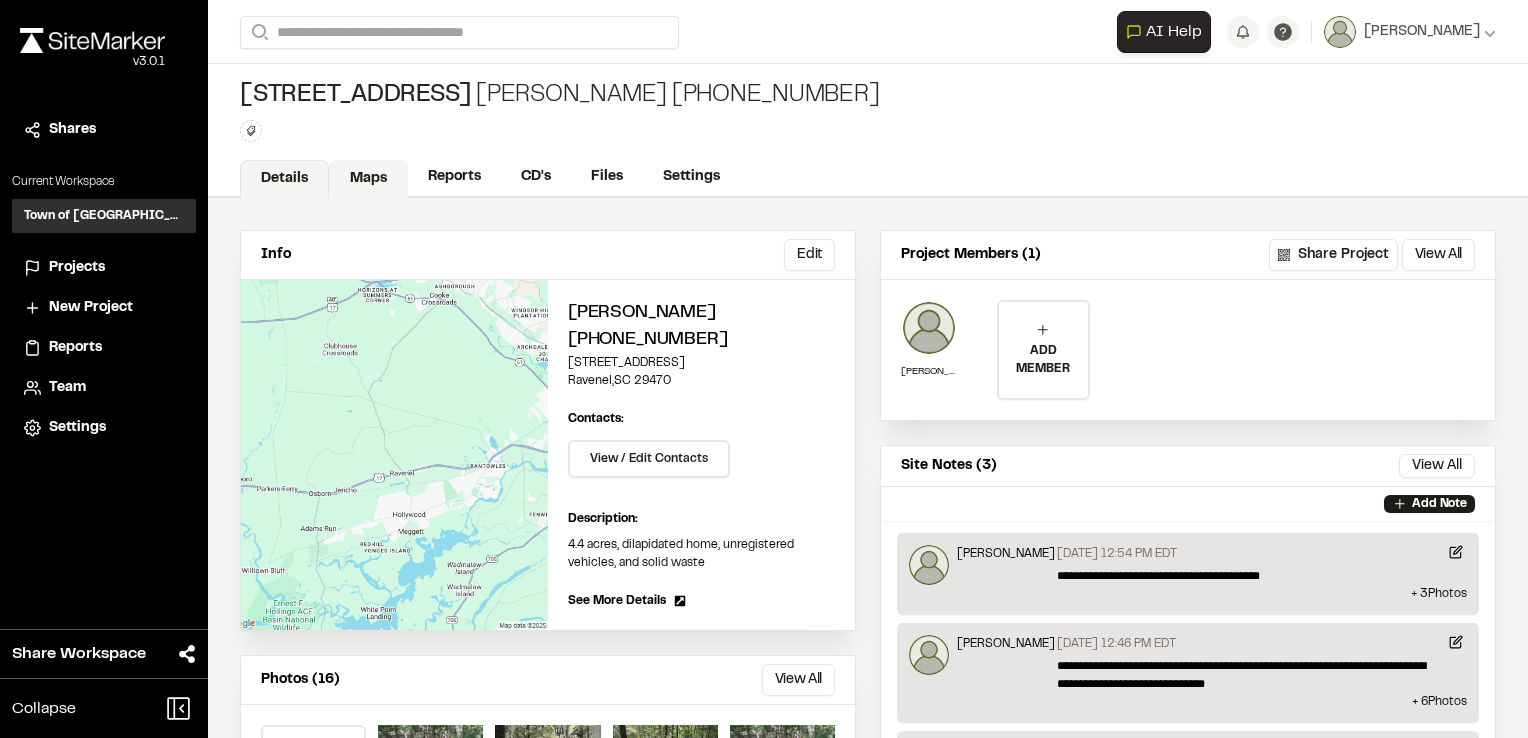 click on "Maps" at bounding box center (368, 179) 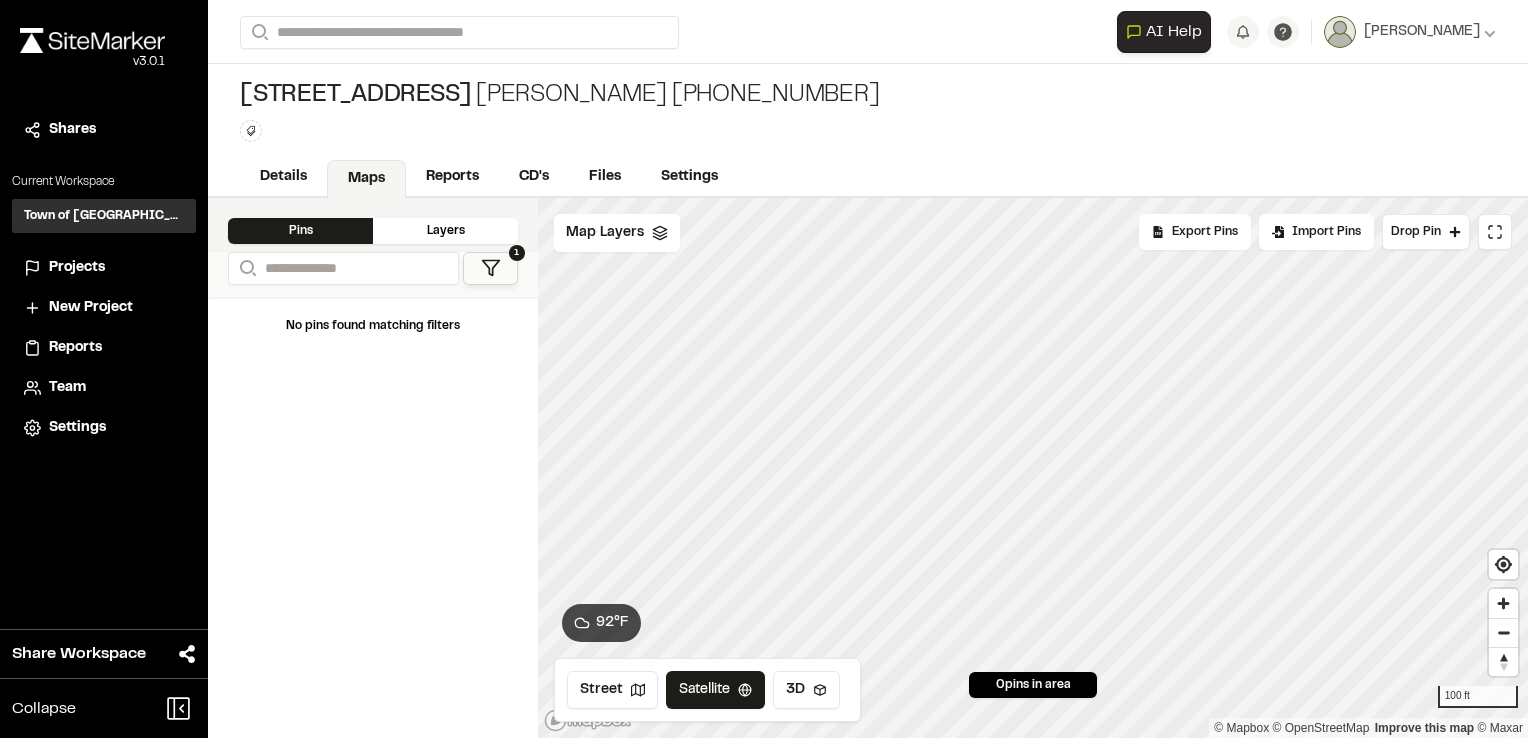 click on "**********" at bounding box center (764, 369) 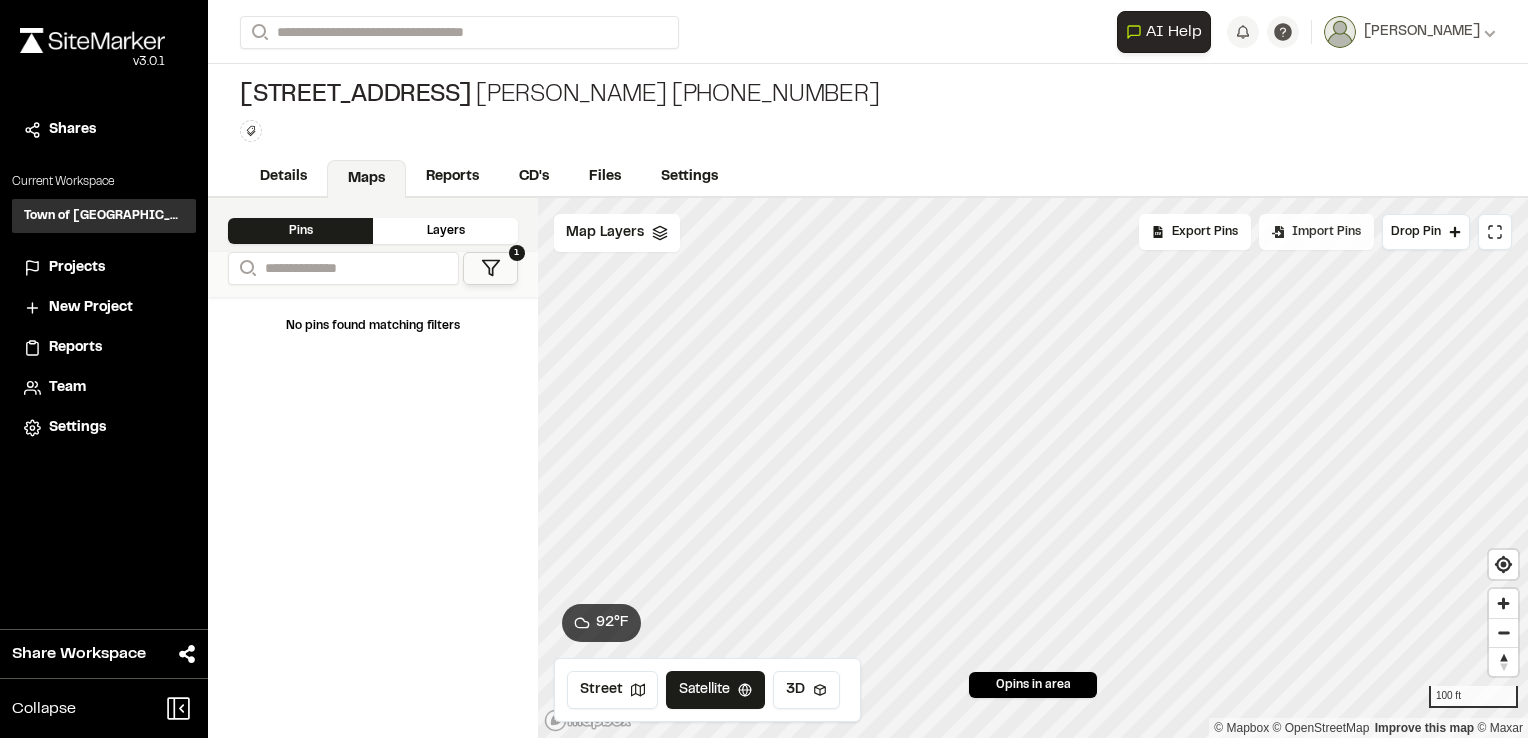 click on "Import Pins" at bounding box center [1326, 232] 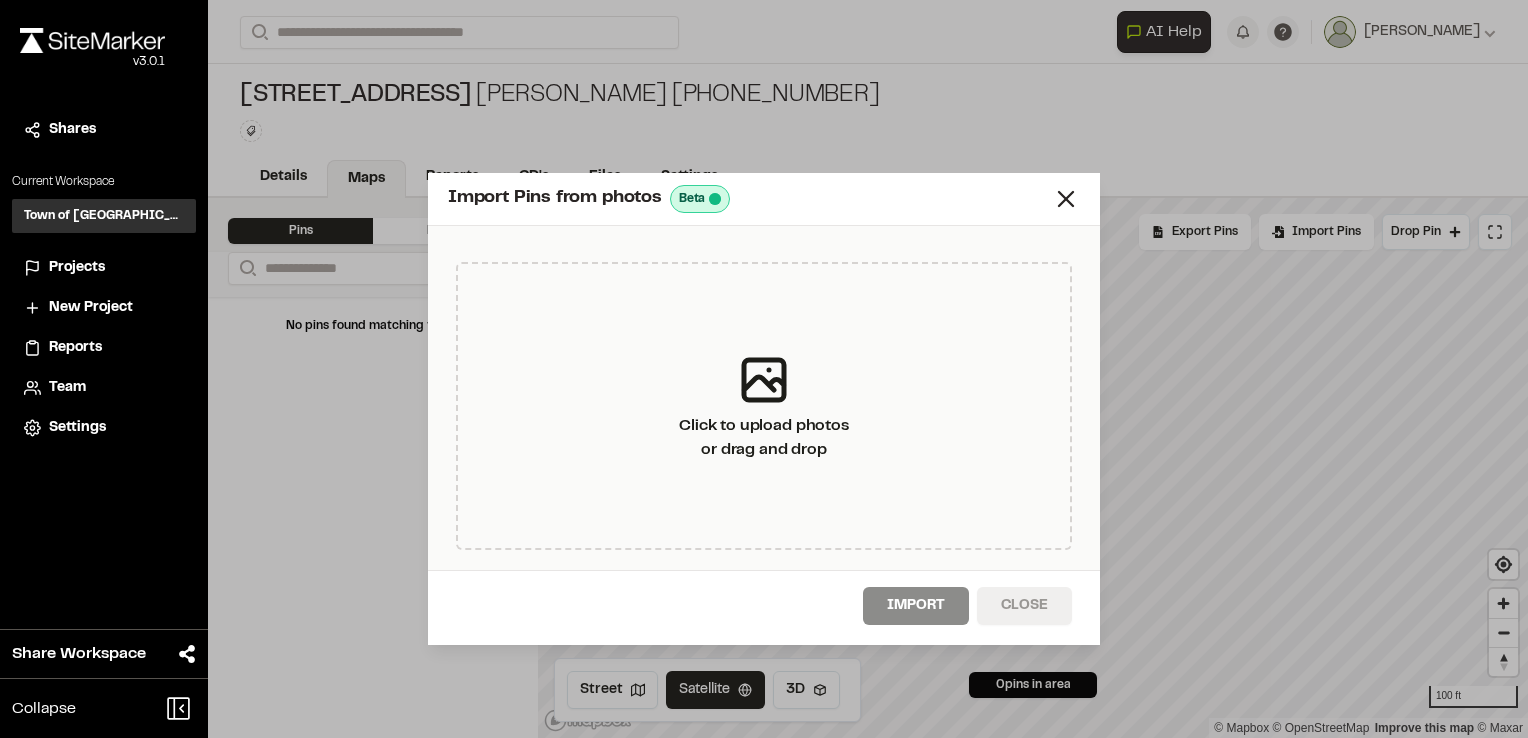 click on "Close" at bounding box center [1024, 606] 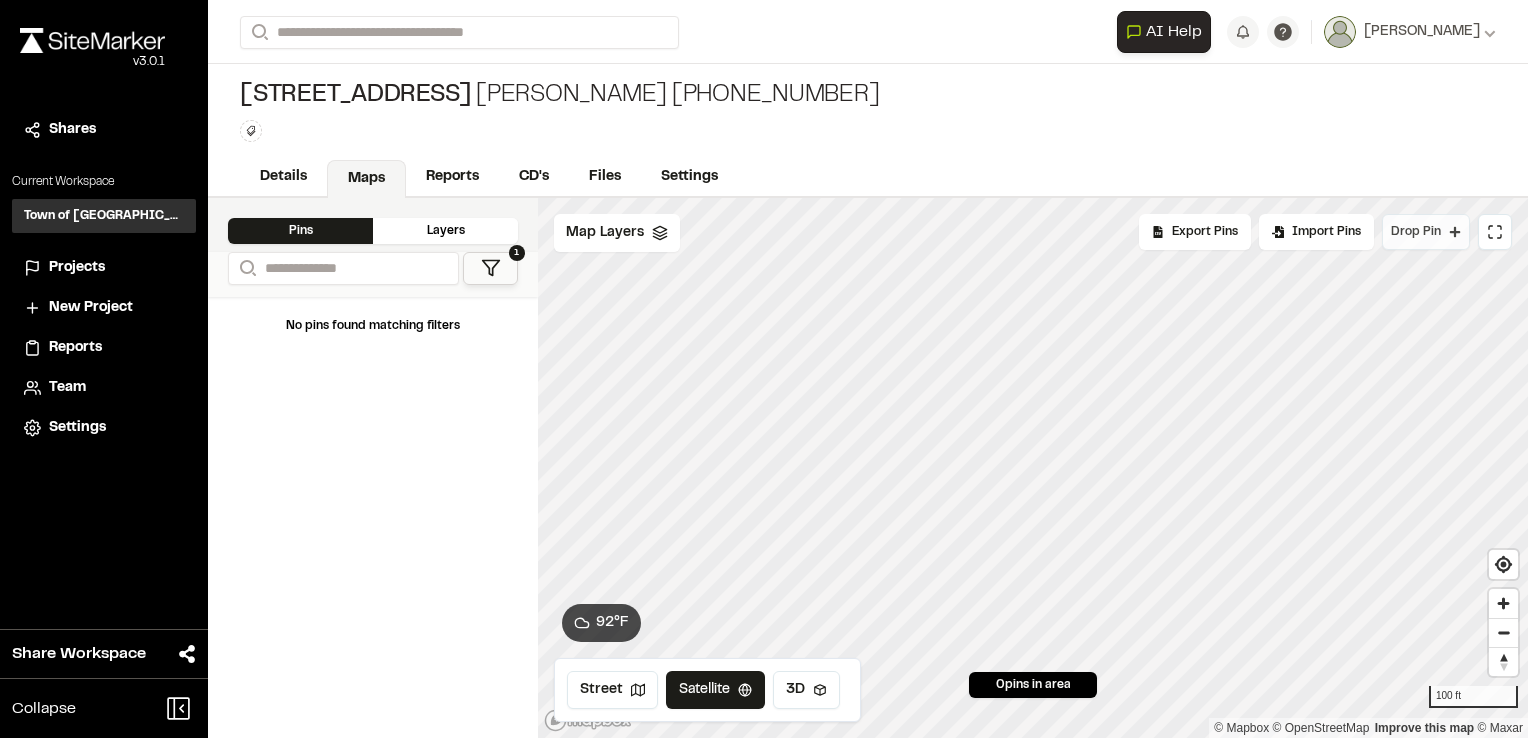 click on "Drop Pin" at bounding box center (1416, 232) 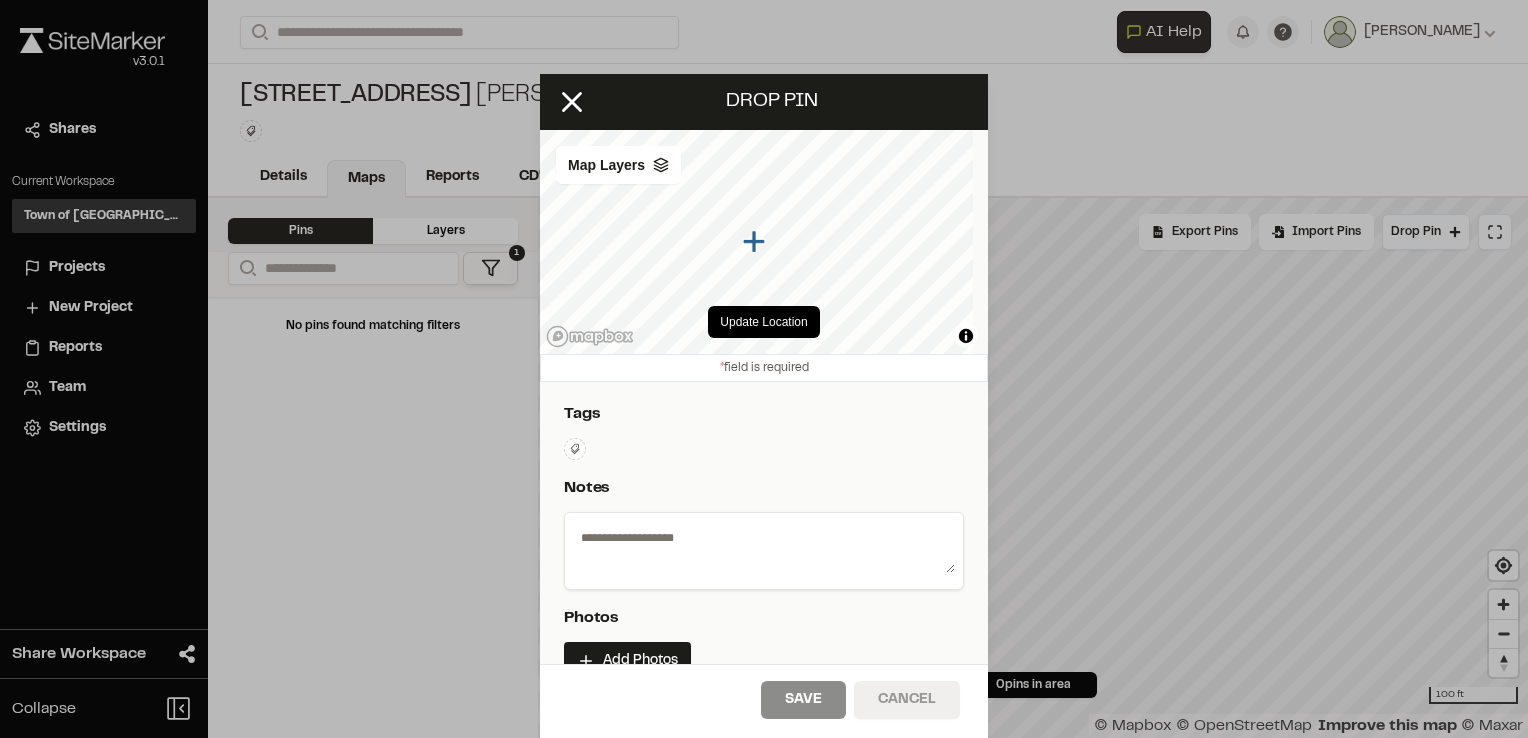 click on "Cancel" at bounding box center (907, 700) 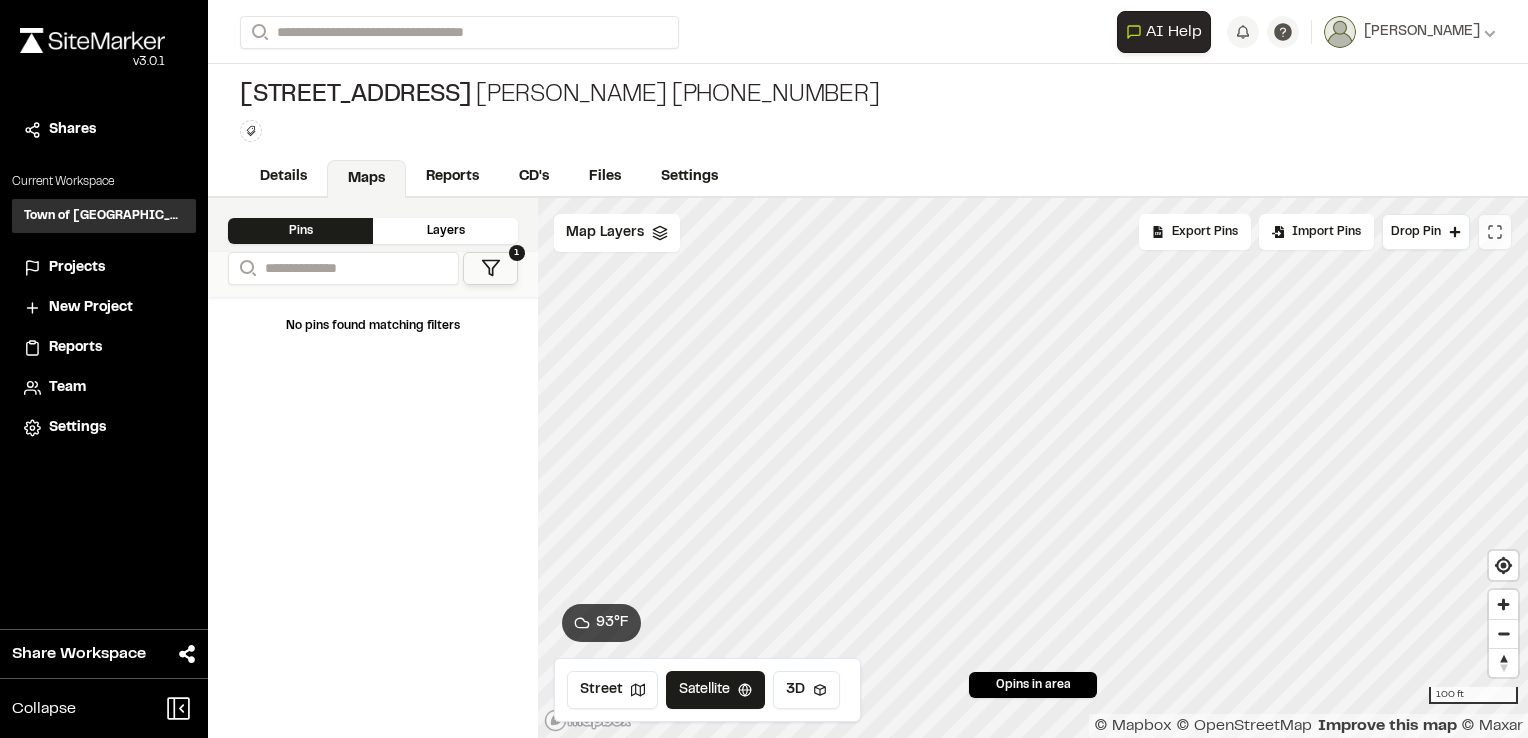 click at bounding box center [1495, 232] 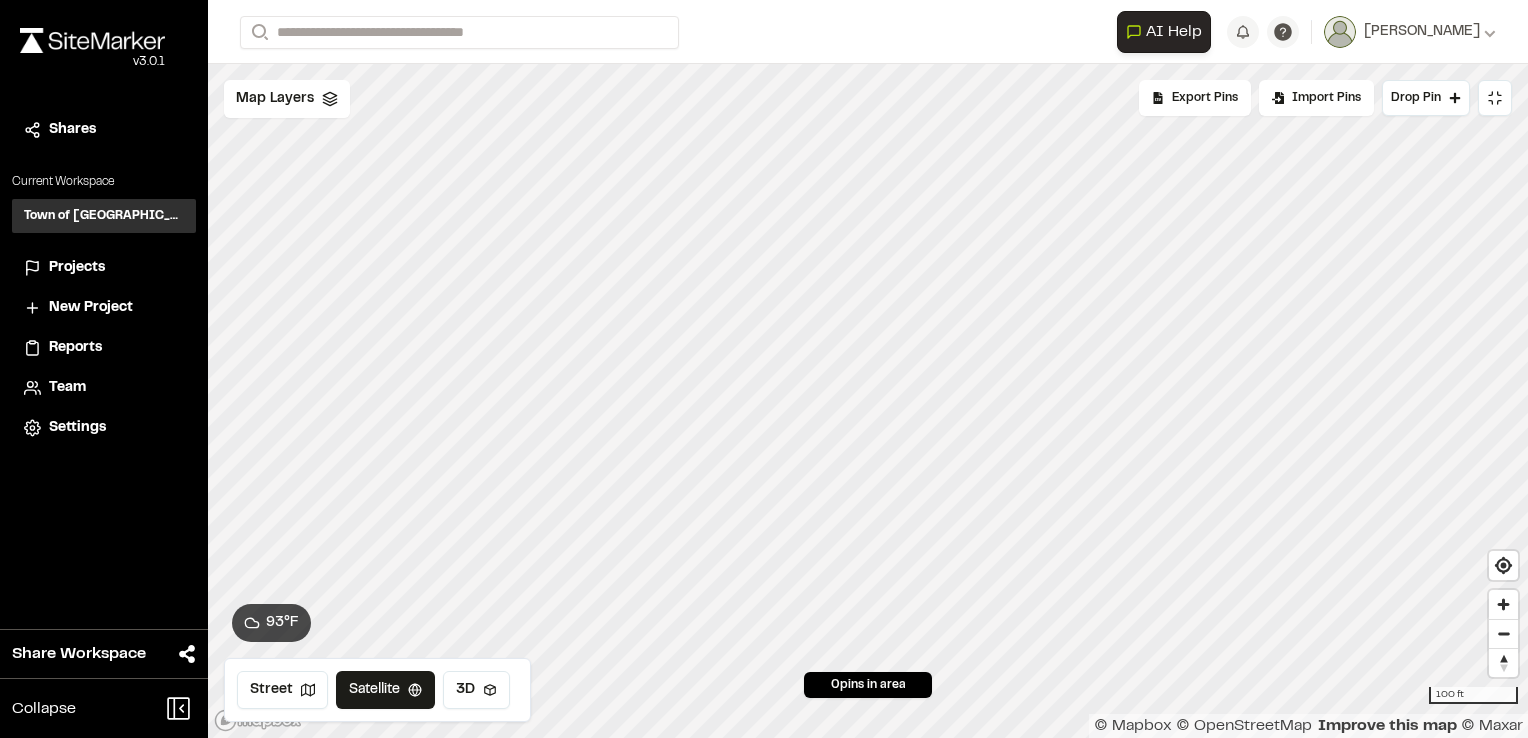 click on "Projects" at bounding box center (77, 268) 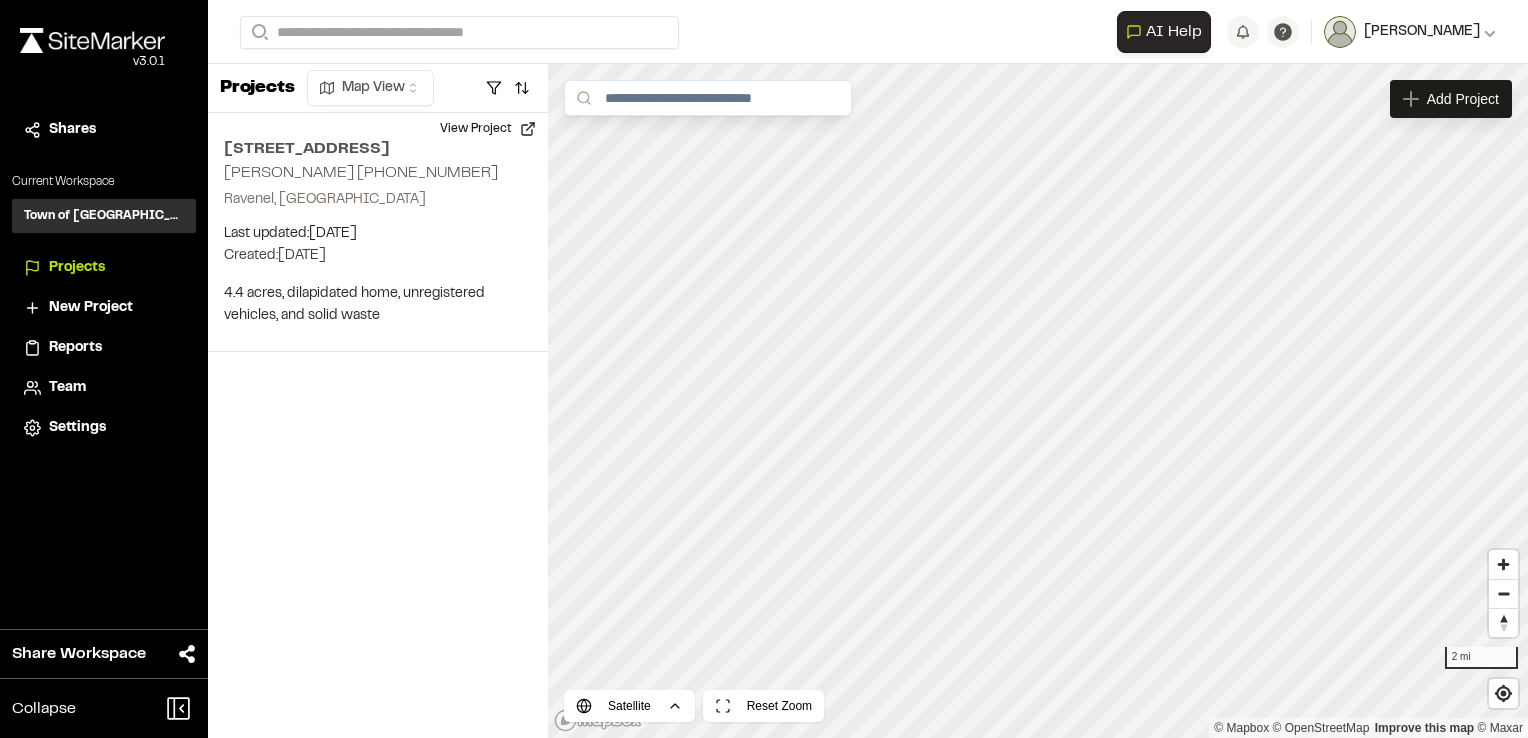 click on "[PERSON_NAME]" at bounding box center [1422, 32] 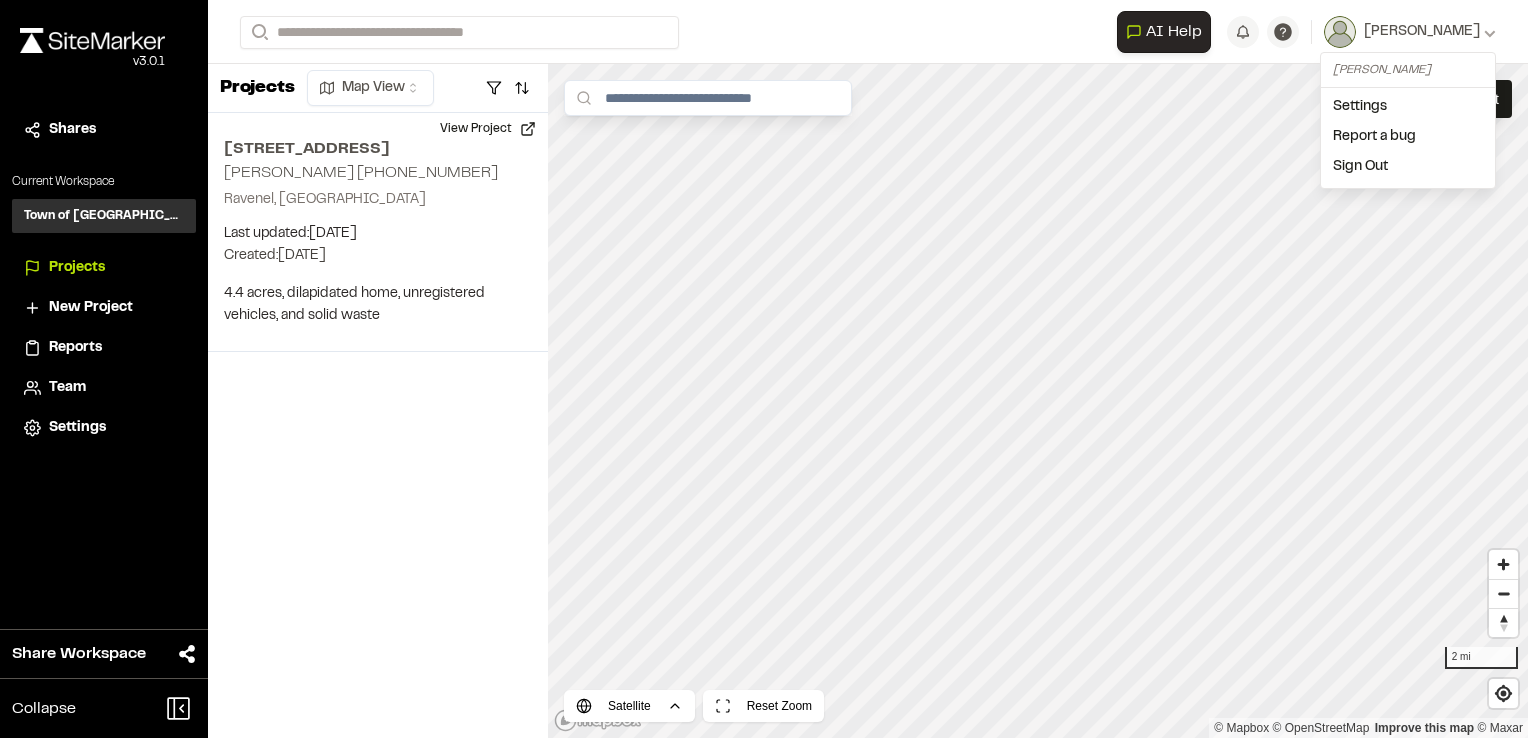 click on "Sign Out" at bounding box center [1408, 167] 